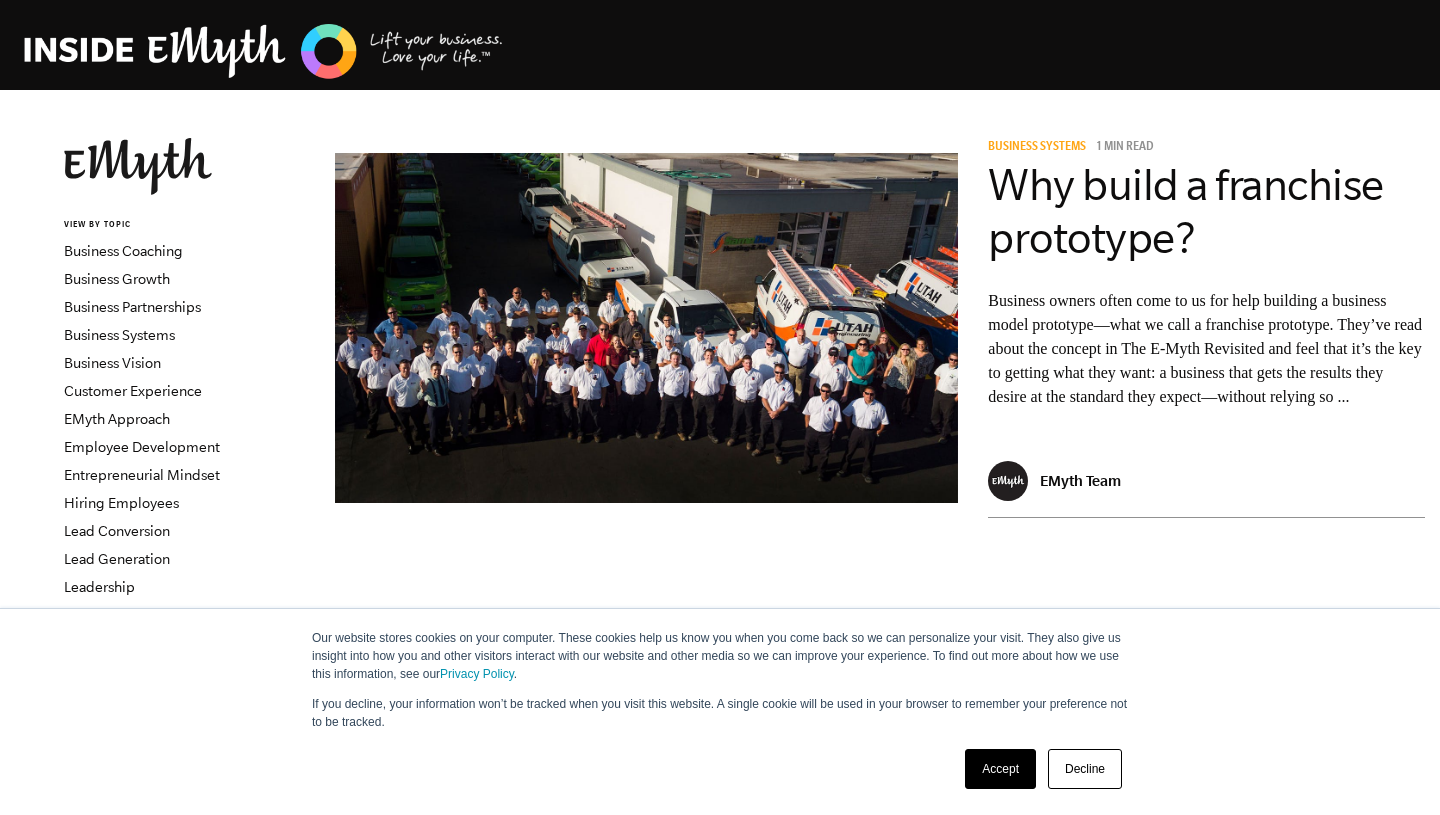 scroll, scrollTop: 0, scrollLeft: 0, axis: both 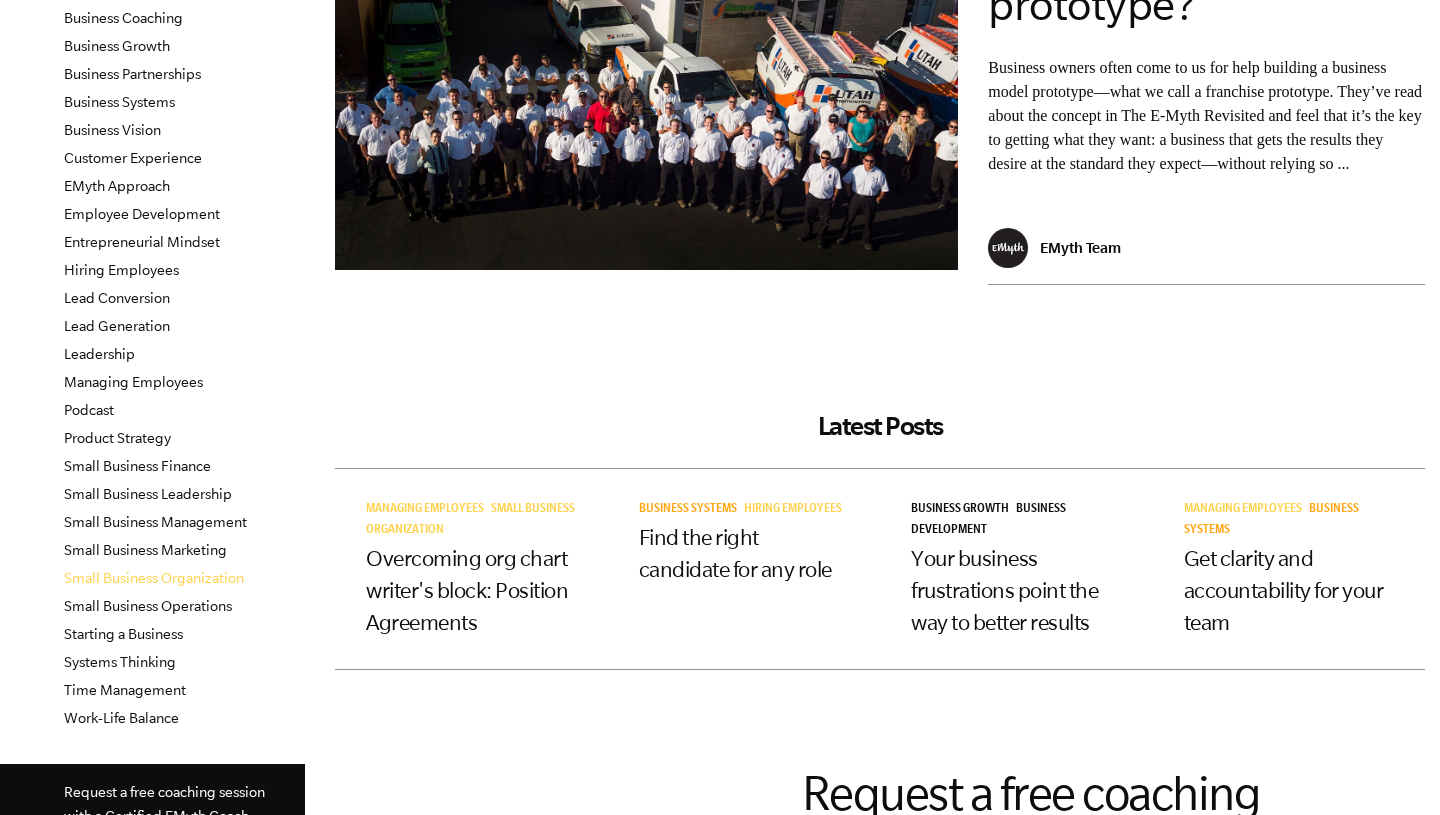 click on "Small Business Organization" at bounding box center (154, 578) 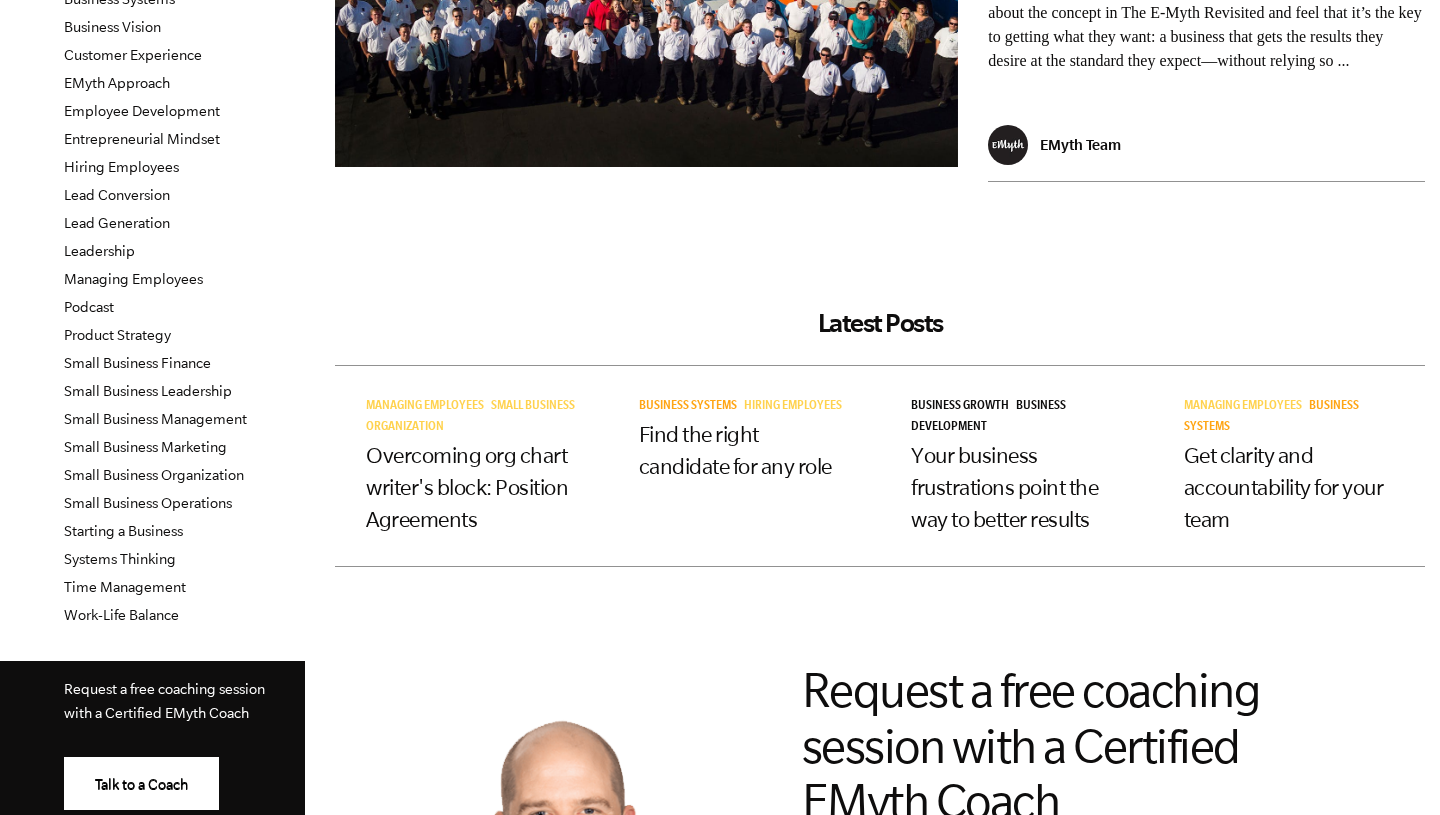 scroll, scrollTop: 337, scrollLeft: 0, axis: vertical 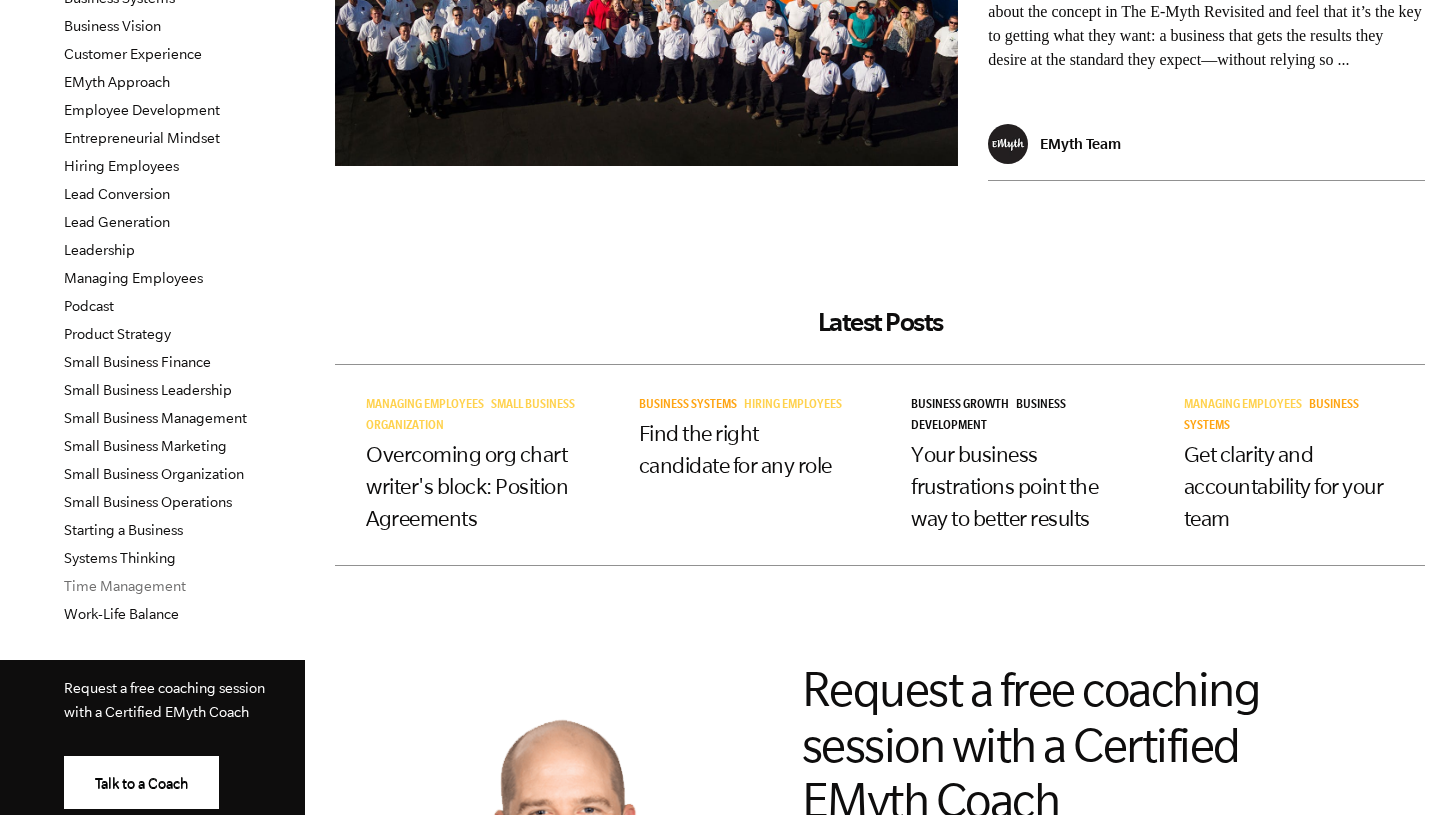 click on "Time Management" at bounding box center [125, 586] 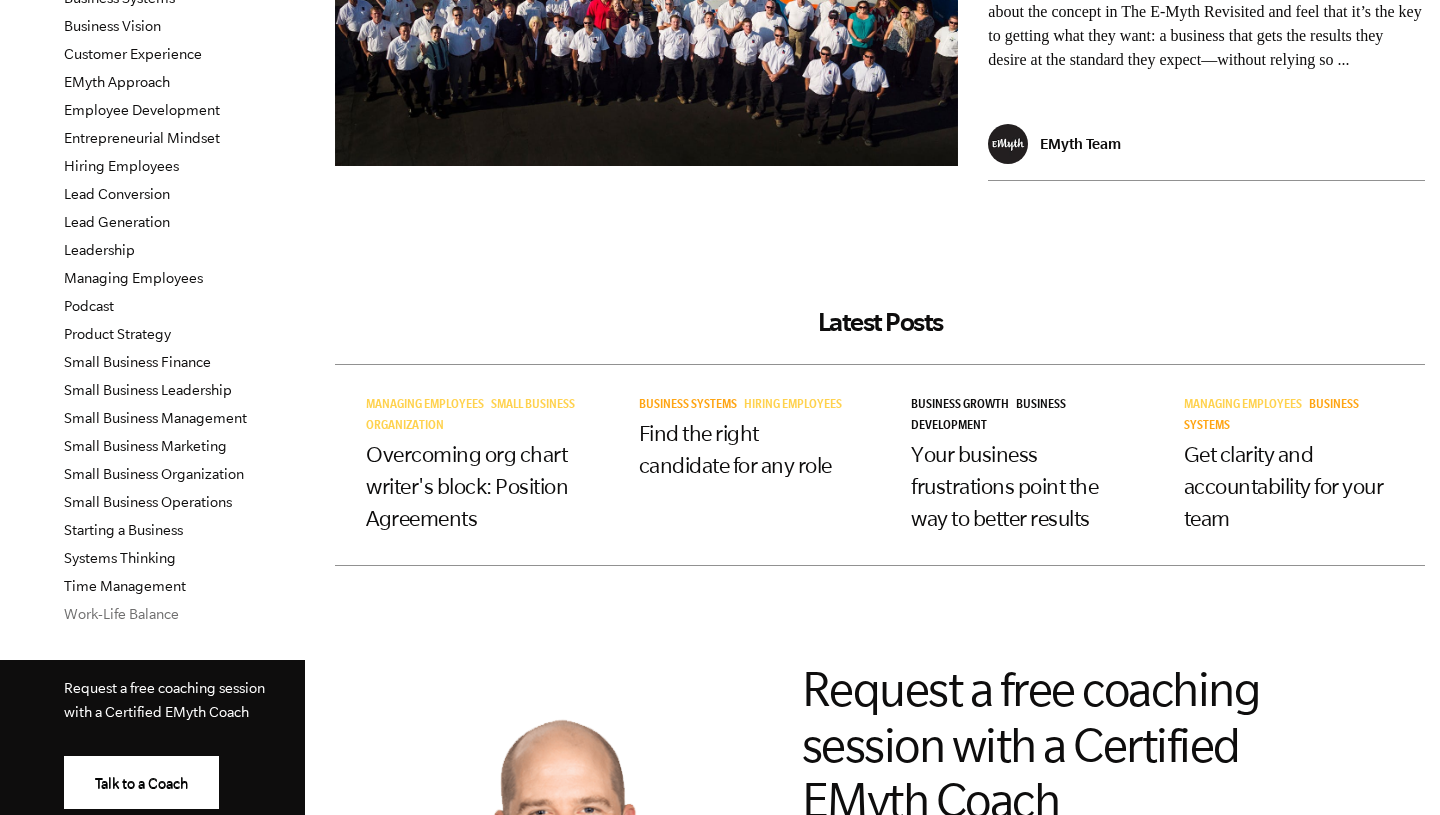 click on "Work-Life Balance" at bounding box center [121, 614] 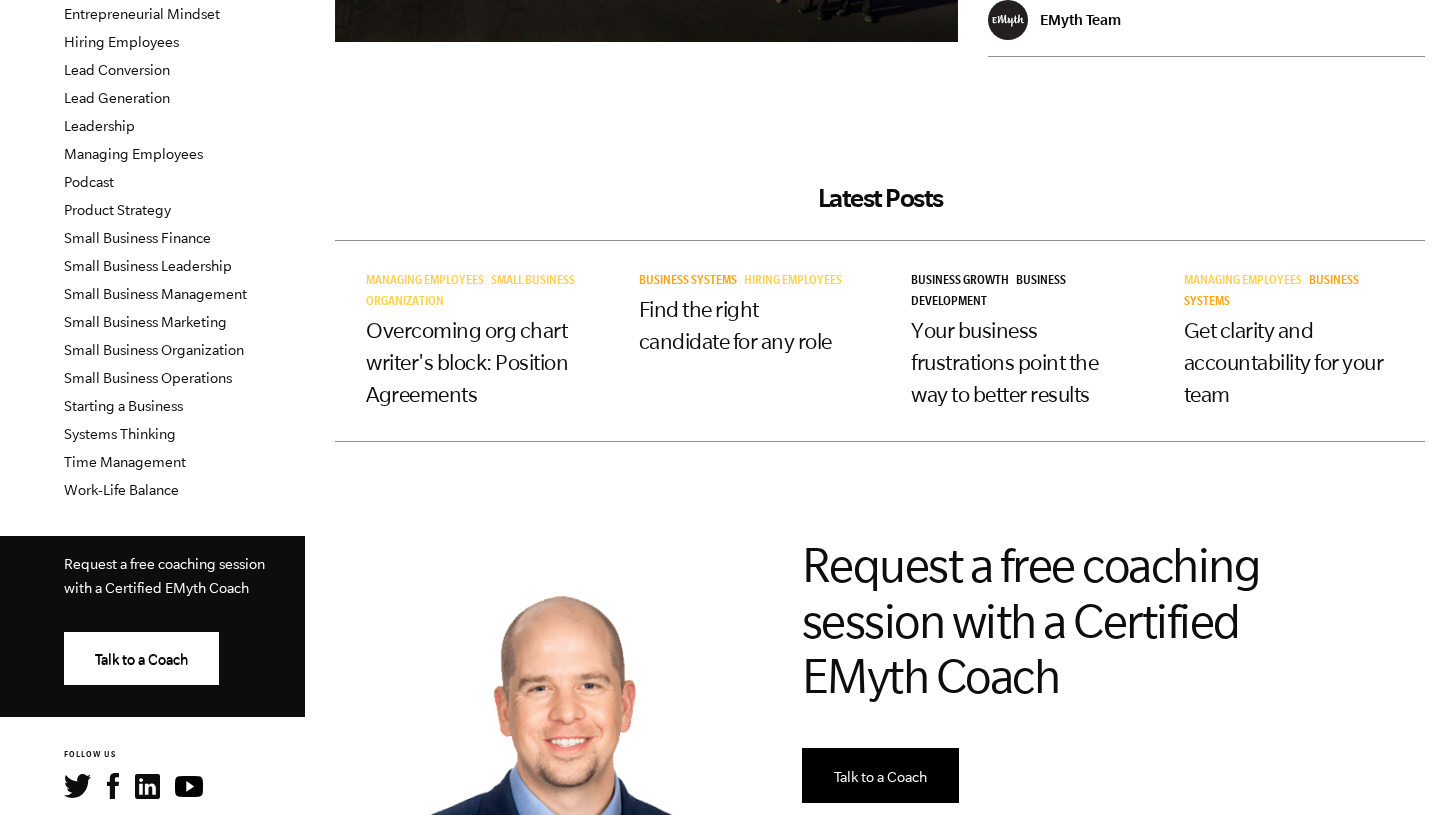 scroll, scrollTop: 533, scrollLeft: 0, axis: vertical 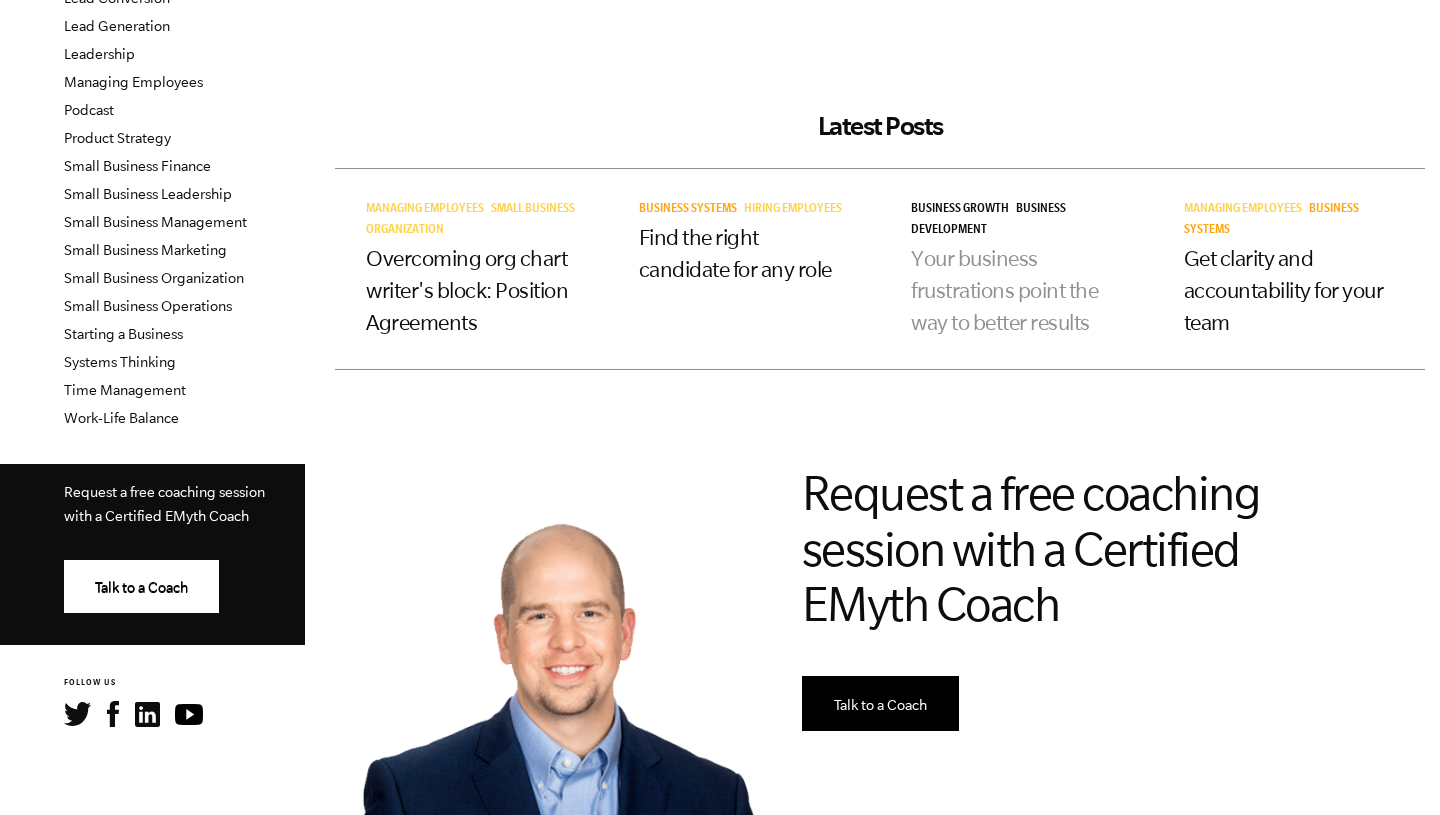click on "Your business frustrations point the way to better results" at bounding box center (1004, 290) 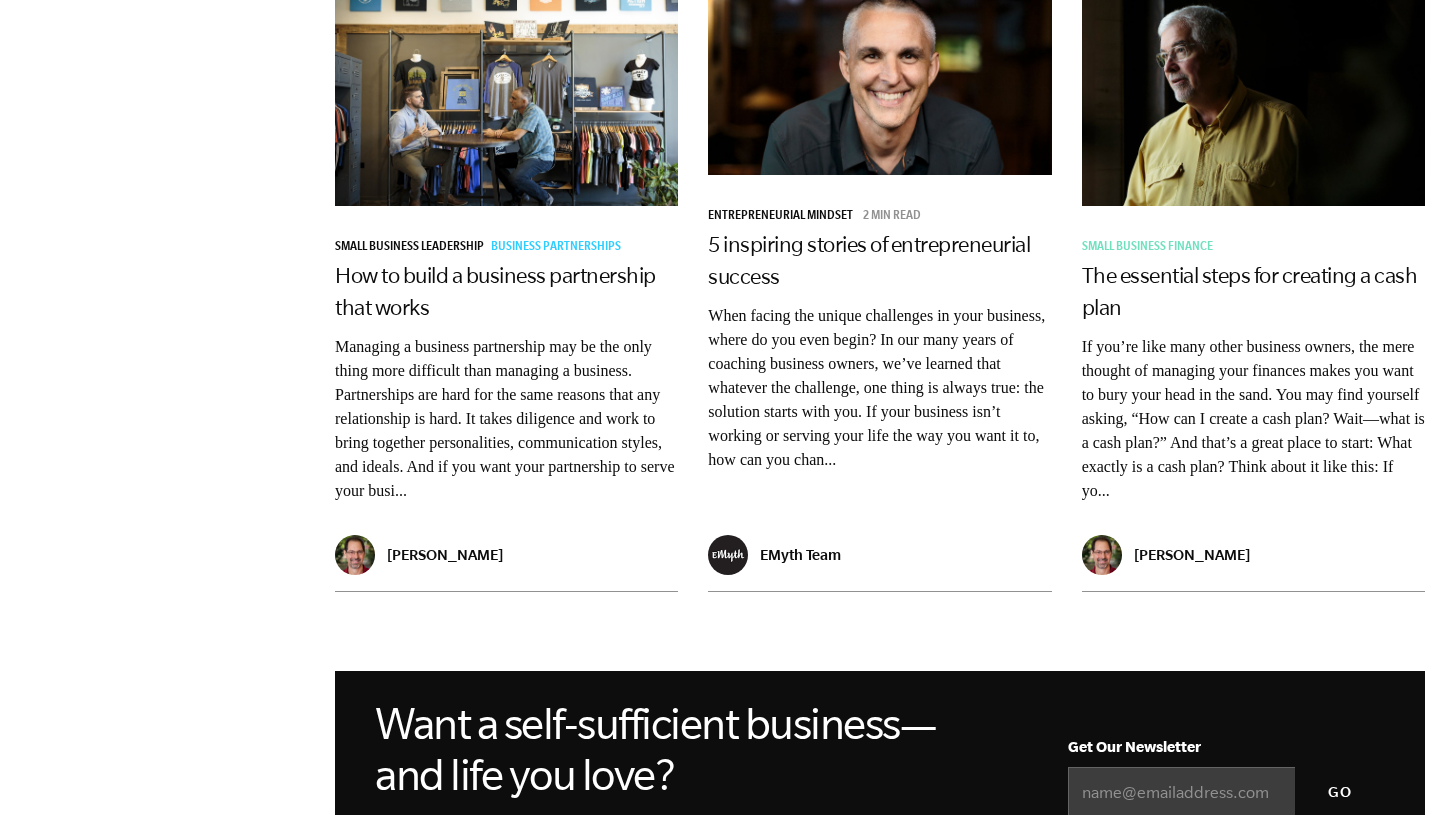 scroll, scrollTop: 1522, scrollLeft: 0, axis: vertical 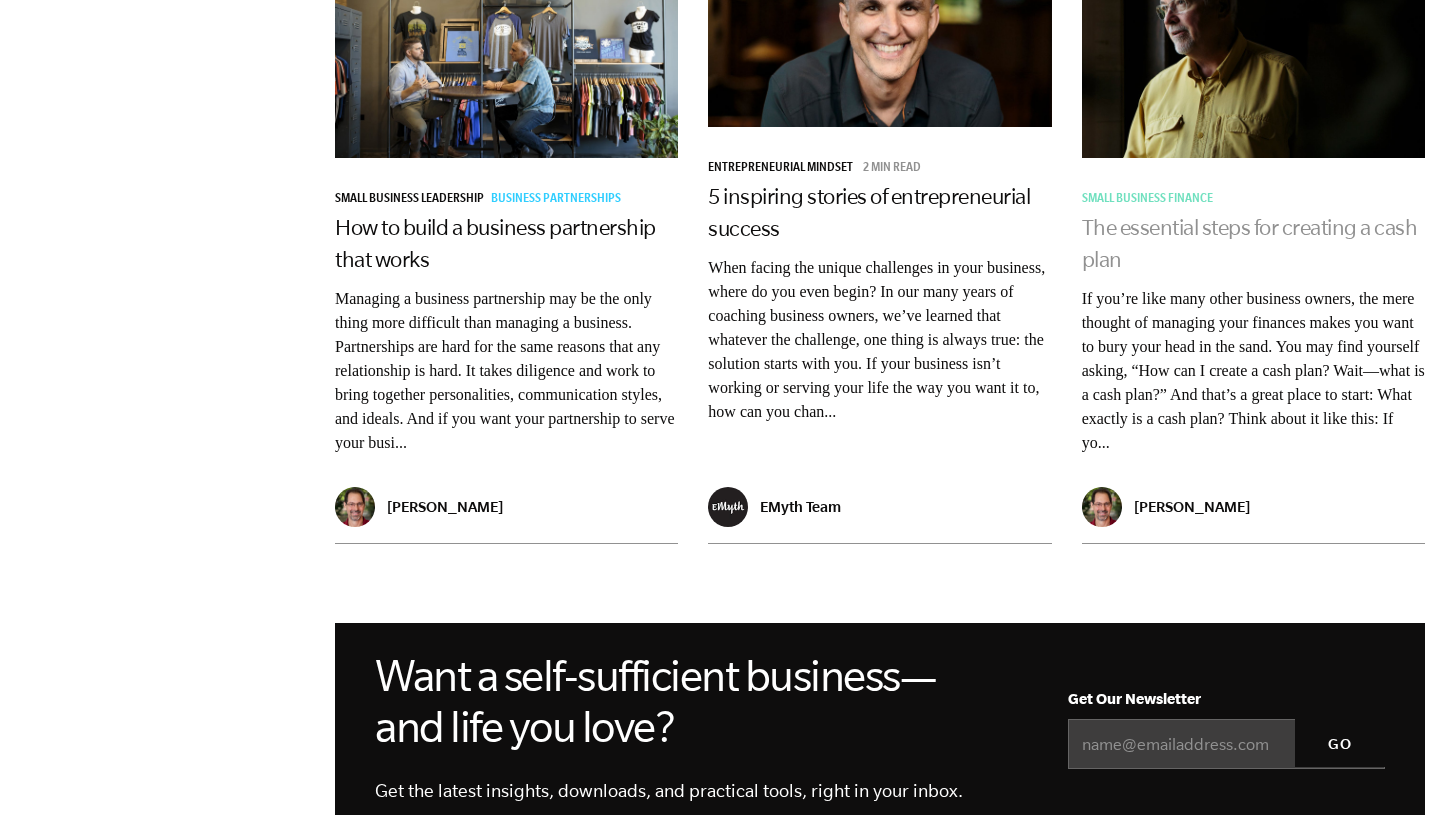 click on "The essential steps for creating a cash plan" at bounding box center [1250, 243] 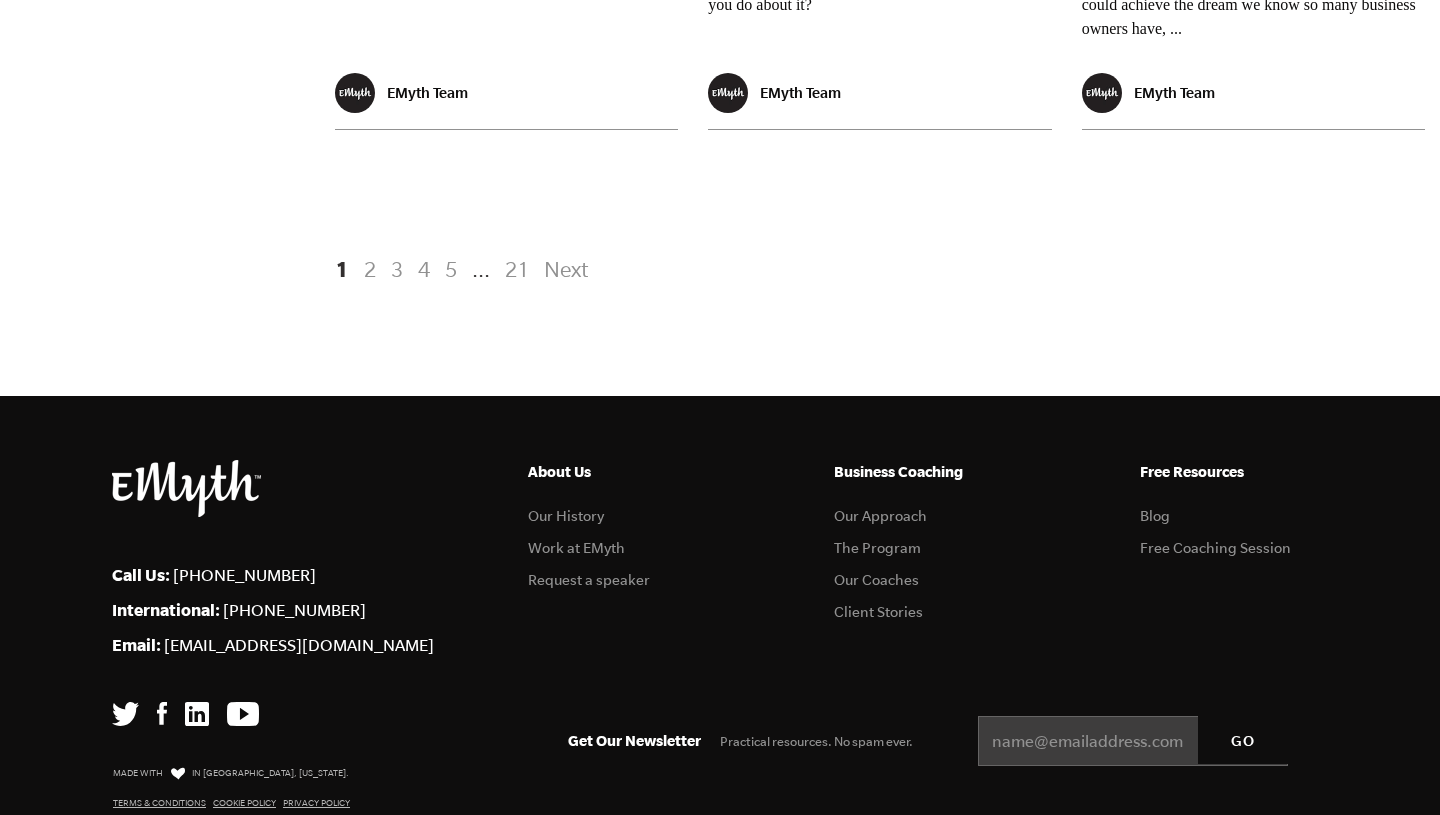 scroll, scrollTop: 4331, scrollLeft: 0, axis: vertical 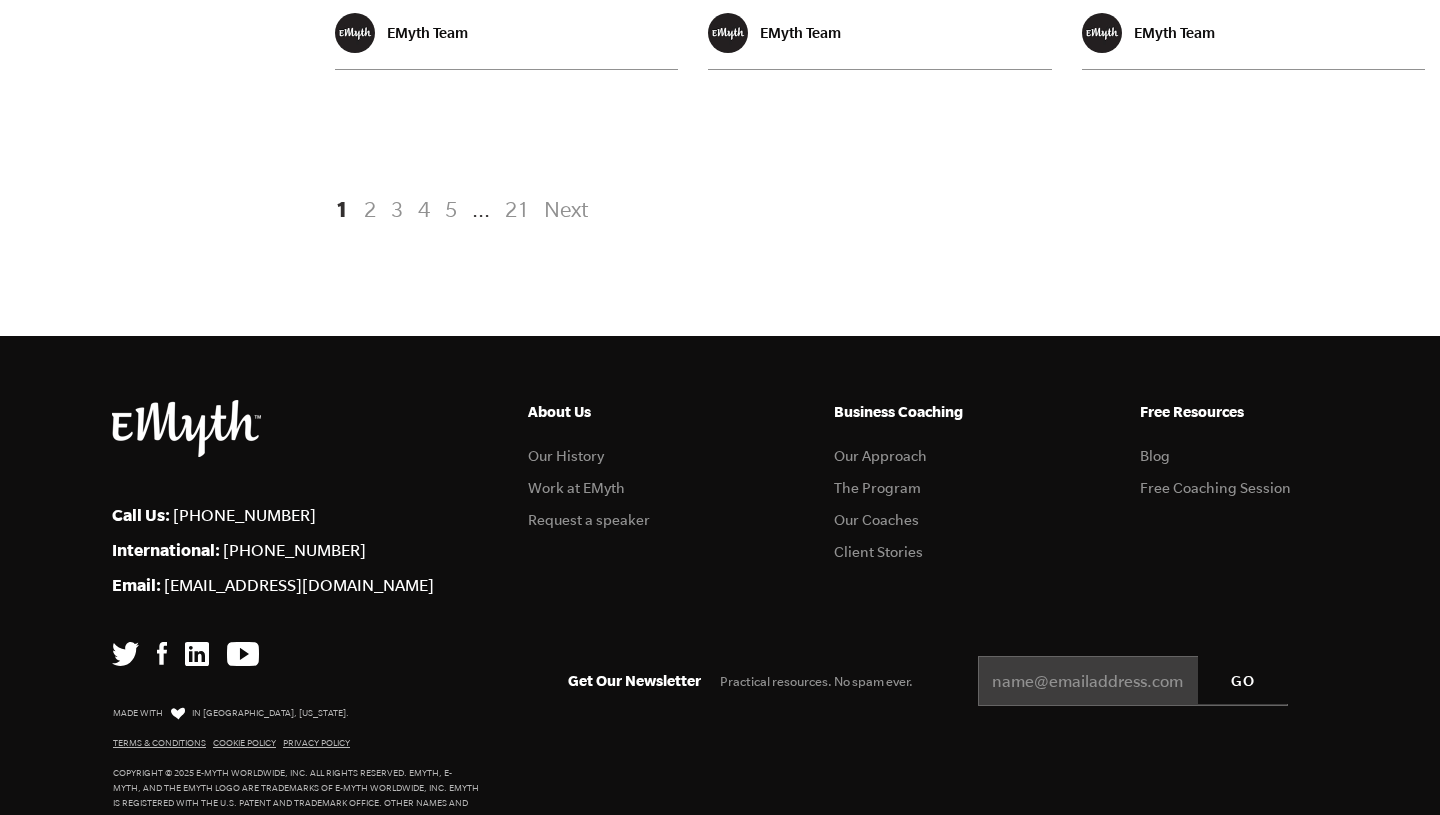 click on "2" at bounding box center [370, 209] 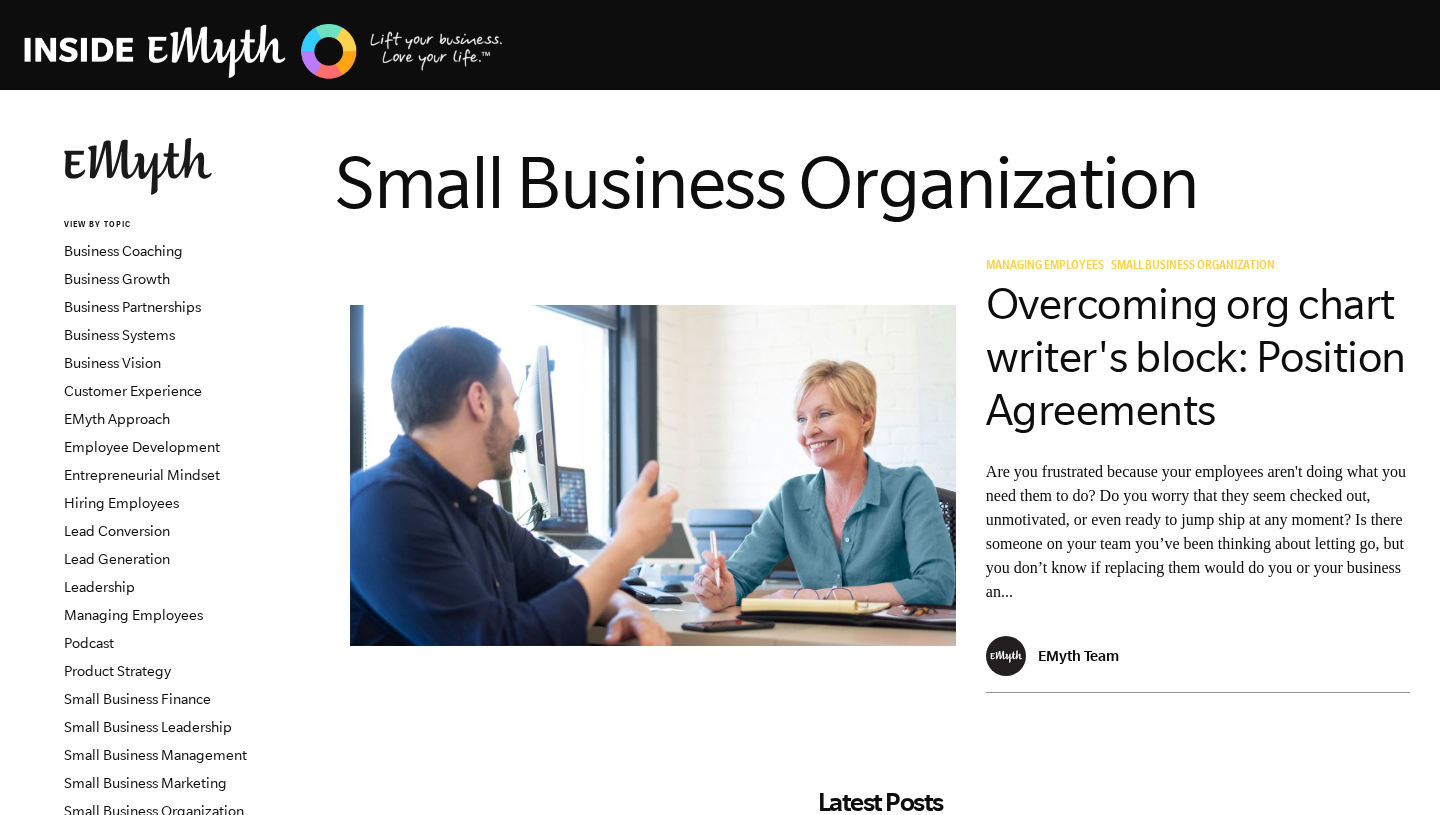 scroll, scrollTop: 566, scrollLeft: 0, axis: vertical 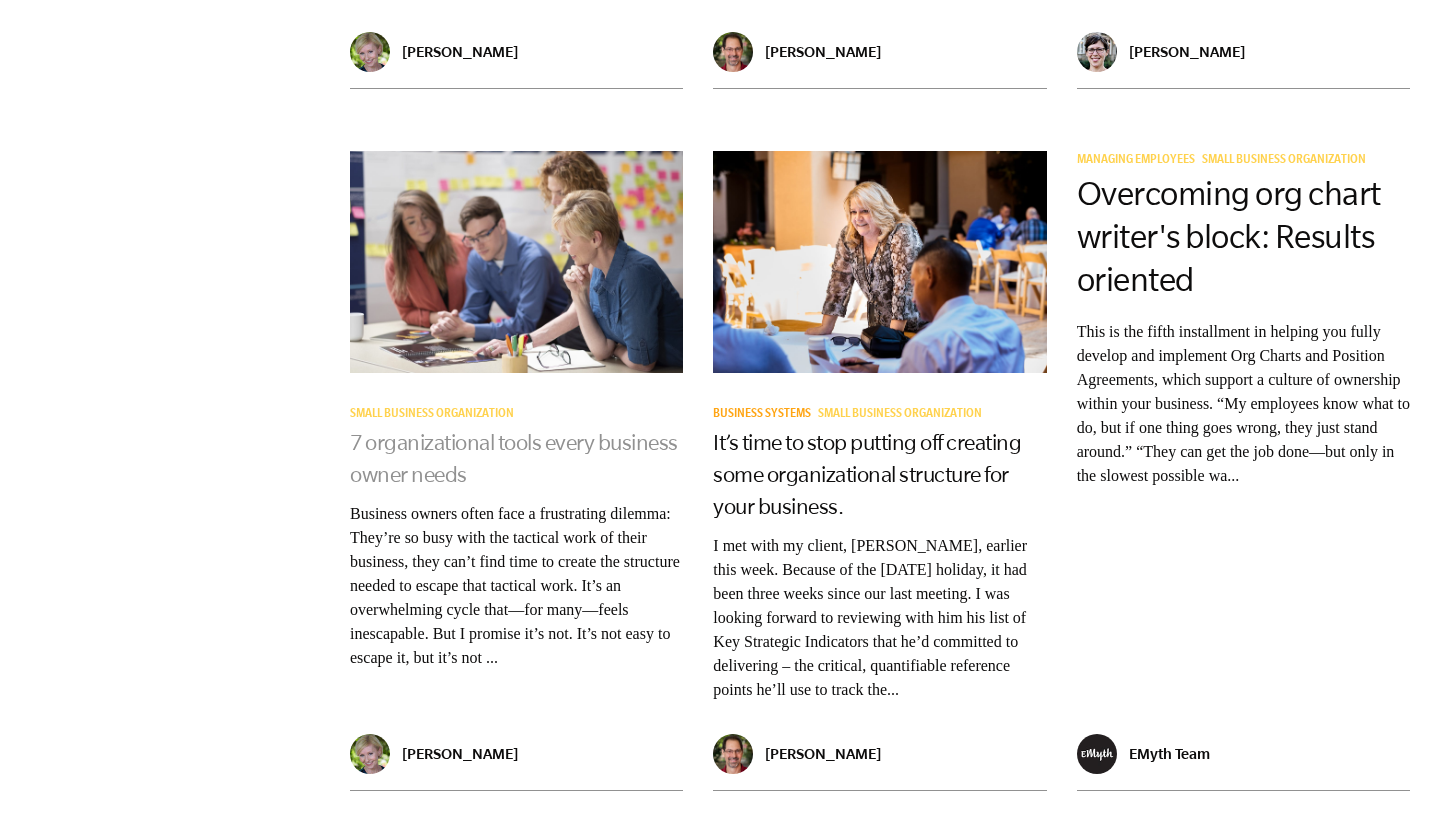 click on "7 organizational tools every business owner needs" at bounding box center [514, 458] 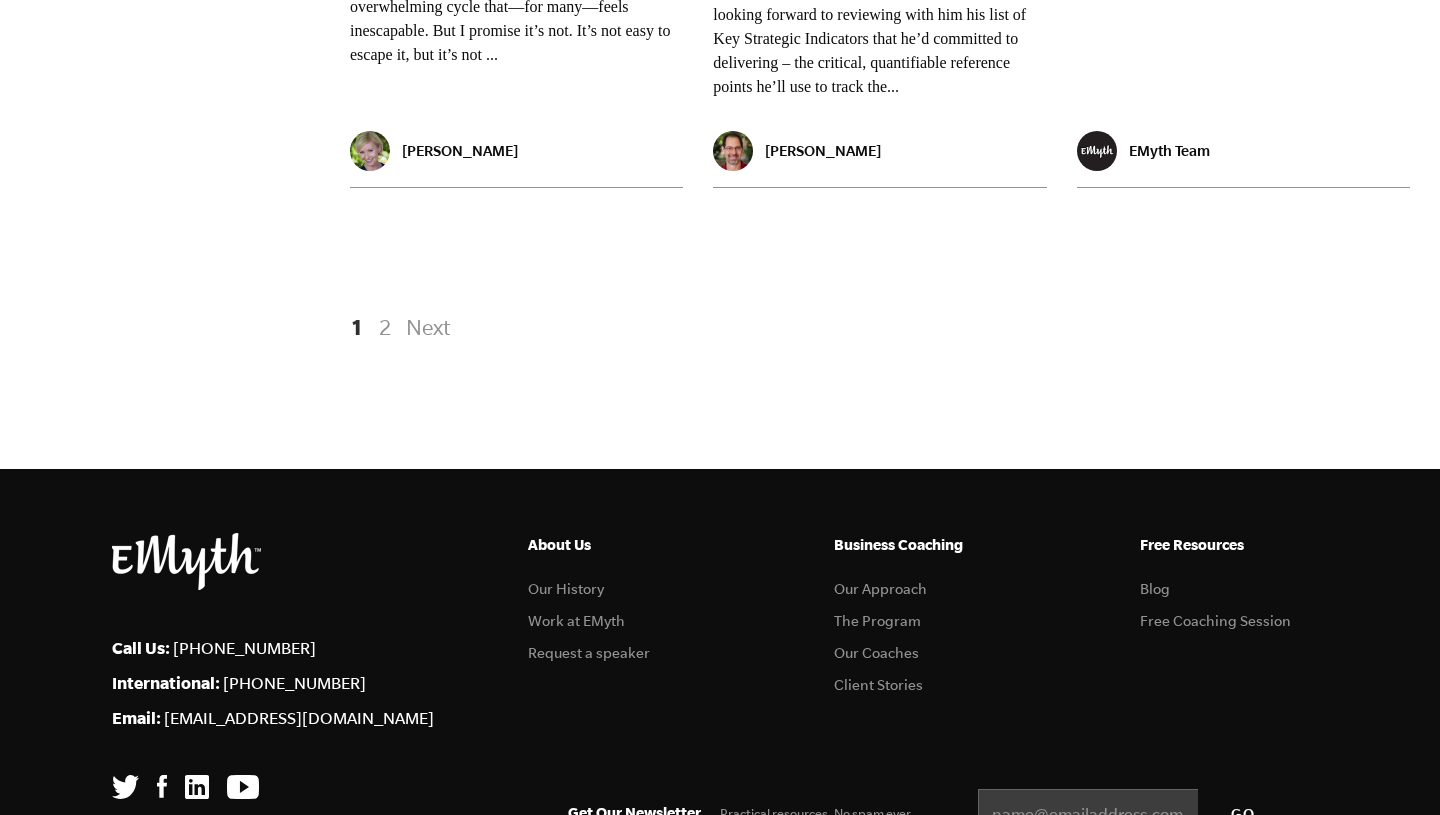 scroll, scrollTop: 4484, scrollLeft: 0, axis: vertical 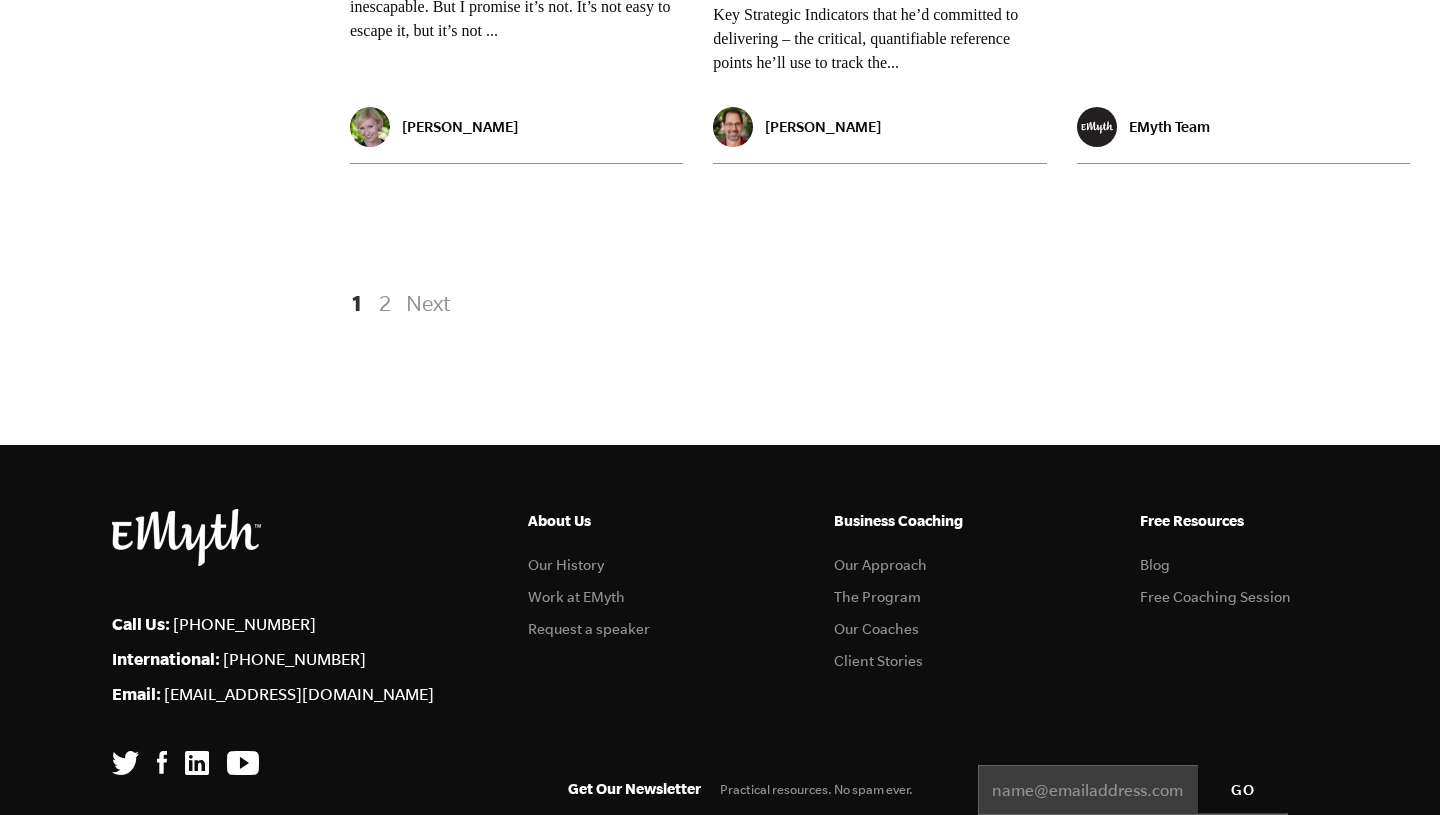 click on "Next" at bounding box center (425, 303) 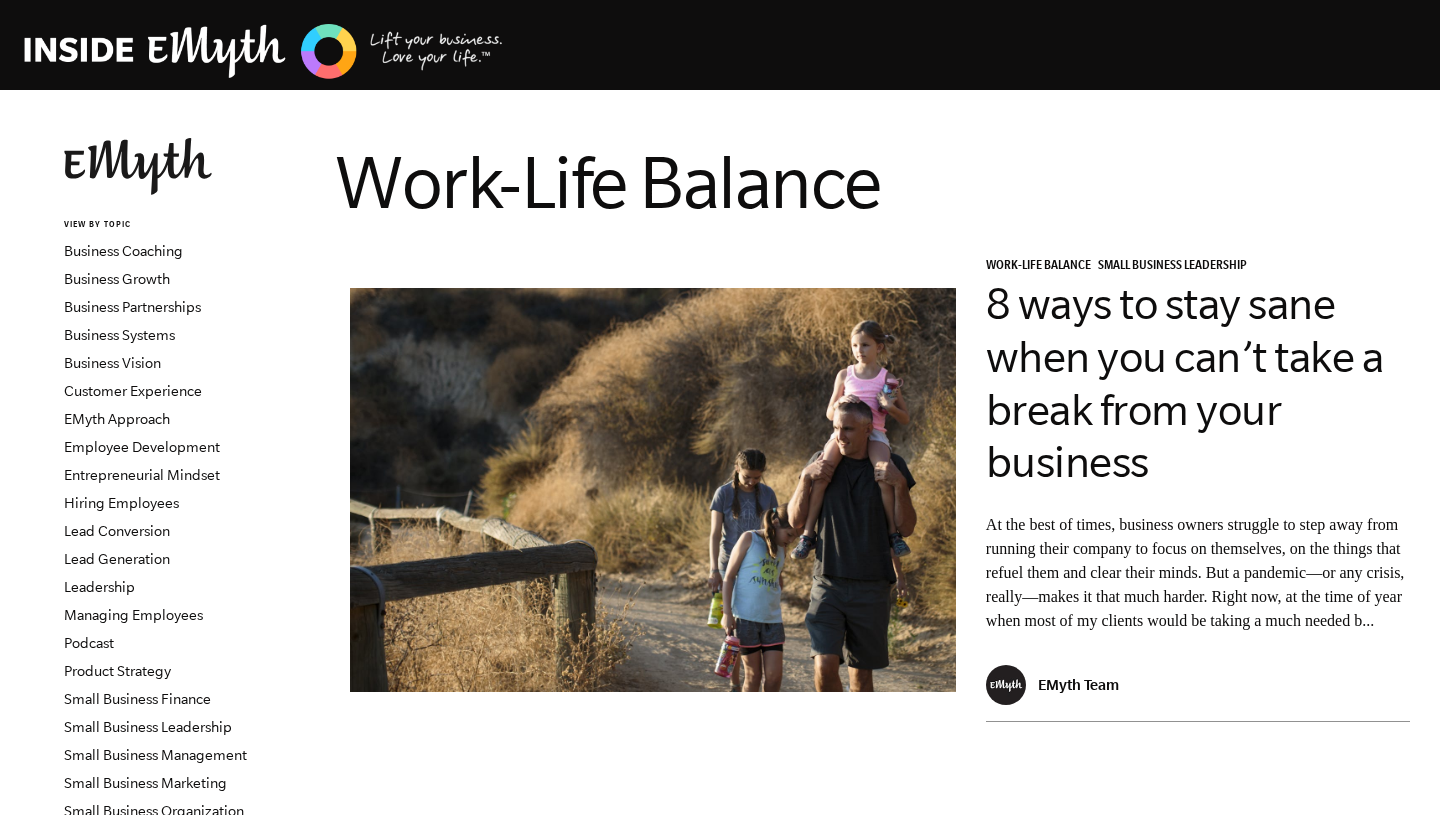 scroll, scrollTop: 0, scrollLeft: 0, axis: both 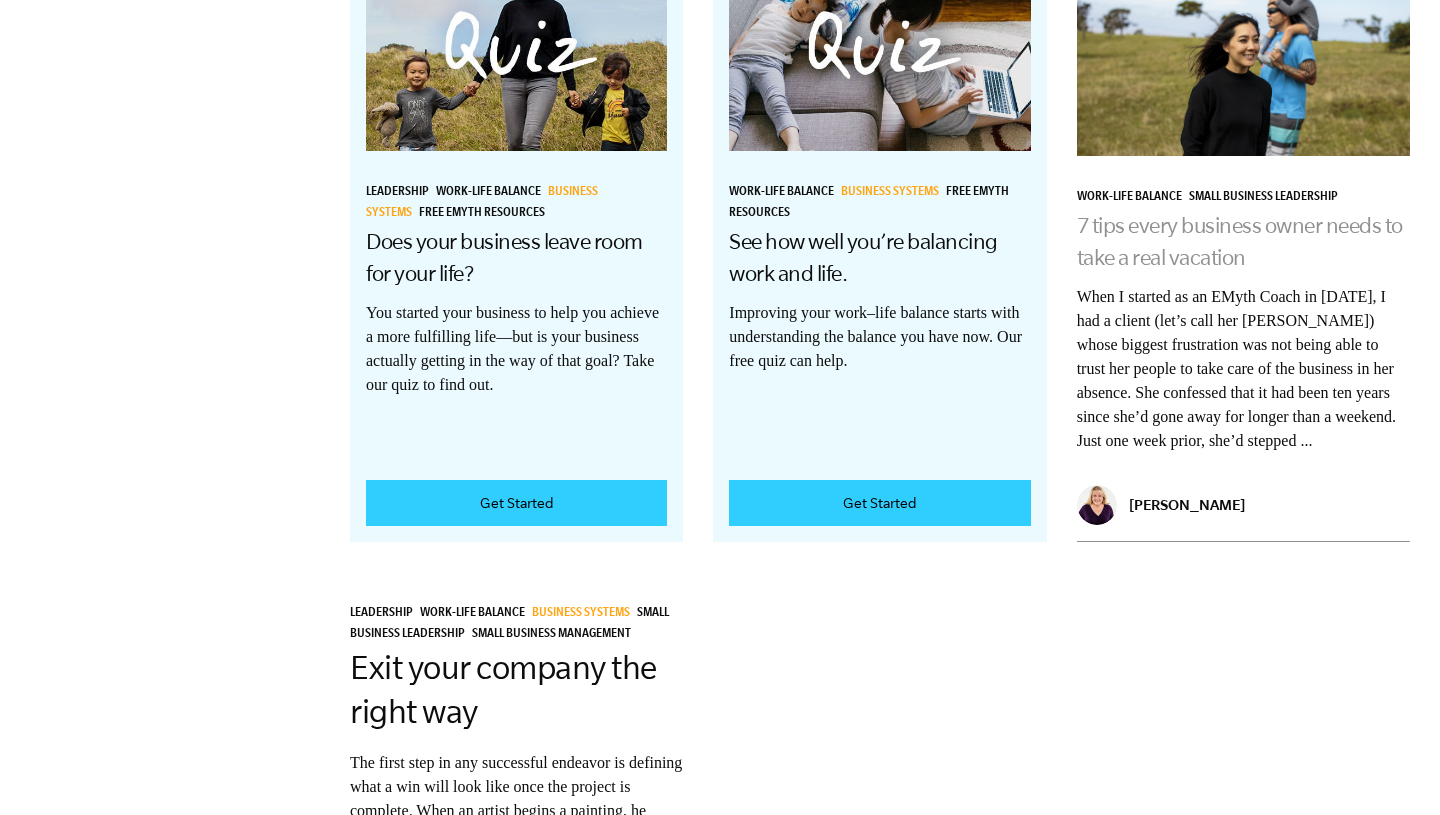 click on "7 tips every business owner needs to take a real vacation" at bounding box center [1240, 241] 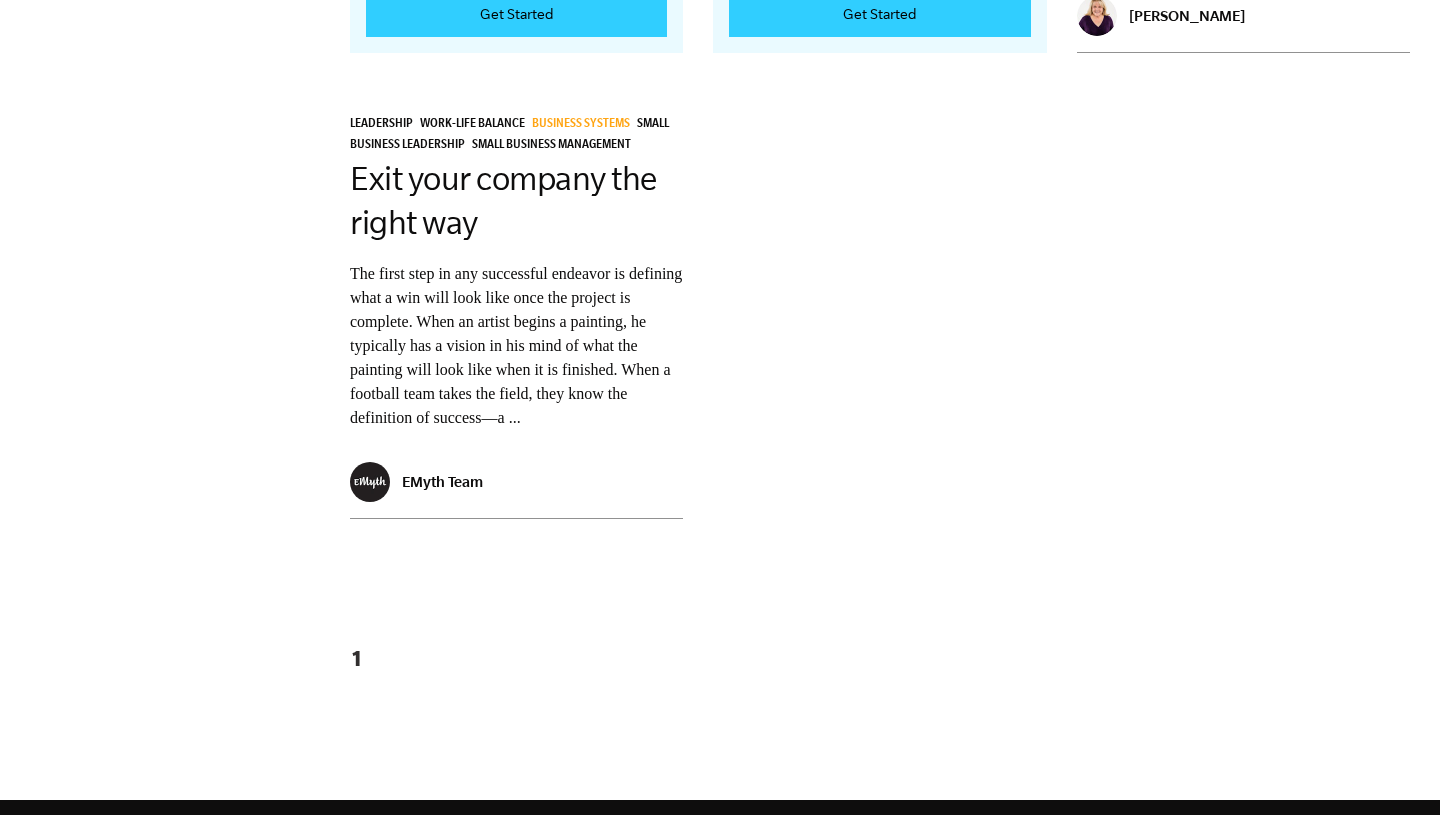 scroll, scrollTop: 3235, scrollLeft: 0, axis: vertical 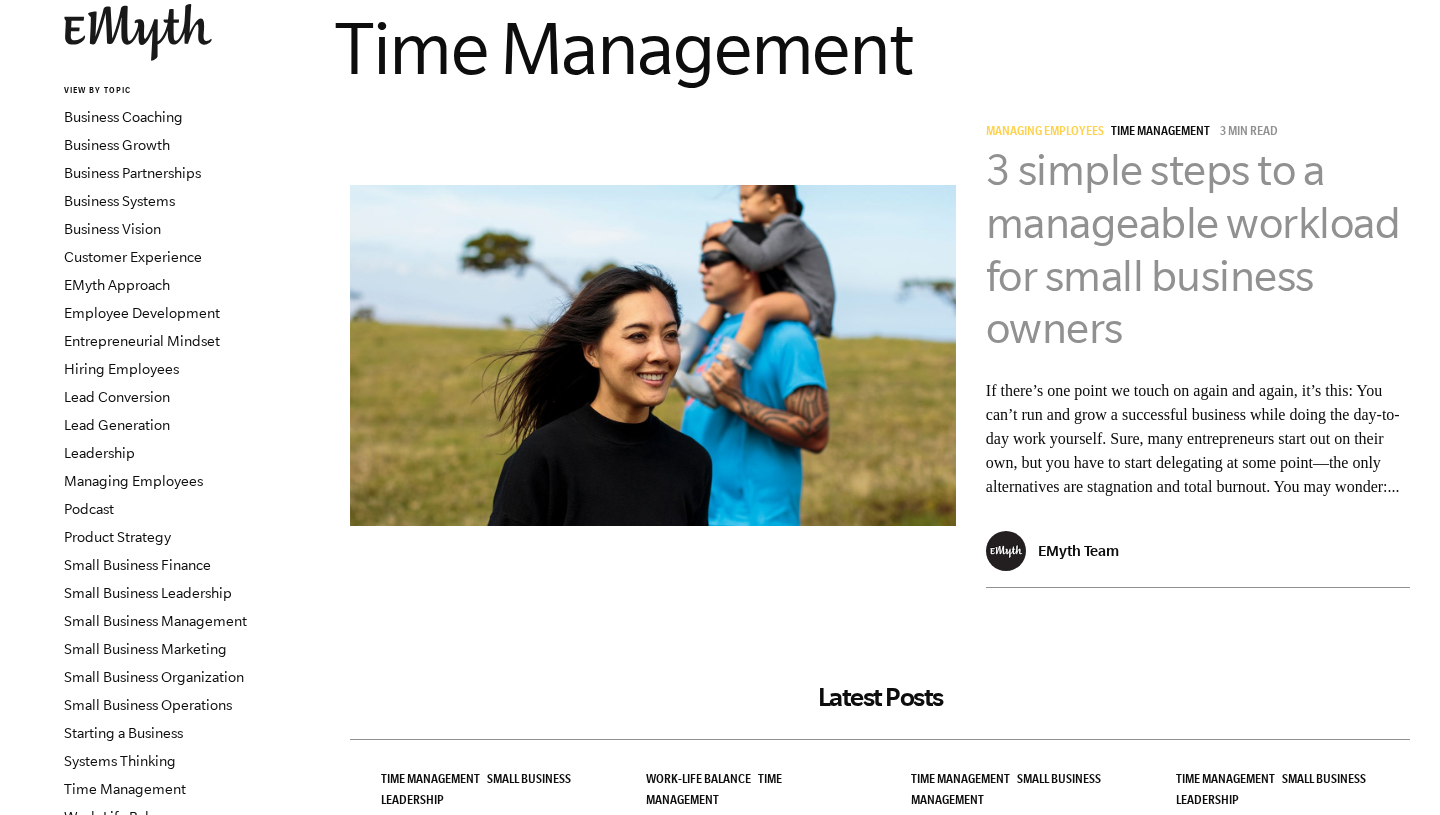 click on "3 simple steps to a manageable workload for small business owners" at bounding box center [1193, 248] 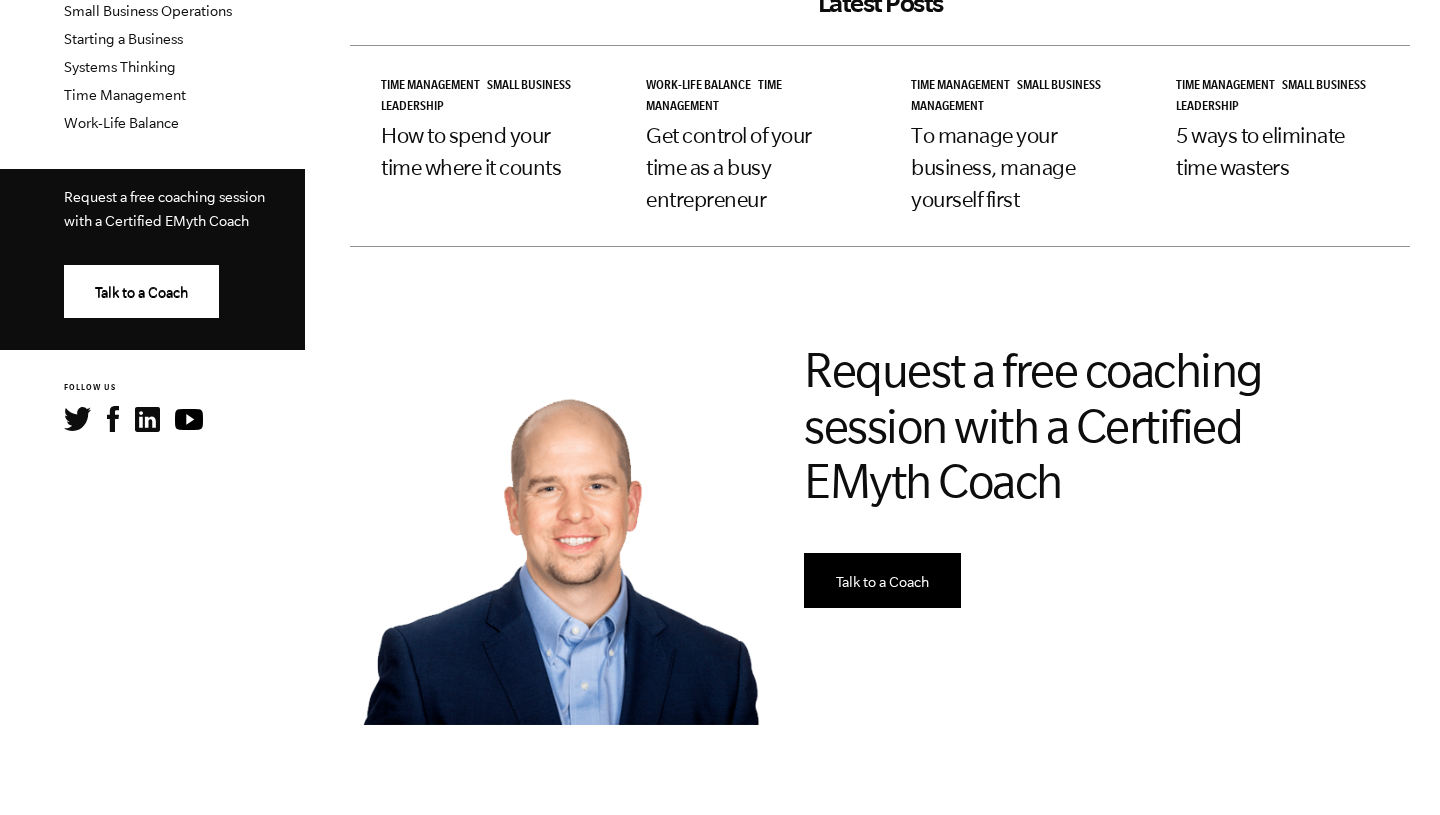 scroll, scrollTop: 829, scrollLeft: 0, axis: vertical 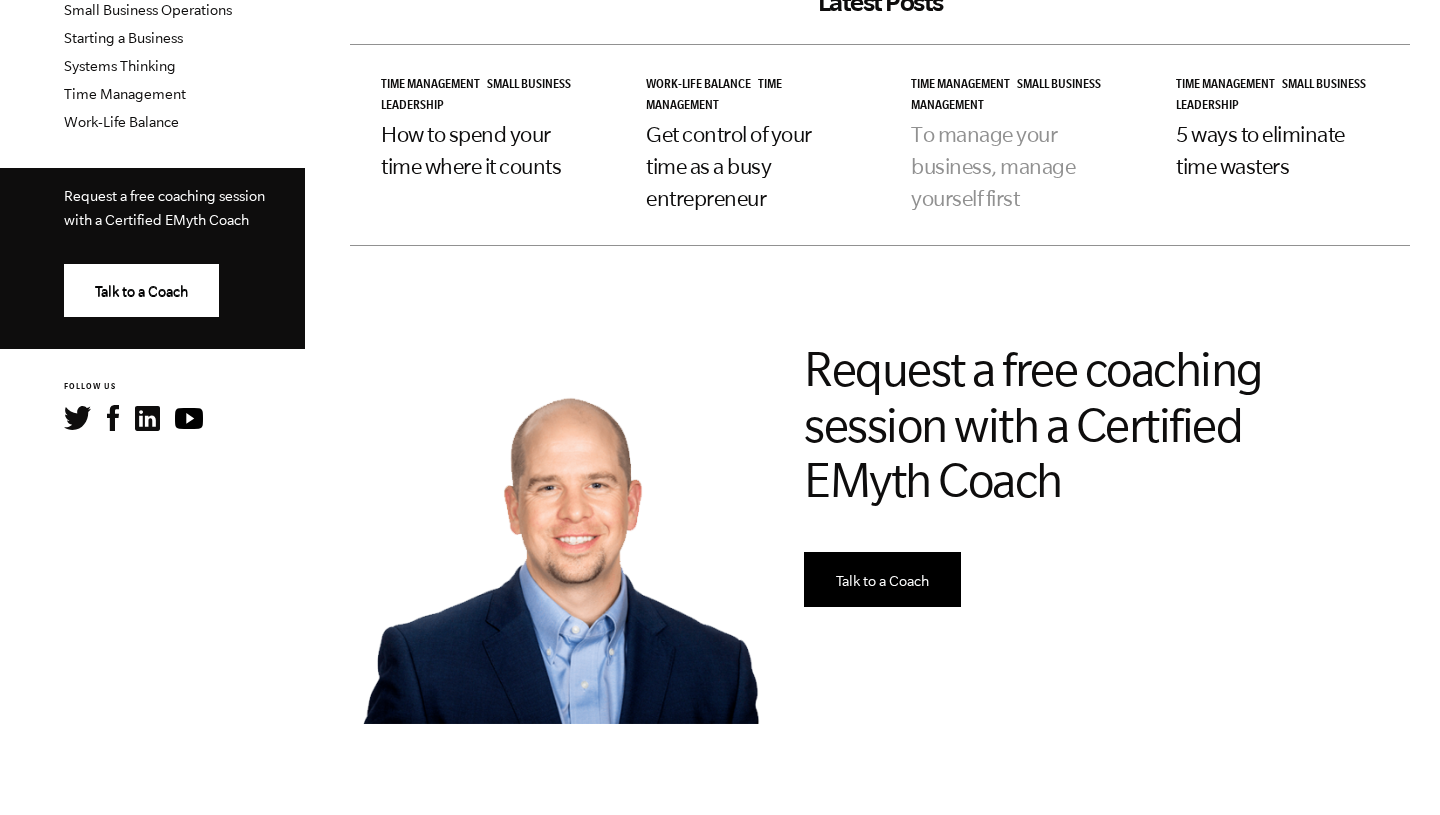 click on "To manage your business, manage yourself first" at bounding box center [993, 166] 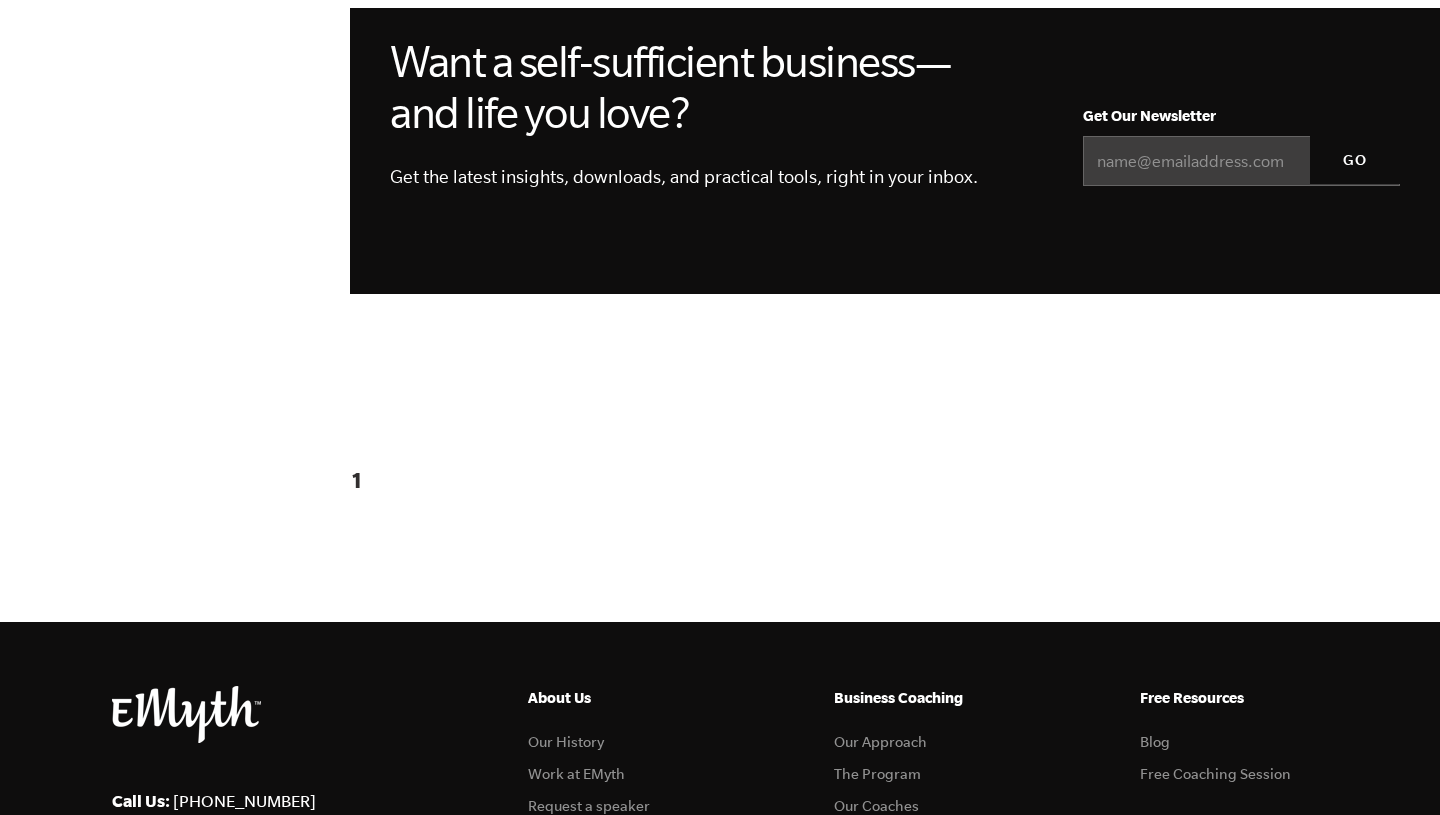 scroll, scrollTop: 1658, scrollLeft: 0, axis: vertical 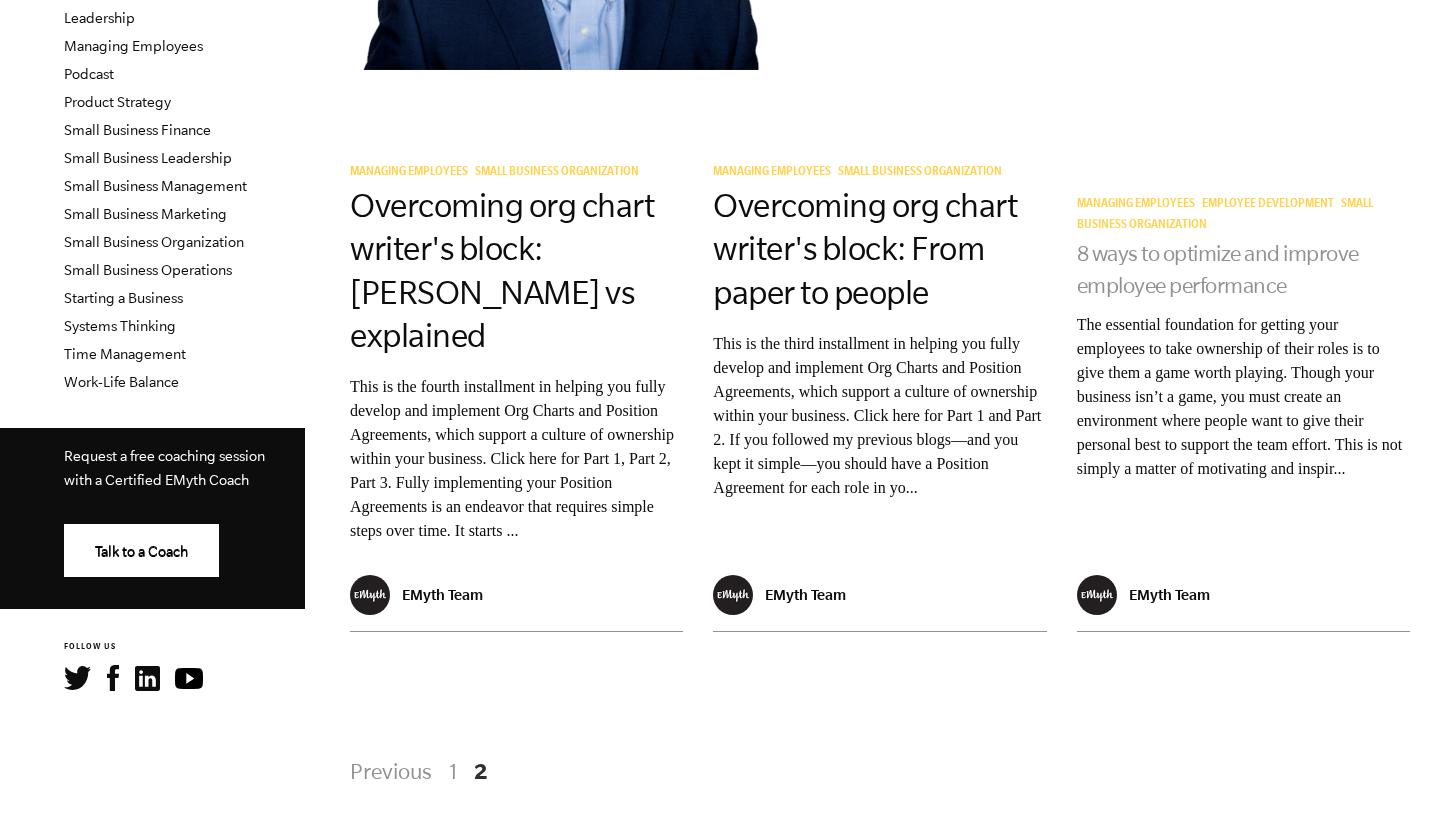 click on "8 ways to optimize and improve employee performance" at bounding box center [1218, 269] 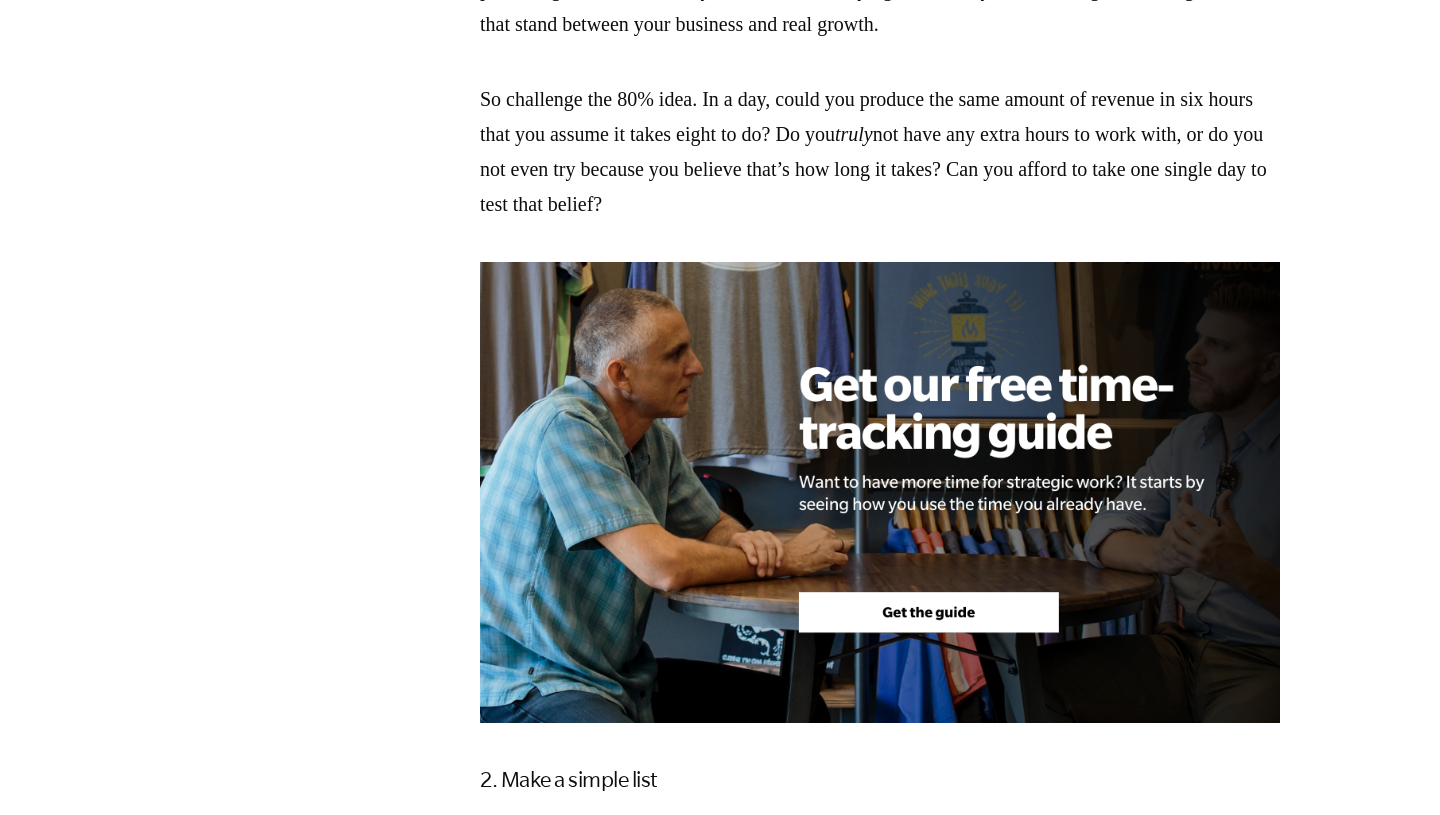 scroll, scrollTop: 0, scrollLeft: 0, axis: both 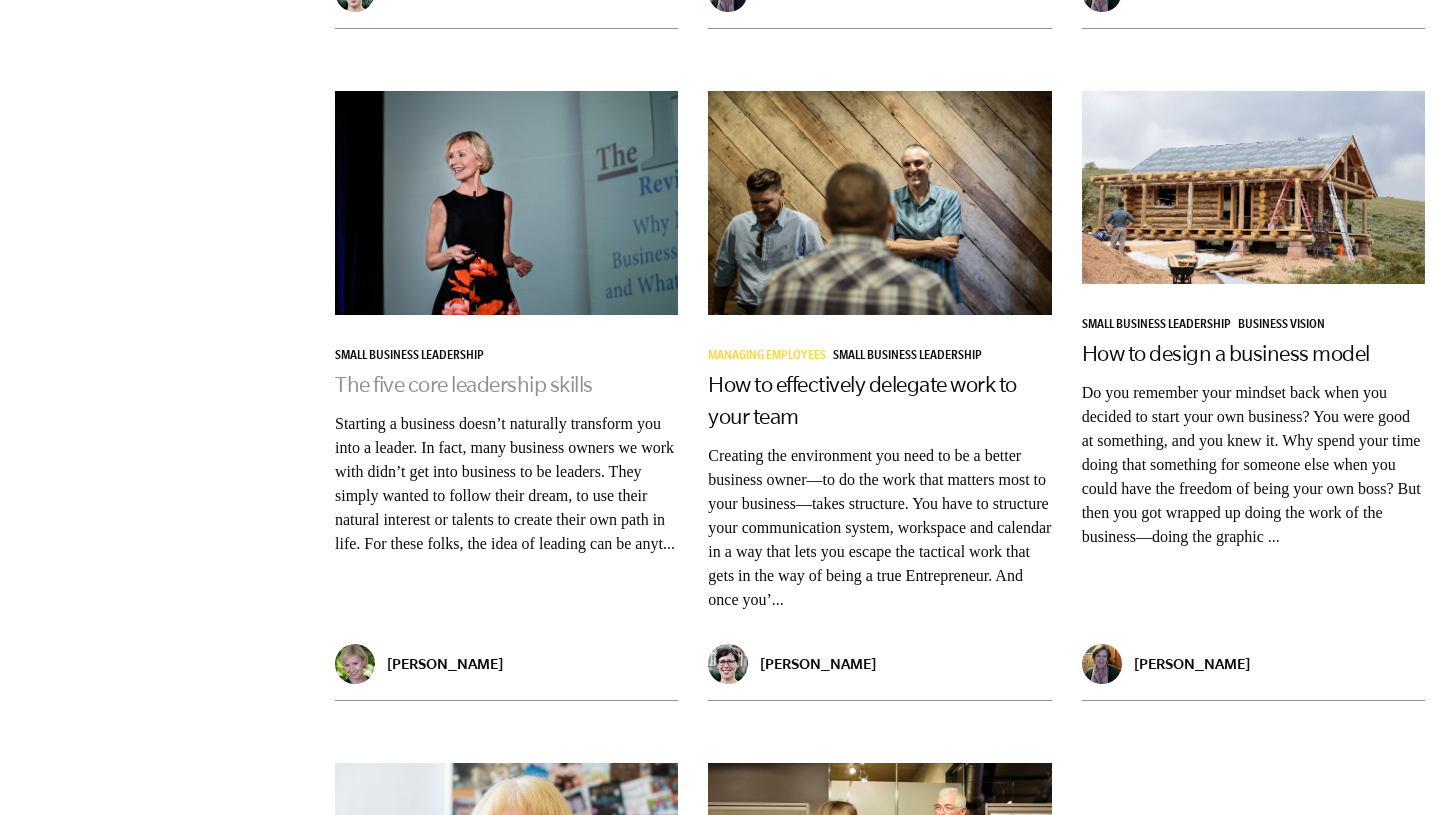 click on "The five core leadership skills" at bounding box center [464, 384] 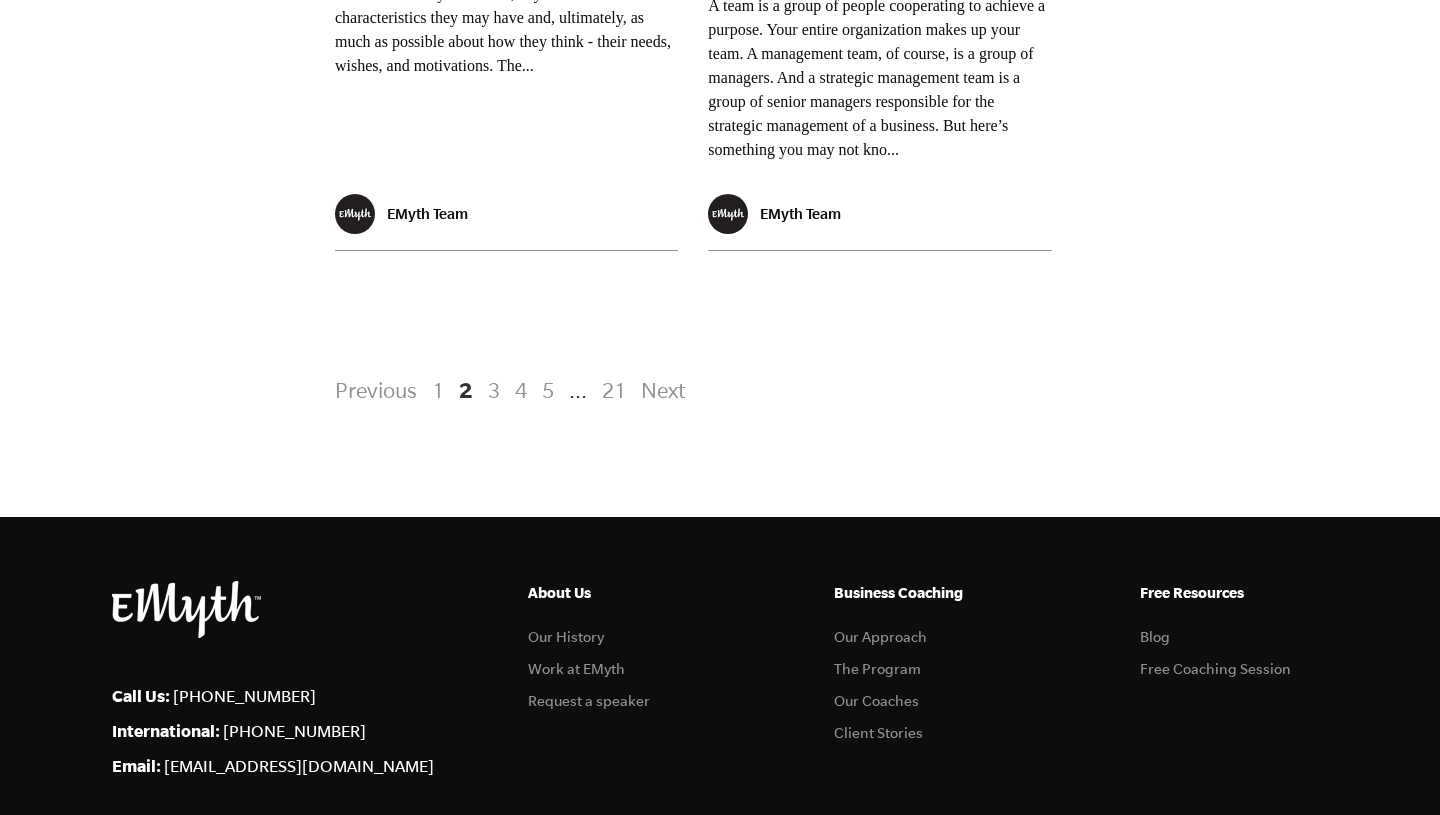 scroll, scrollTop: 4400, scrollLeft: 0, axis: vertical 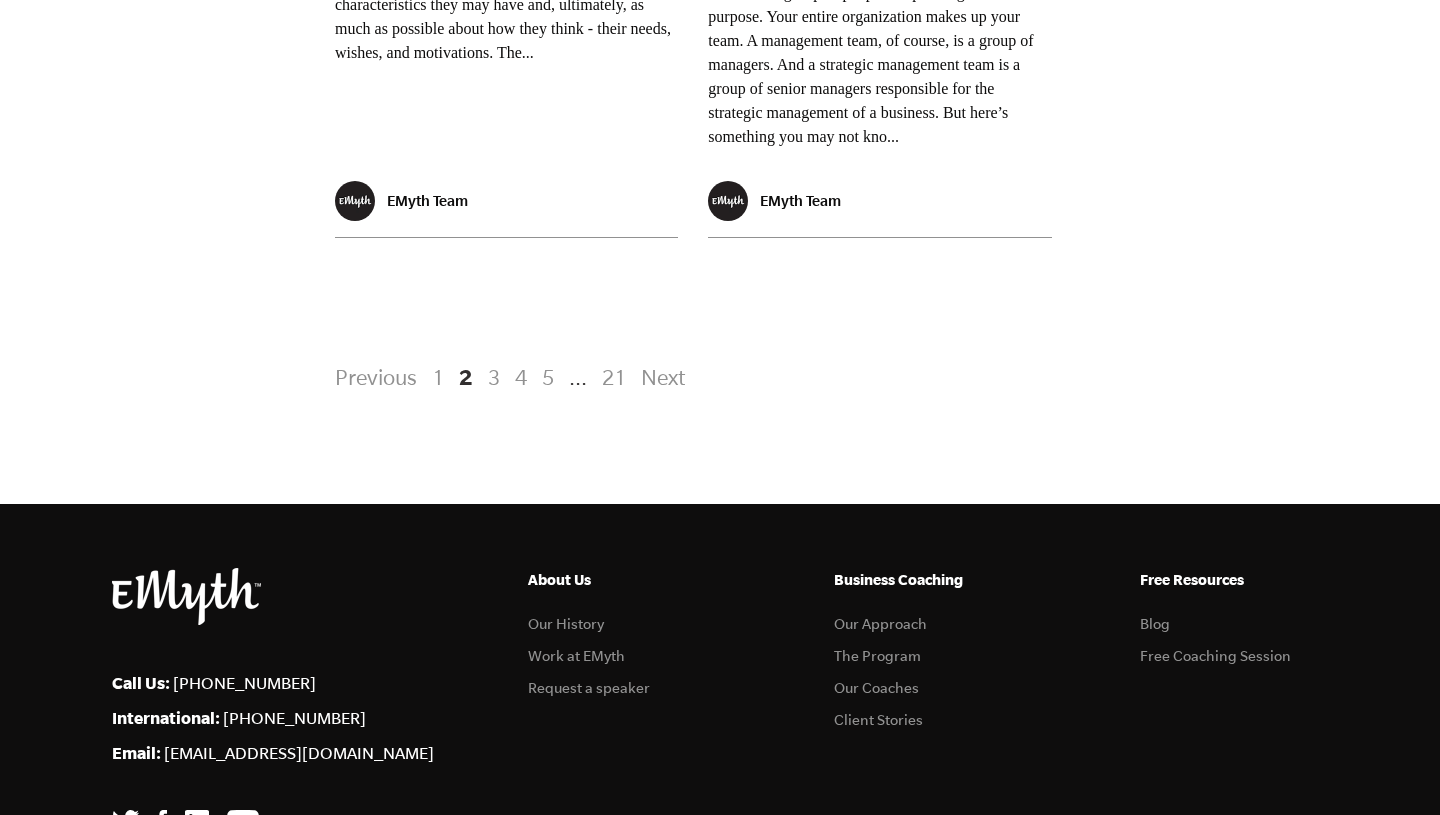 click on "3" at bounding box center (494, 377) 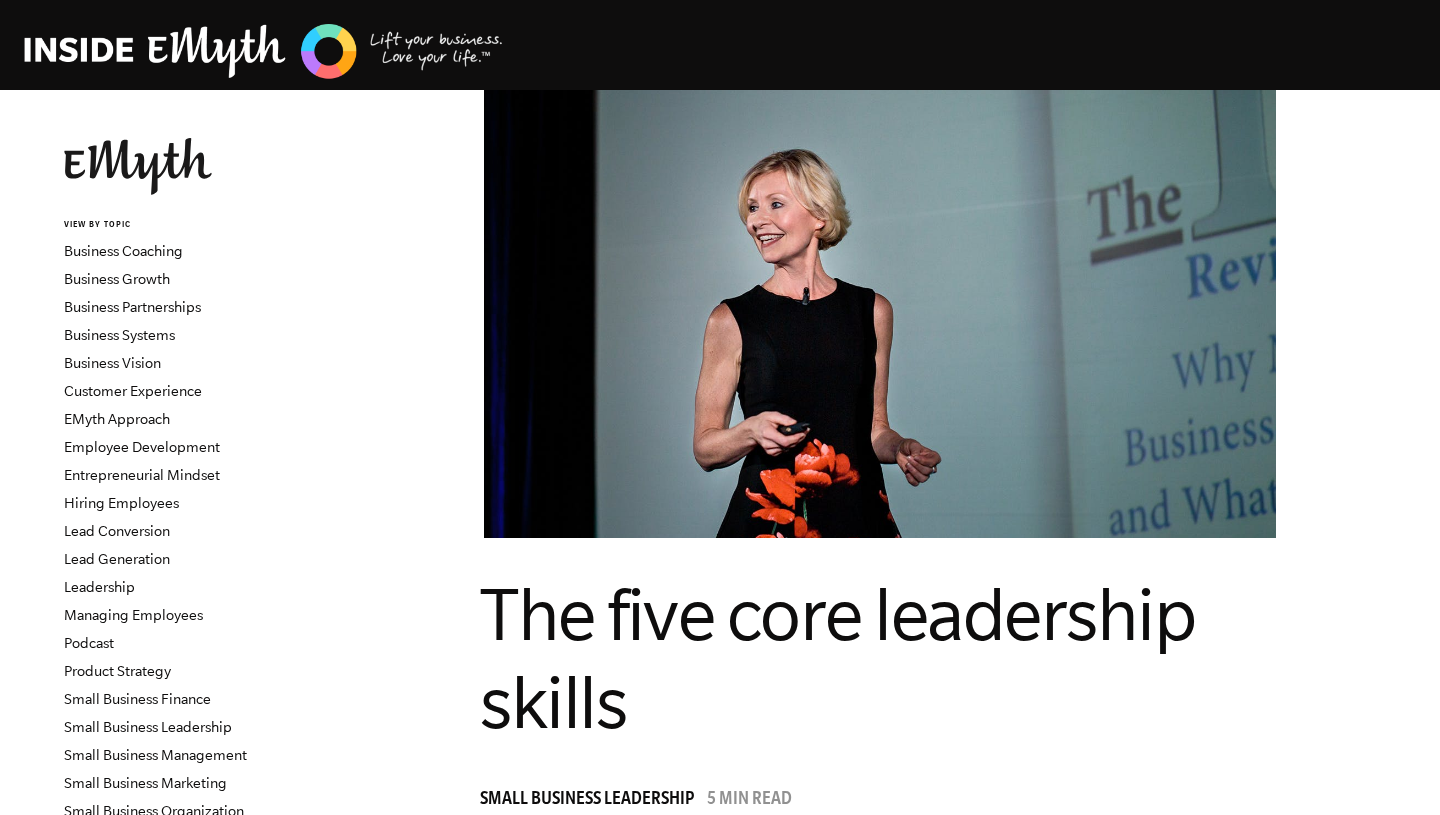 scroll, scrollTop: 0, scrollLeft: 0, axis: both 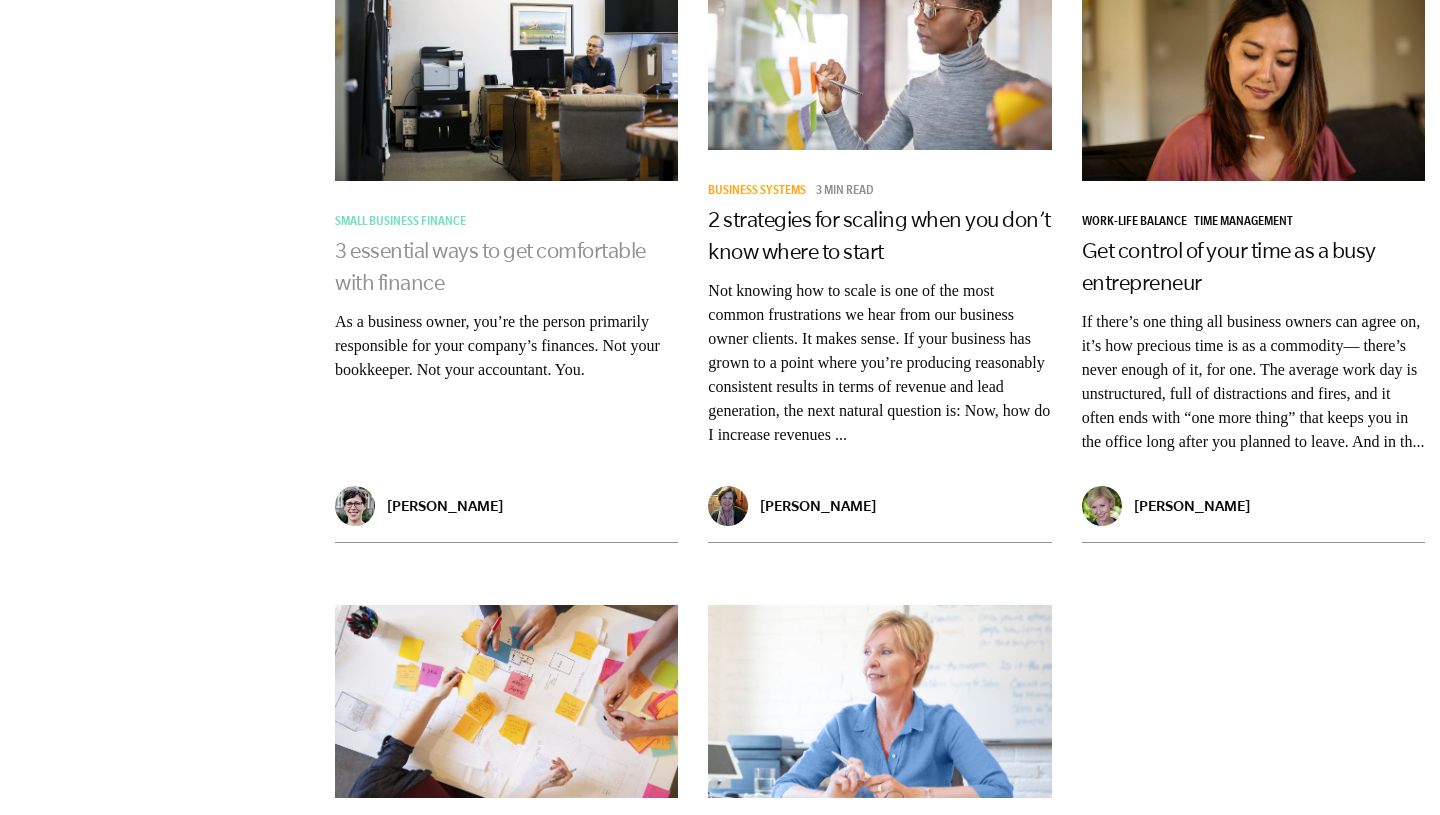 click on "3 essential ways to get comfortable with finance" at bounding box center (490, 266) 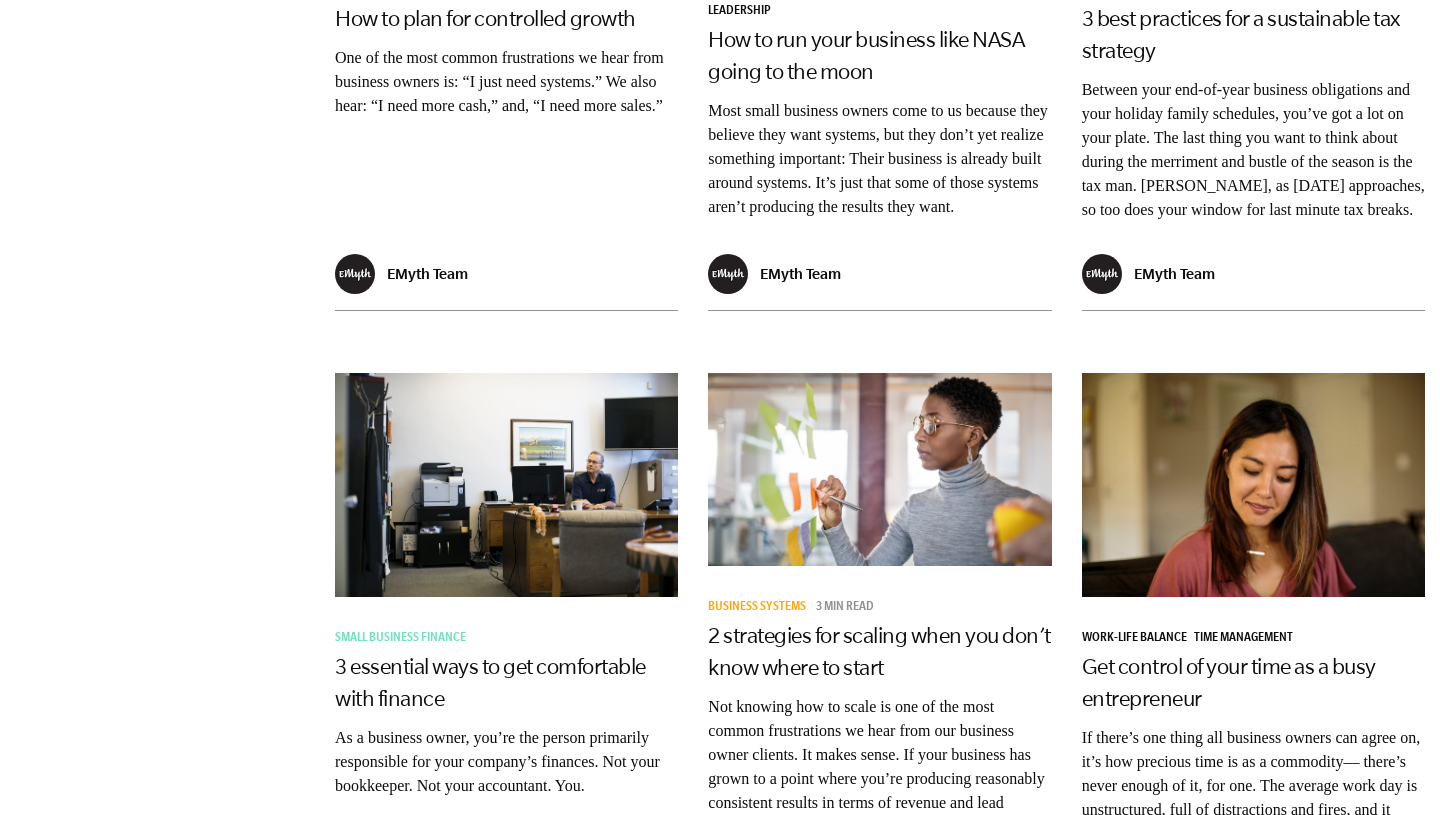 scroll, scrollTop: 2824, scrollLeft: 0, axis: vertical 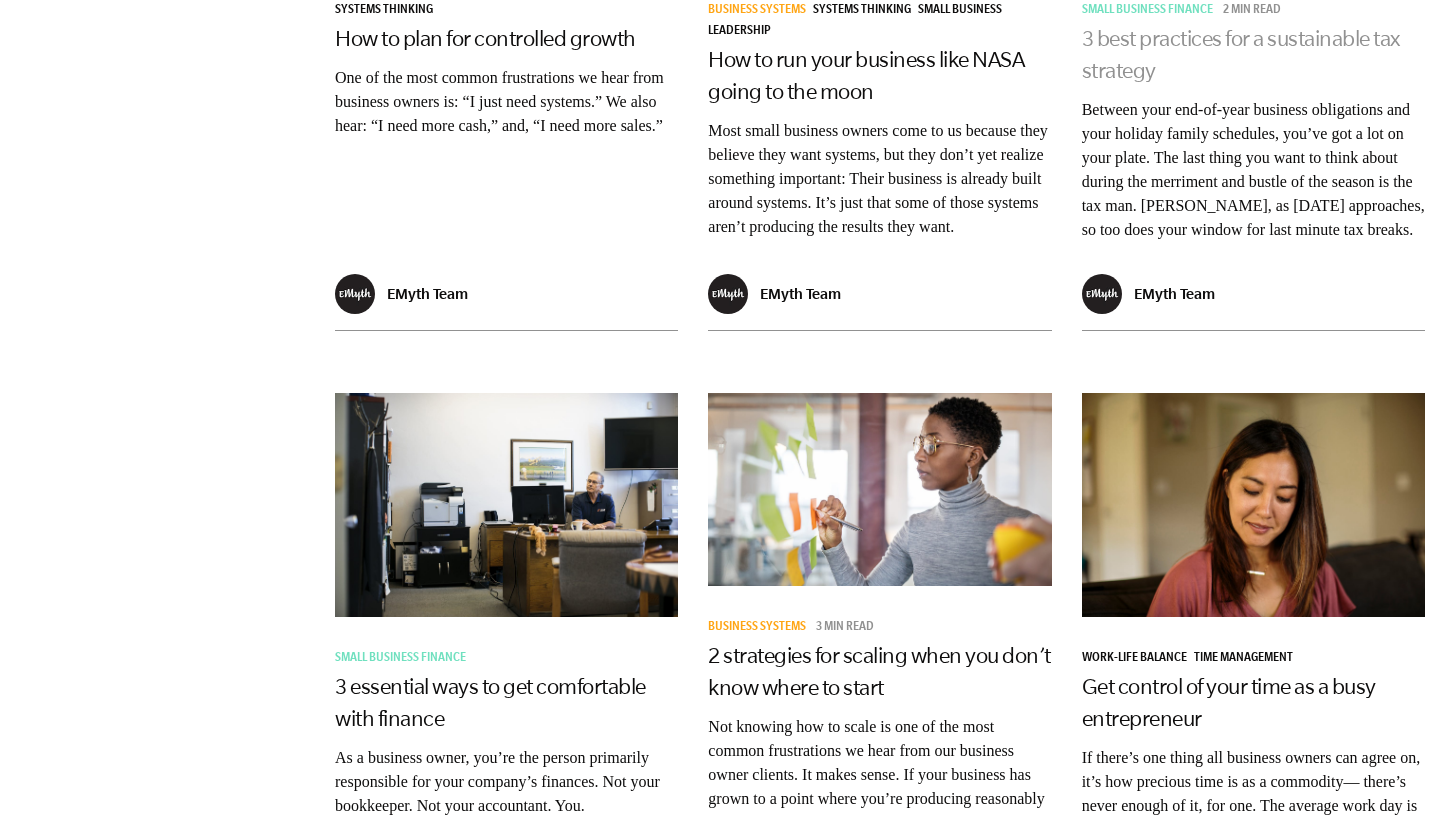 click on "3 best practices for a sustainable tax strategy" at bounding box center [1241, 54] 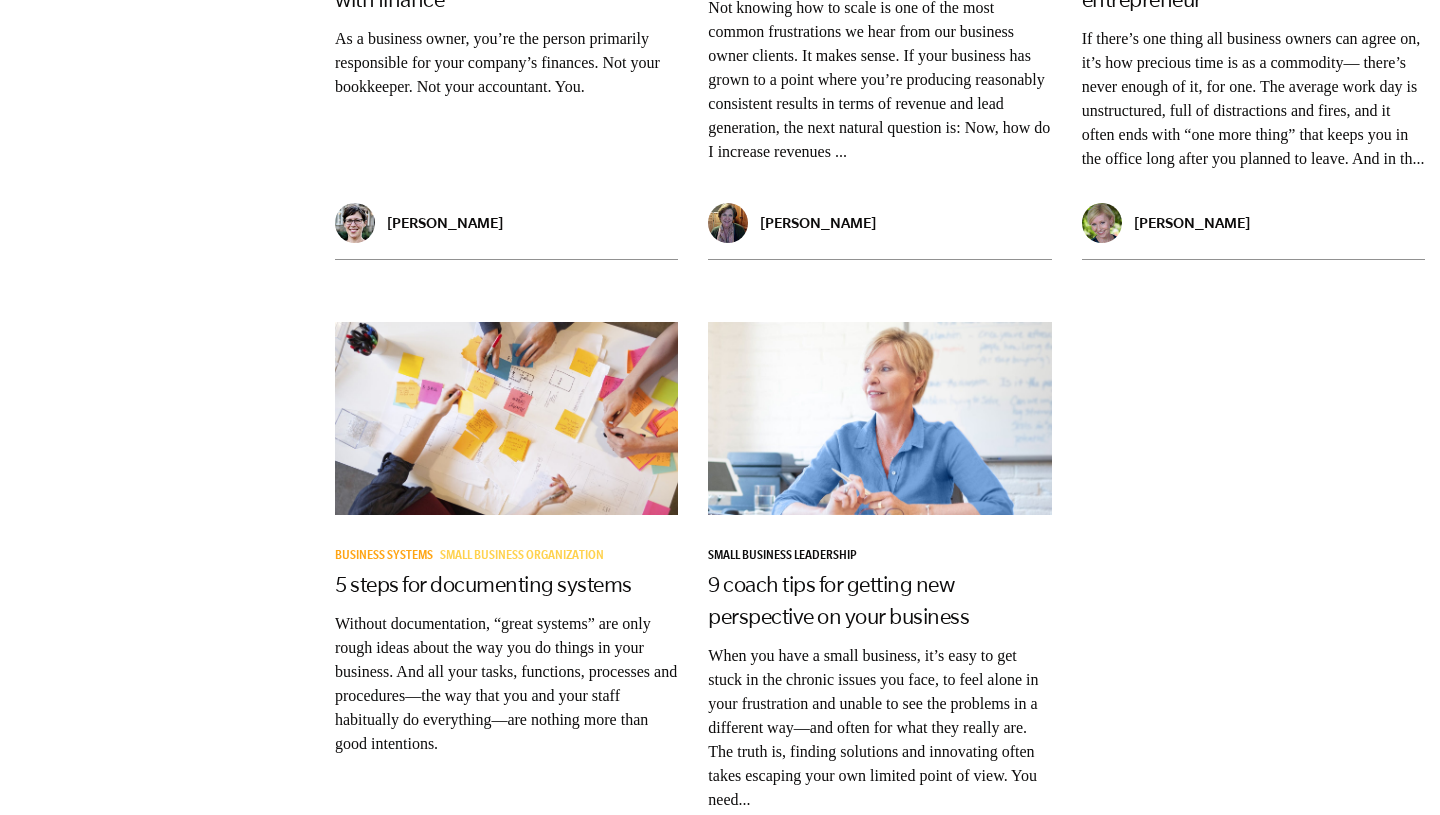 scroll, scrollTop: 3966, scrollLeft: 0, axis: vertical 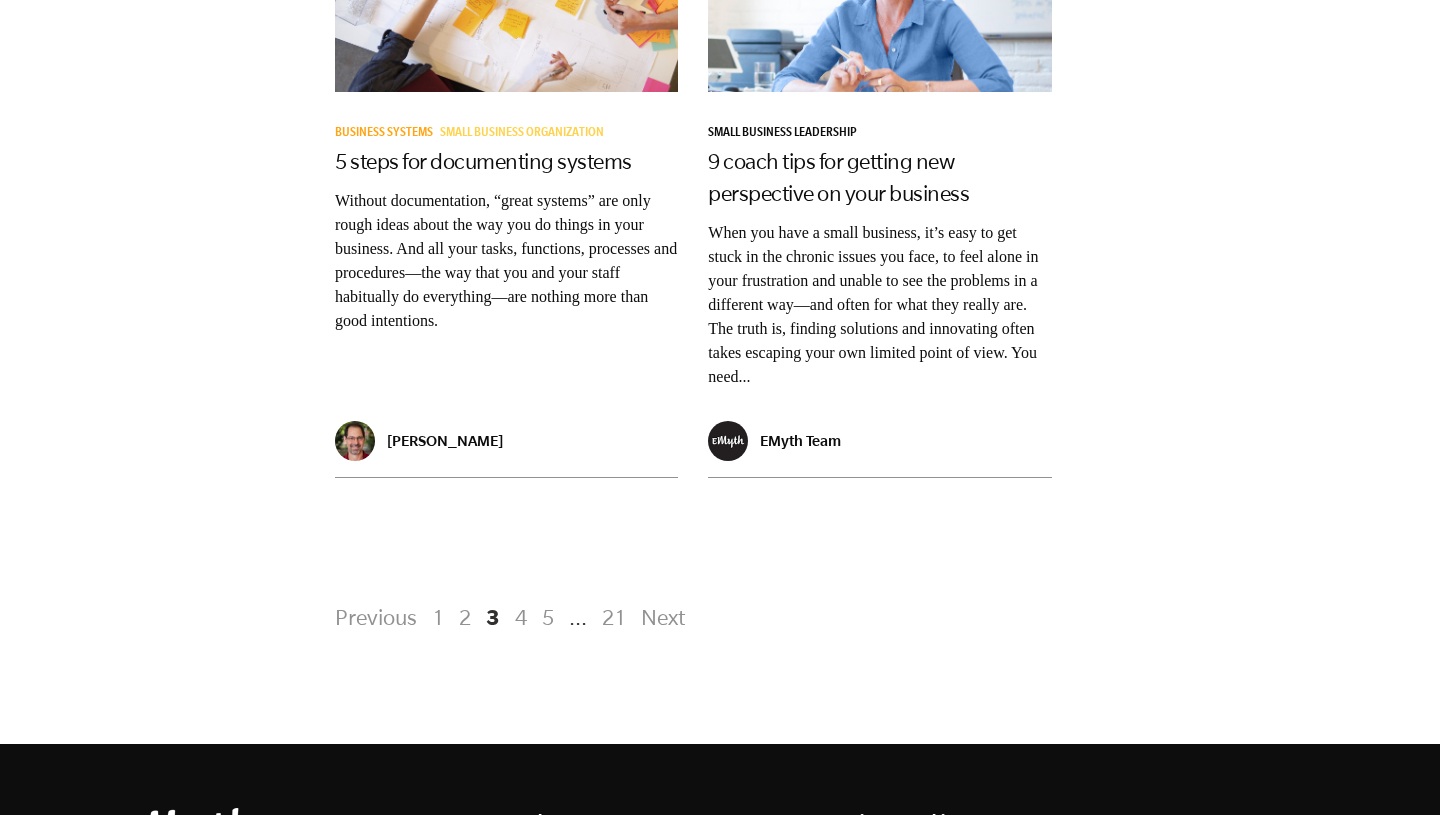 click on "4" at bounding box center (521, 617) 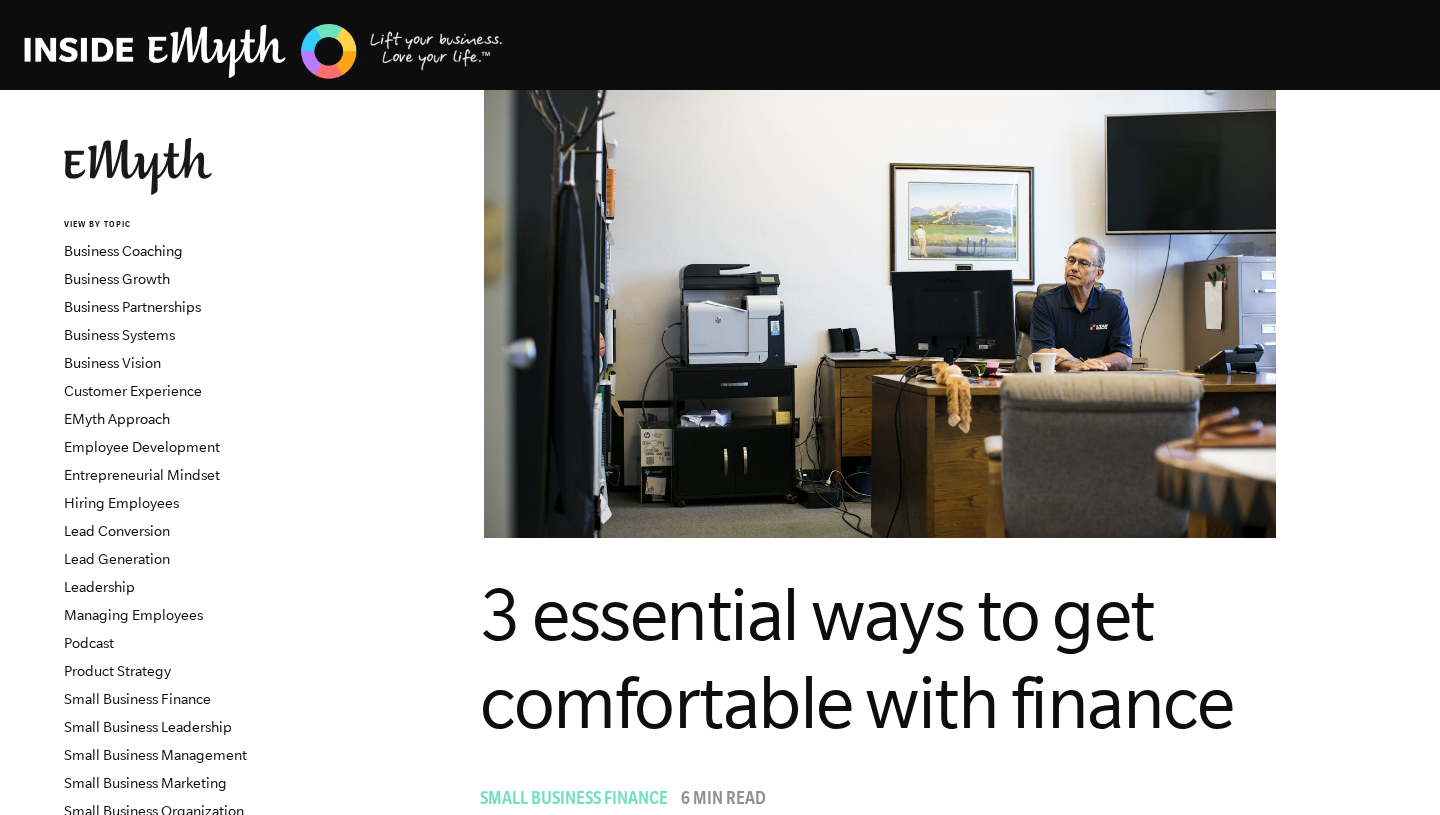 scroll, scrollTop: 0, scrollLeft: 0, axis: both 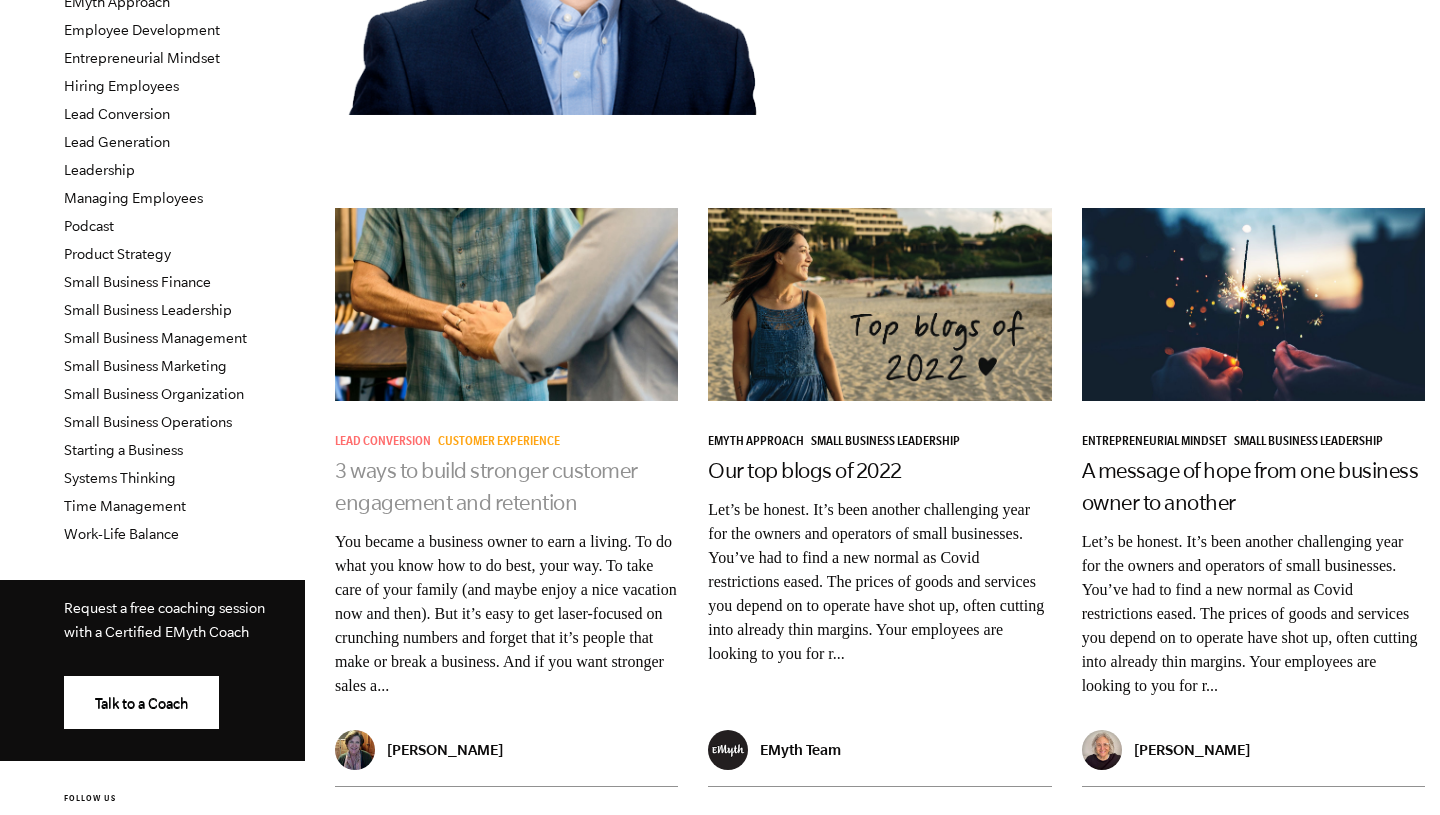 click on "3 ways to build stronger customer engagement and retention" at bounding box center (486, 486) 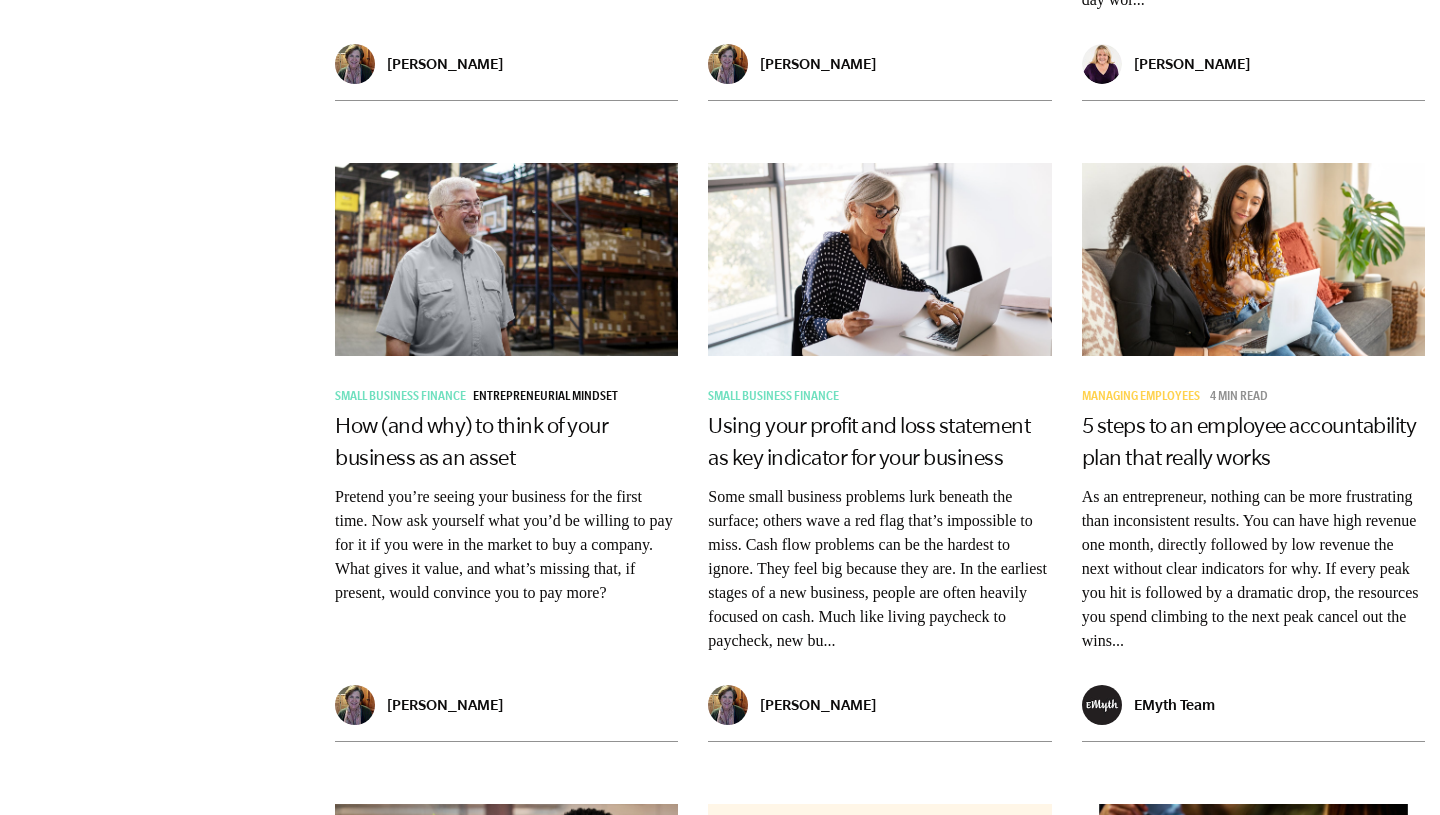 scroll, scrollTop: 1776, scrollLeft: 0, axis: vertical 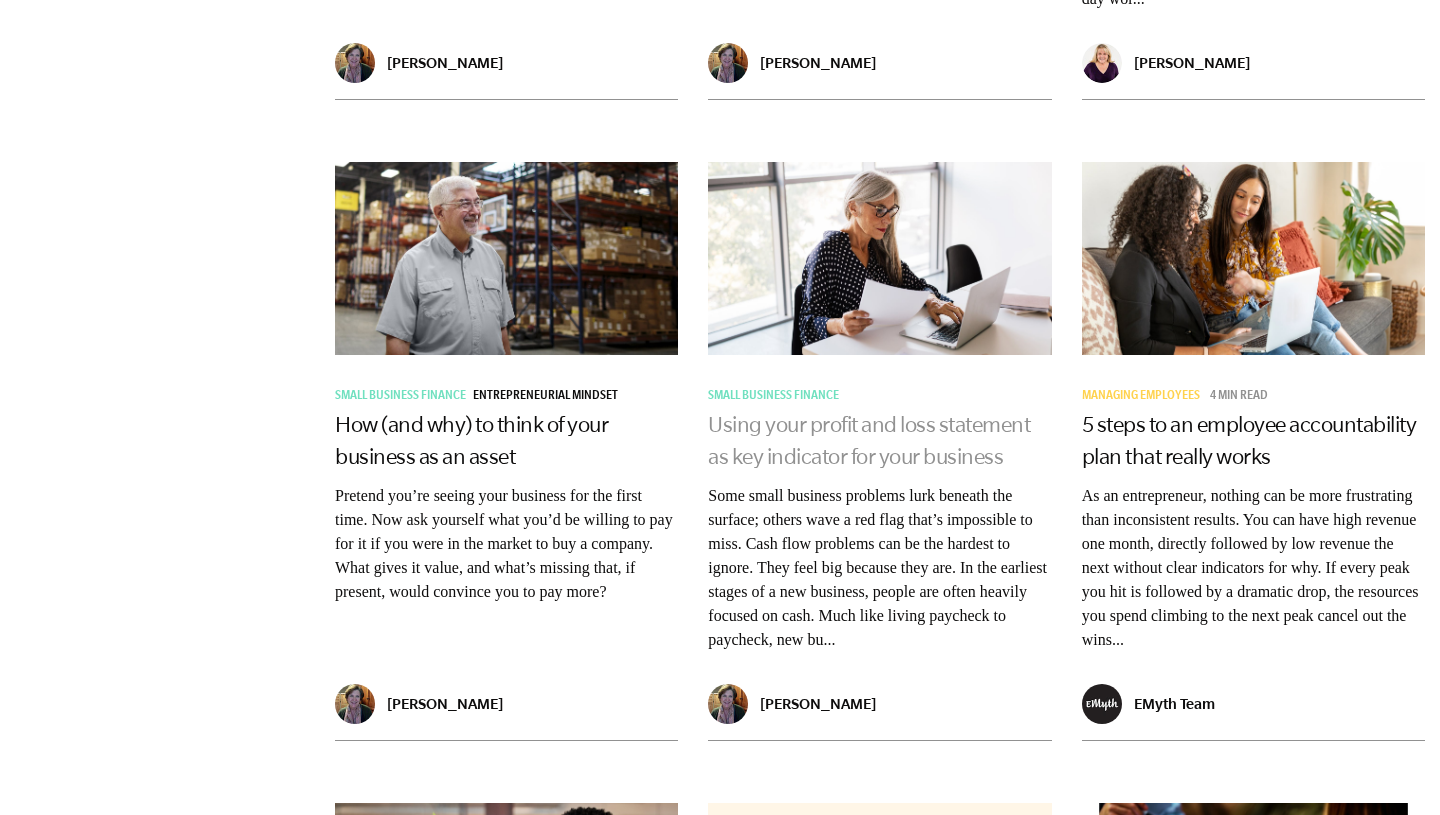 click on "Using your profit and loss statement as key indicator for your business" at bounding box center (869, 440) 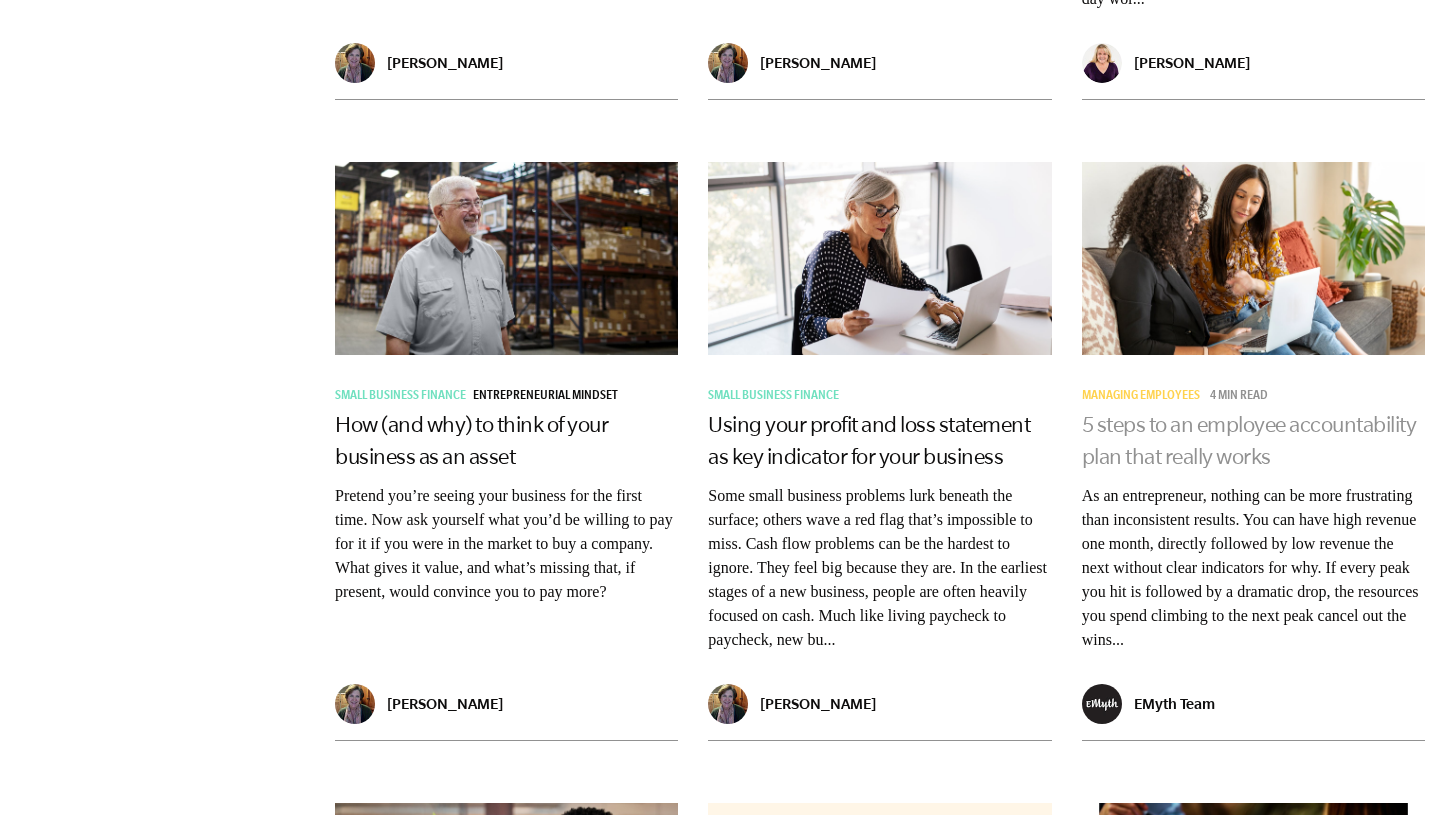 click on "5 steps to an employee accountability plan that really works" at bounding box center (1249, 440) 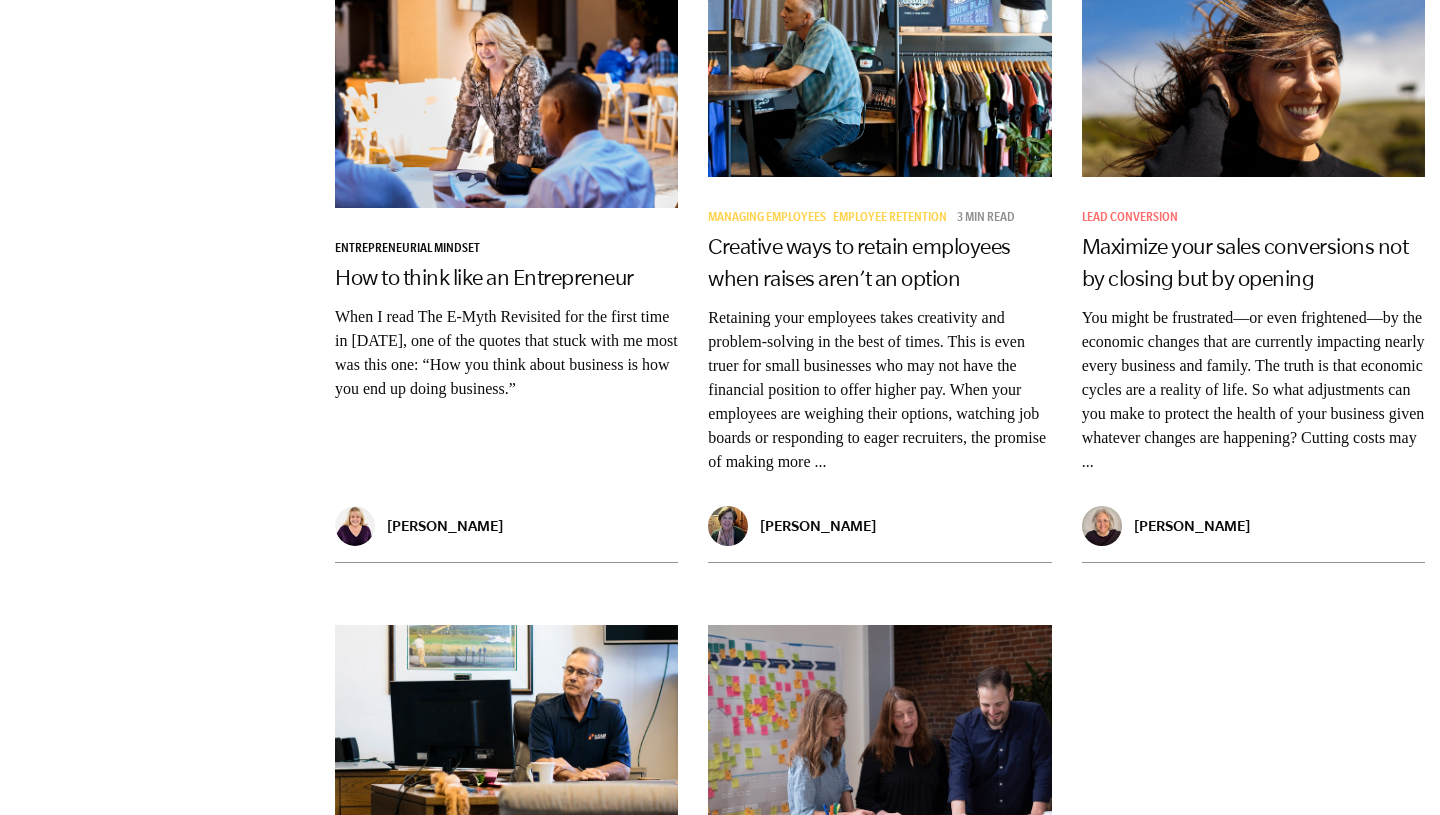 scroll, scrollTop: 3250, scrollLeft: 0, axis: vertical 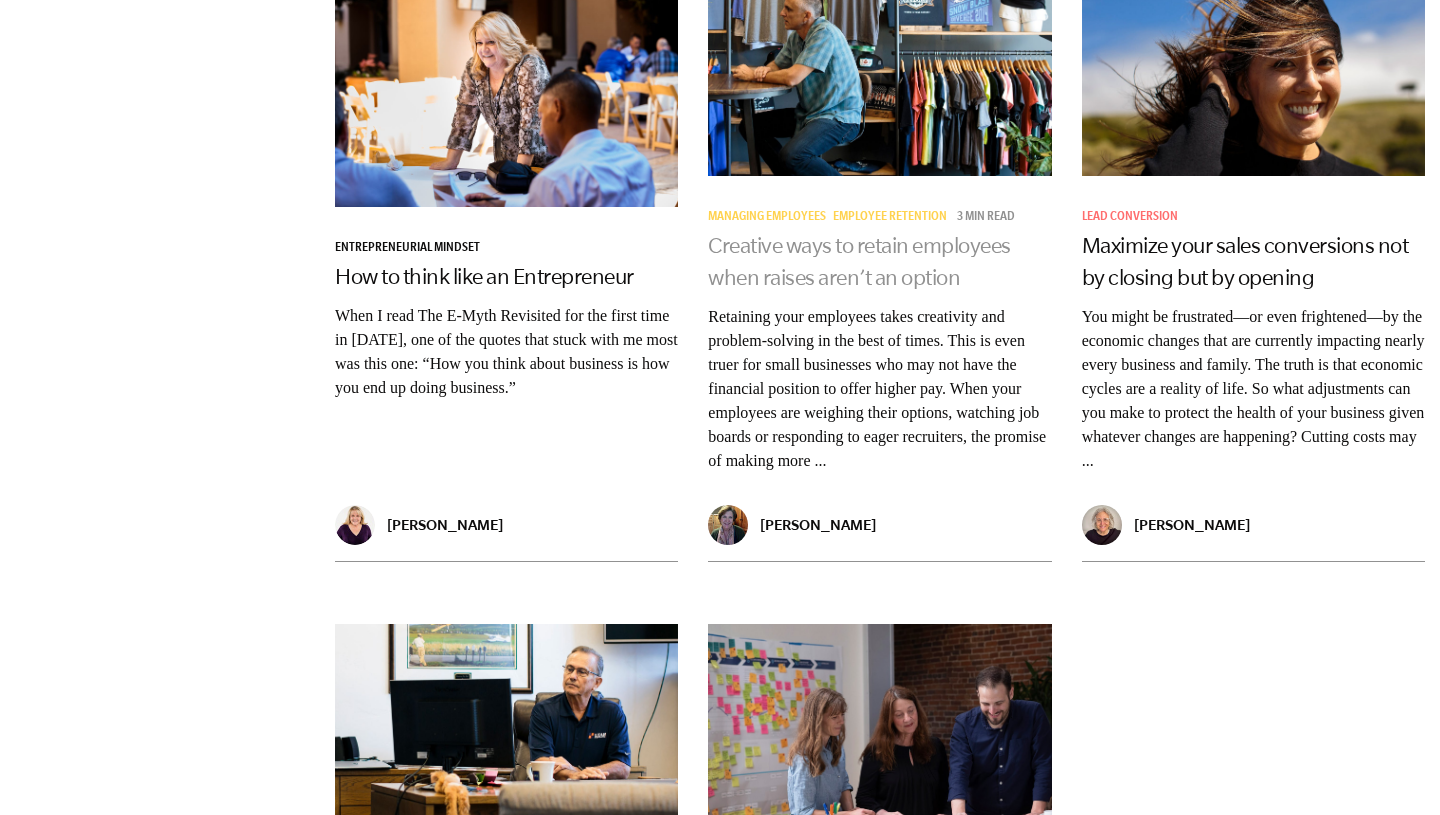 click on "Creative ways to retain employees when raises aren’t an option" at bounding box center [859, 261] 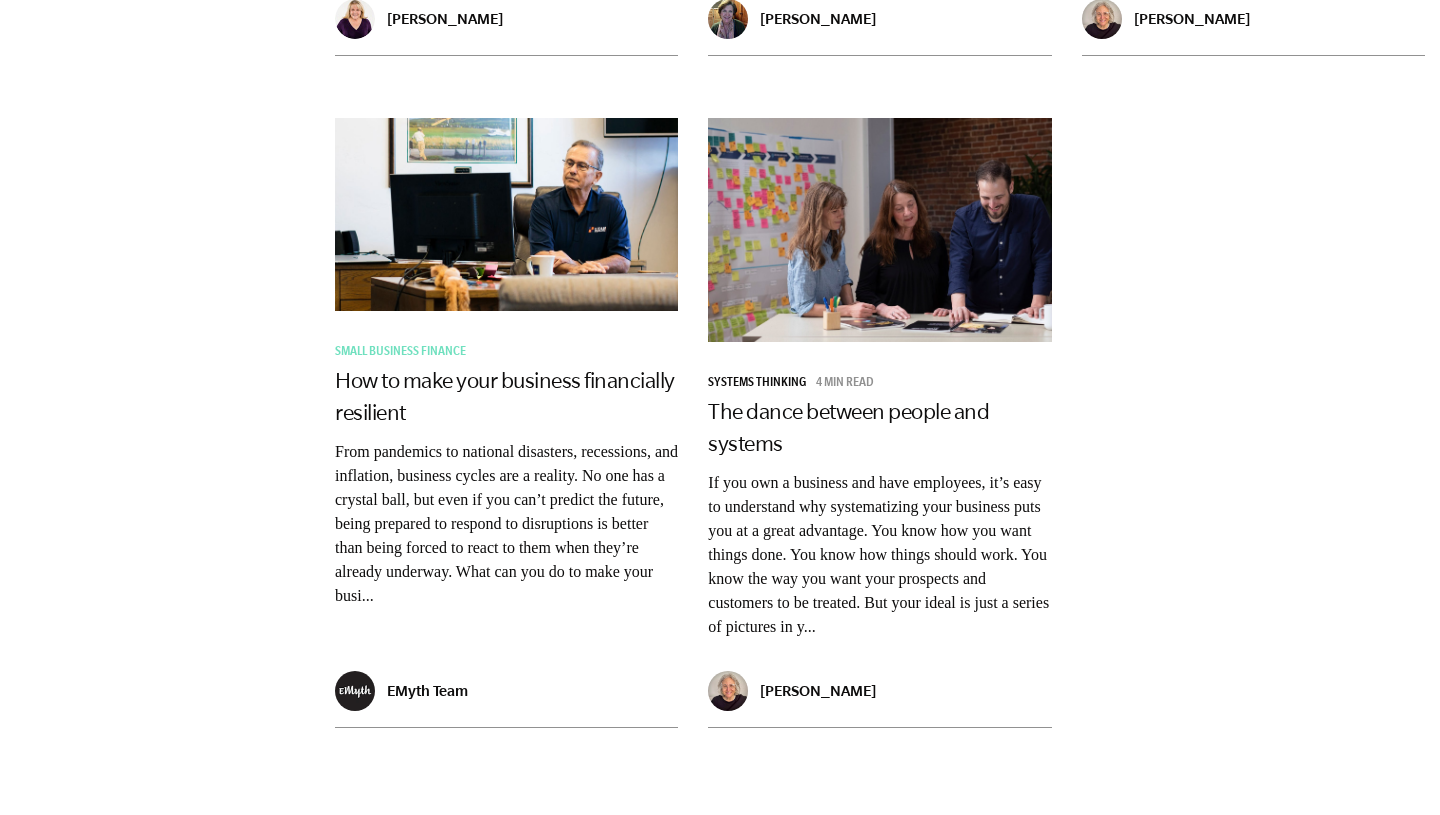 scroll, scrollTop: 3757, scrollLeft: 0, axis: vertical 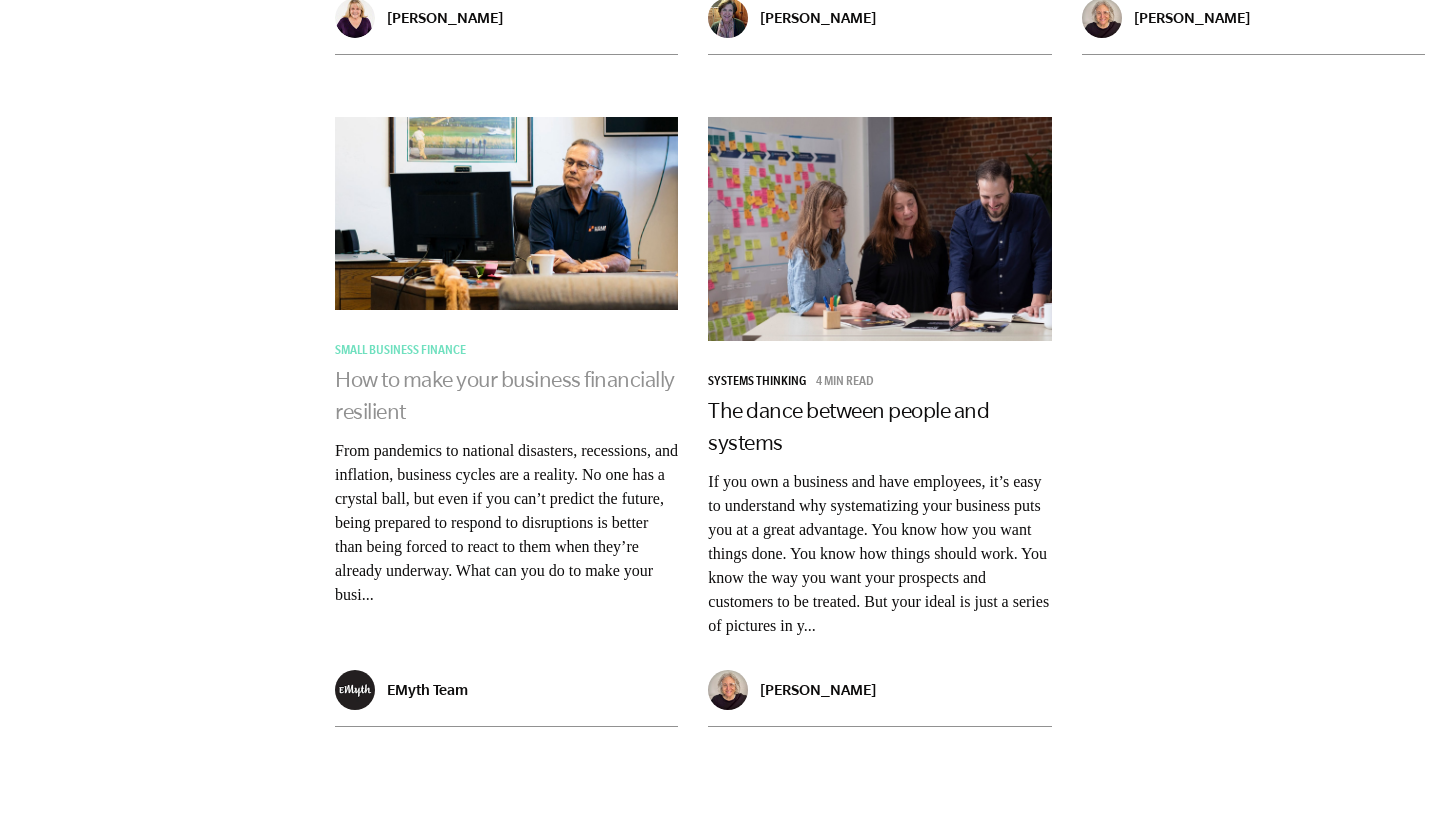 click on "How to make your business financially resilient" at bounding box center (505, 395) 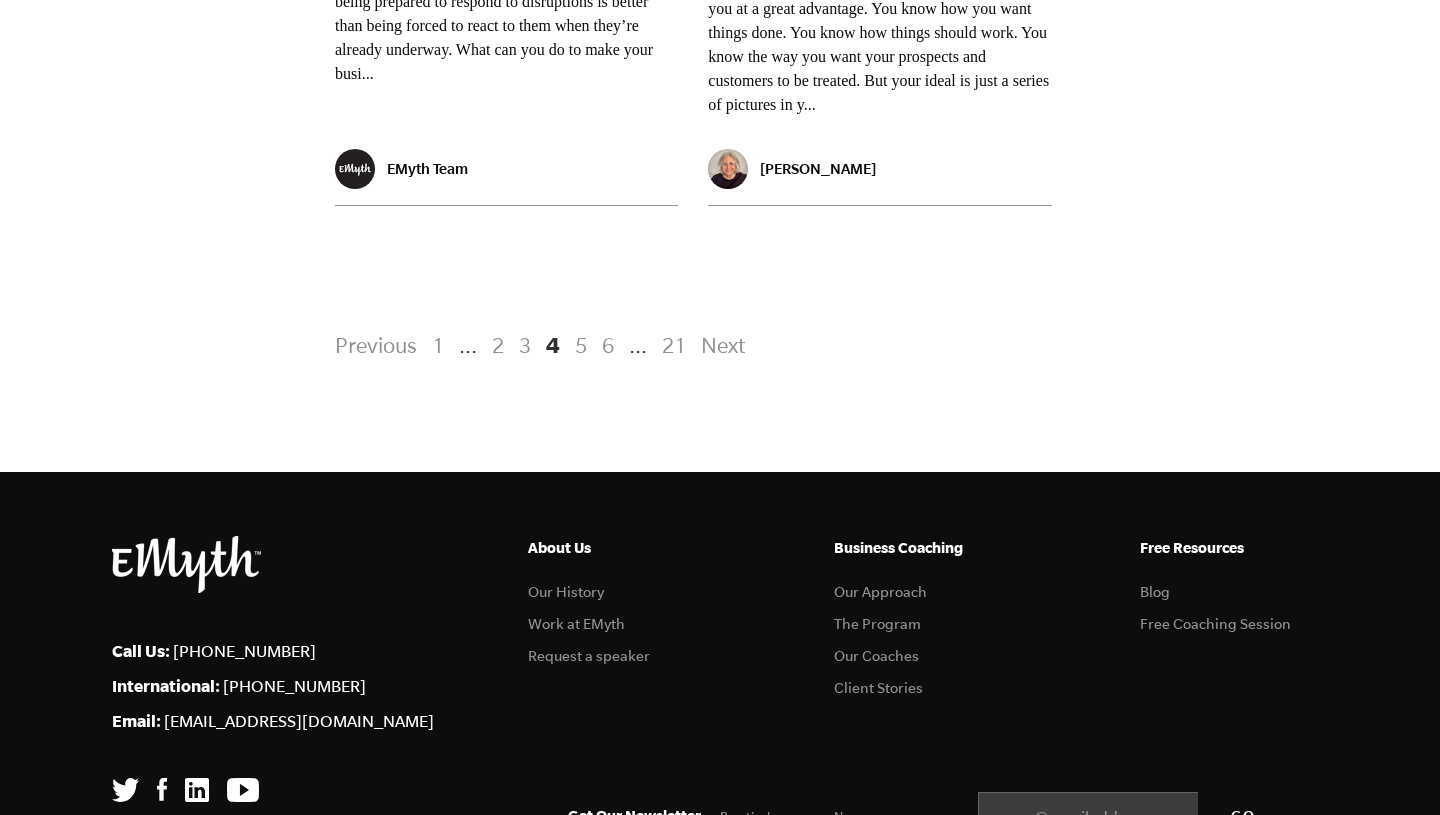 scroll, scrollTop: 4314, scrollLeft: 0, axis: vertical 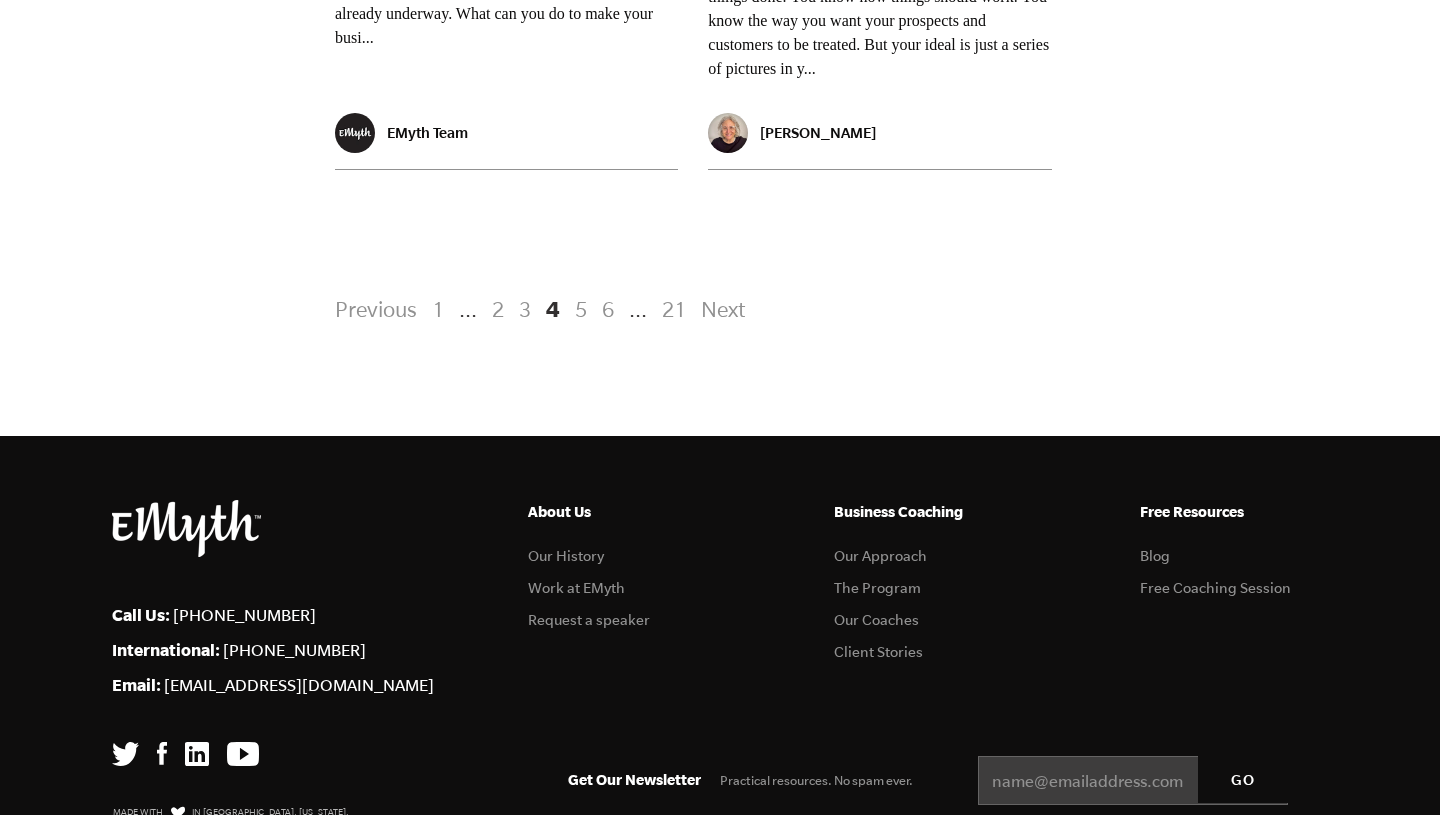click on "5" at bounding box center (581, 309) 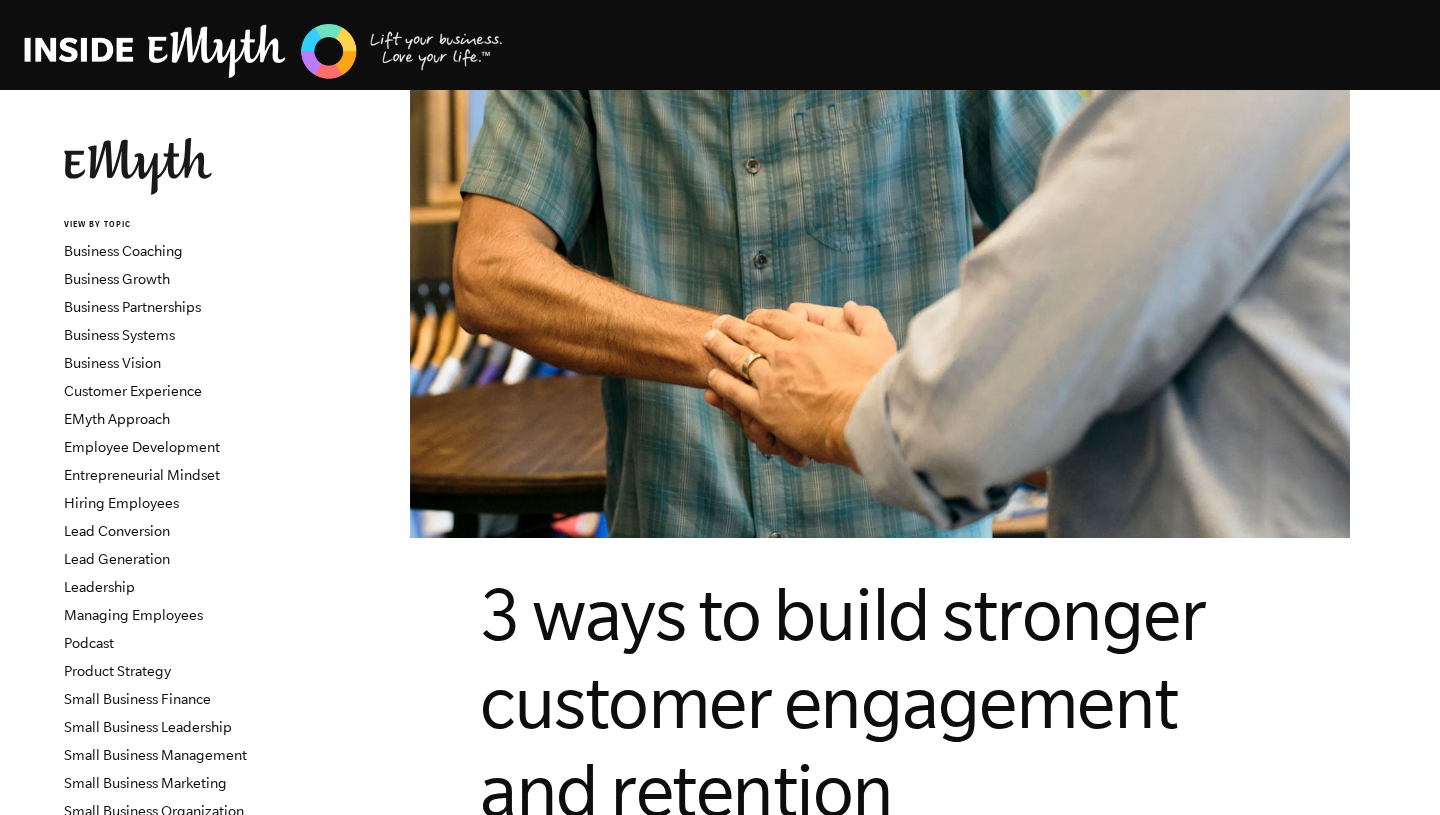 scroll, scrollTop: 0, scrollLeft: 0, axis: both 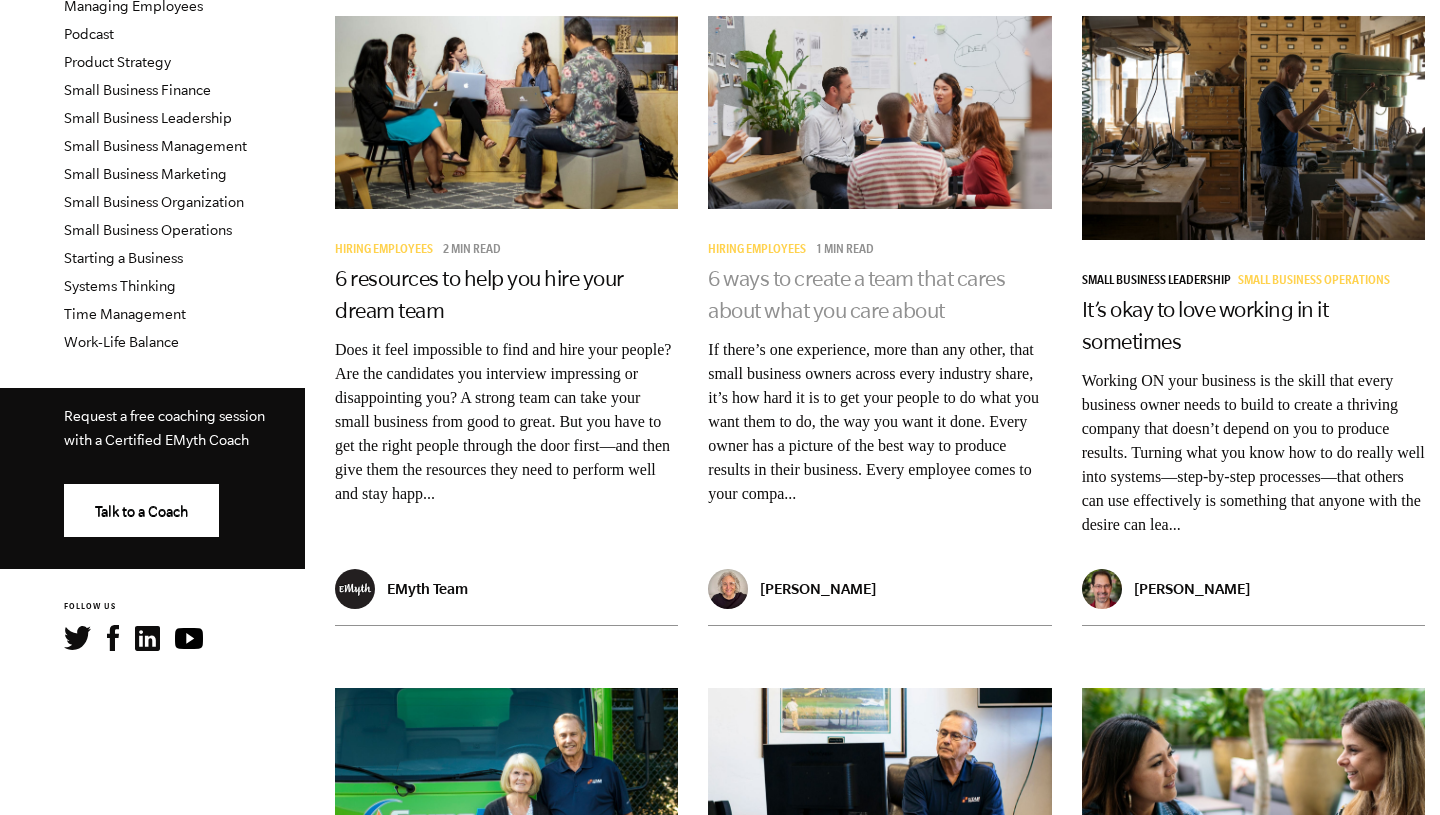 click on "6 ways to create a team that cares about what you care about" at bounding box center (856, 294) 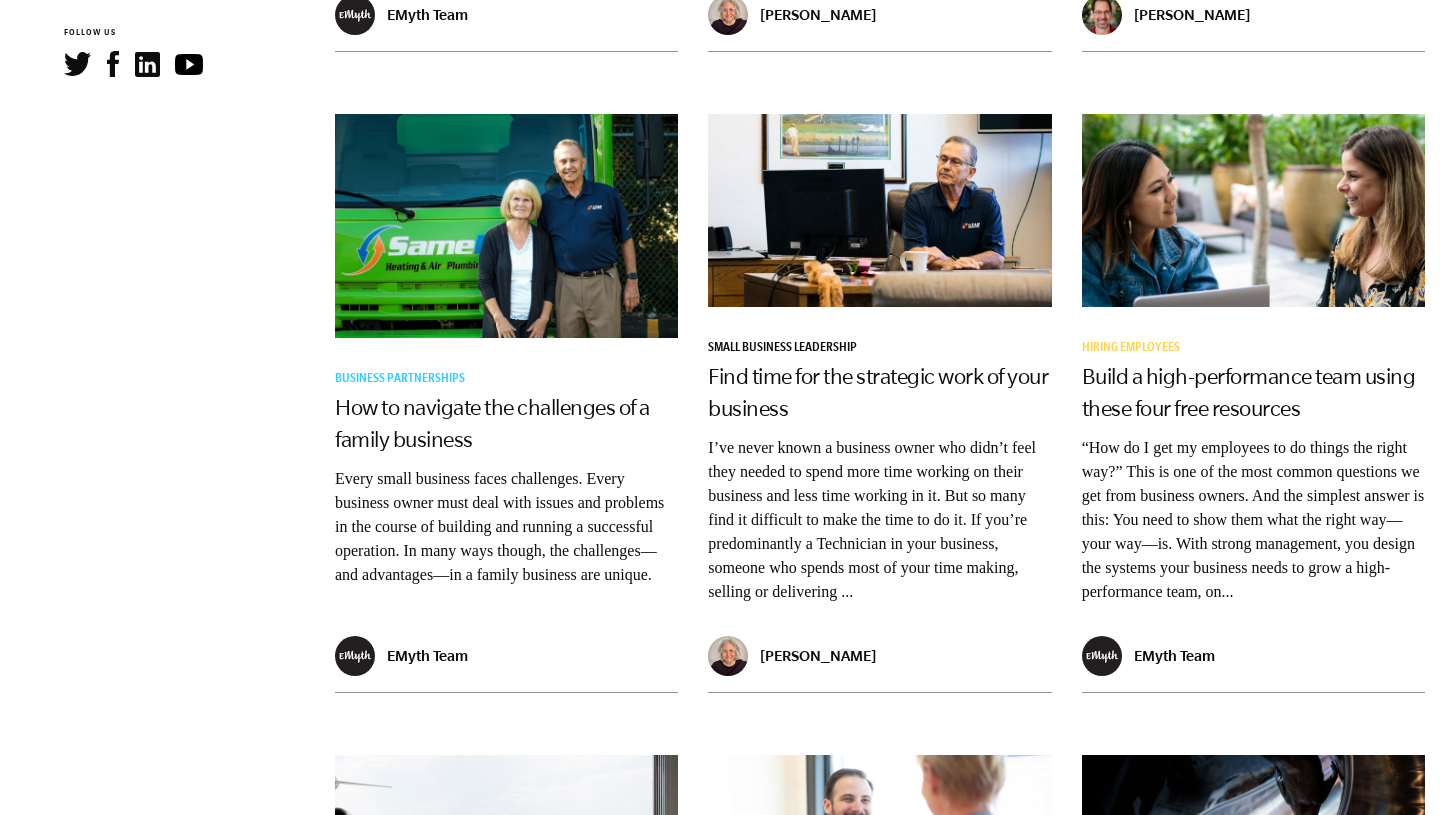 scroll, scrollTop: 1196, scrollLeft: 0, axis: vertical 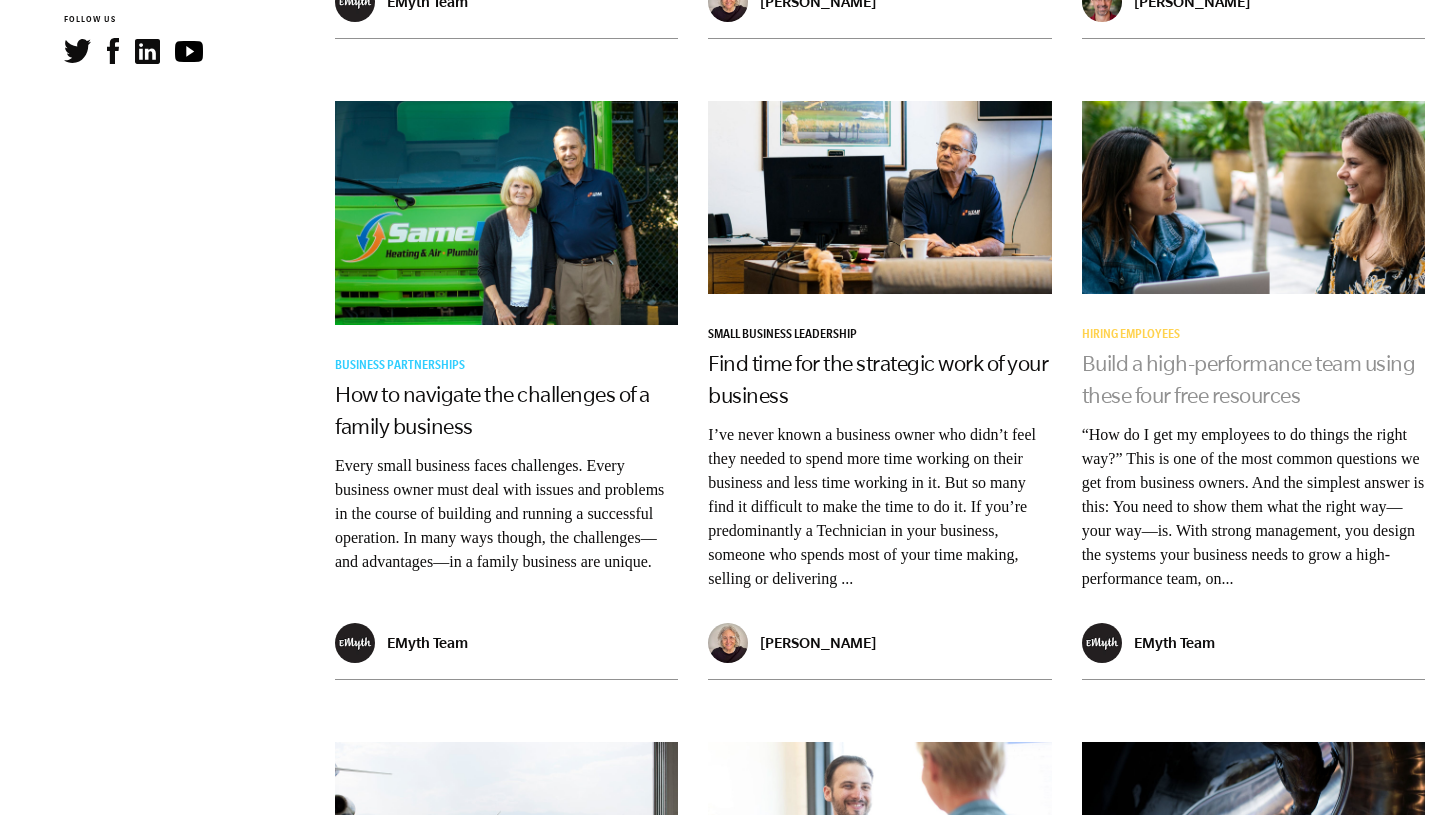 click on "Build a high-performance team using these four free resources" at bounding box center [1249, 379] 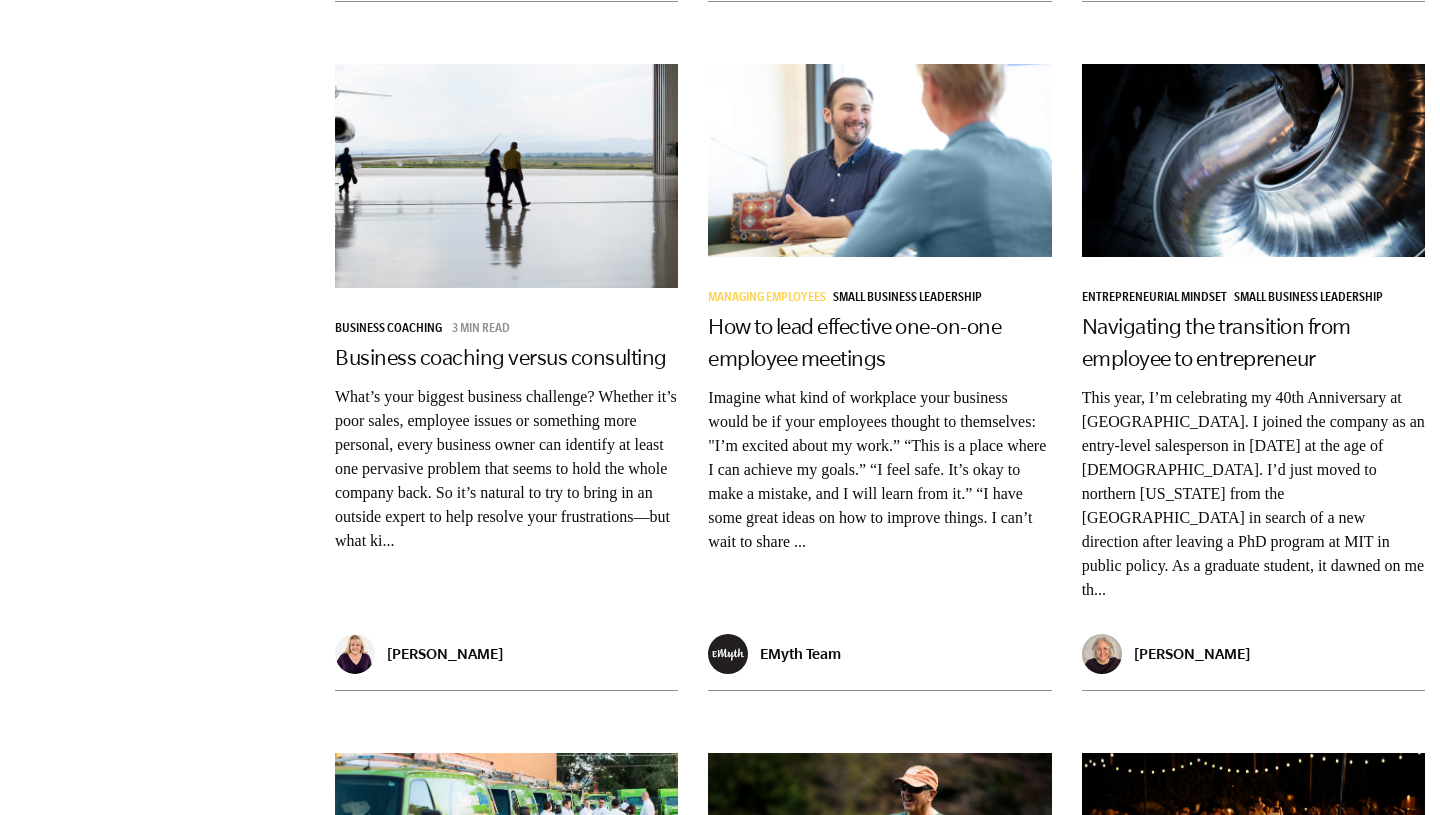 scroll, scrollTop: 1875, scrollLeft: 0, axis: vertical 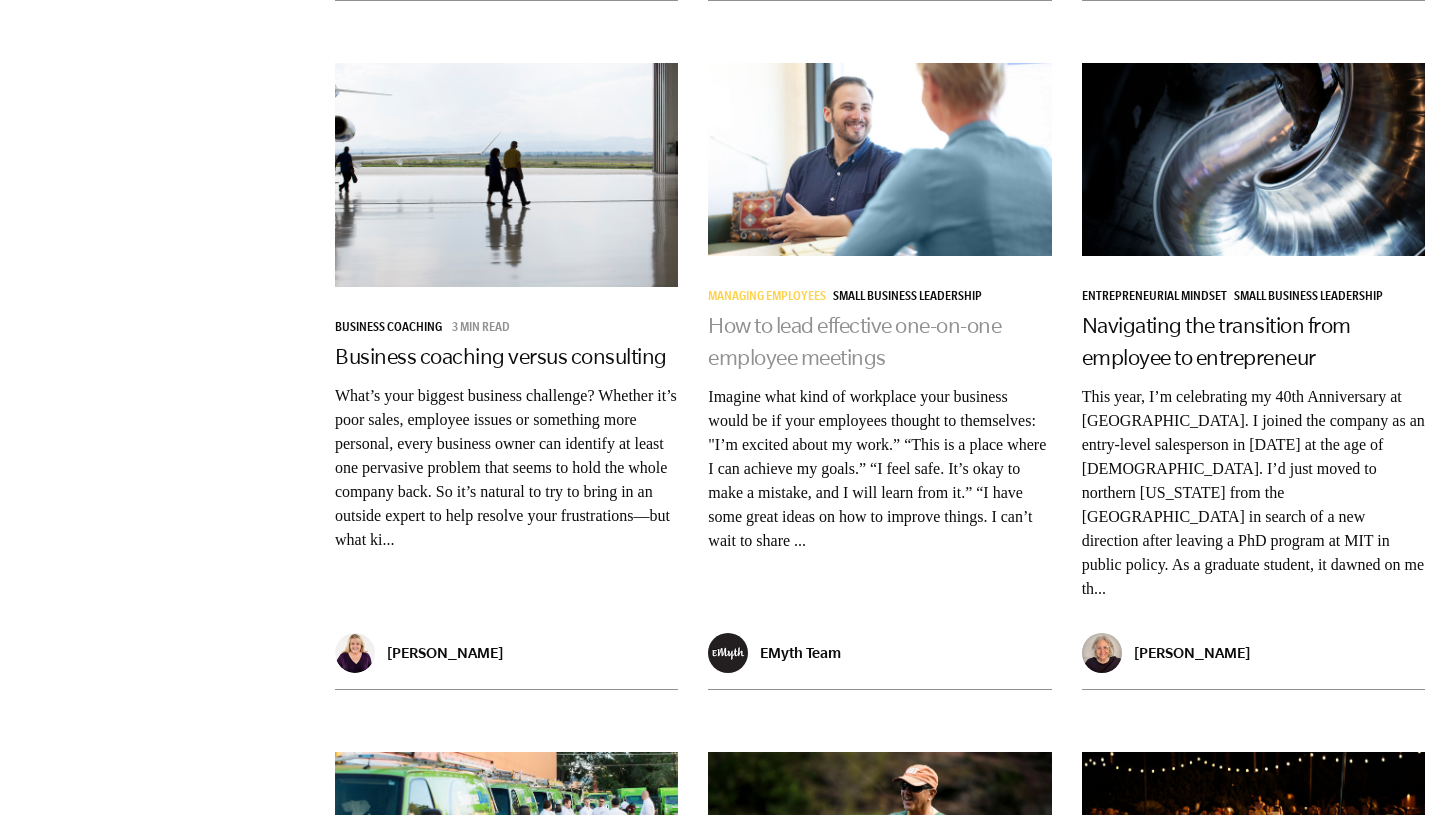 click on "How to lead effective one-on-one employee meetings" at bounding box center [854, 341] 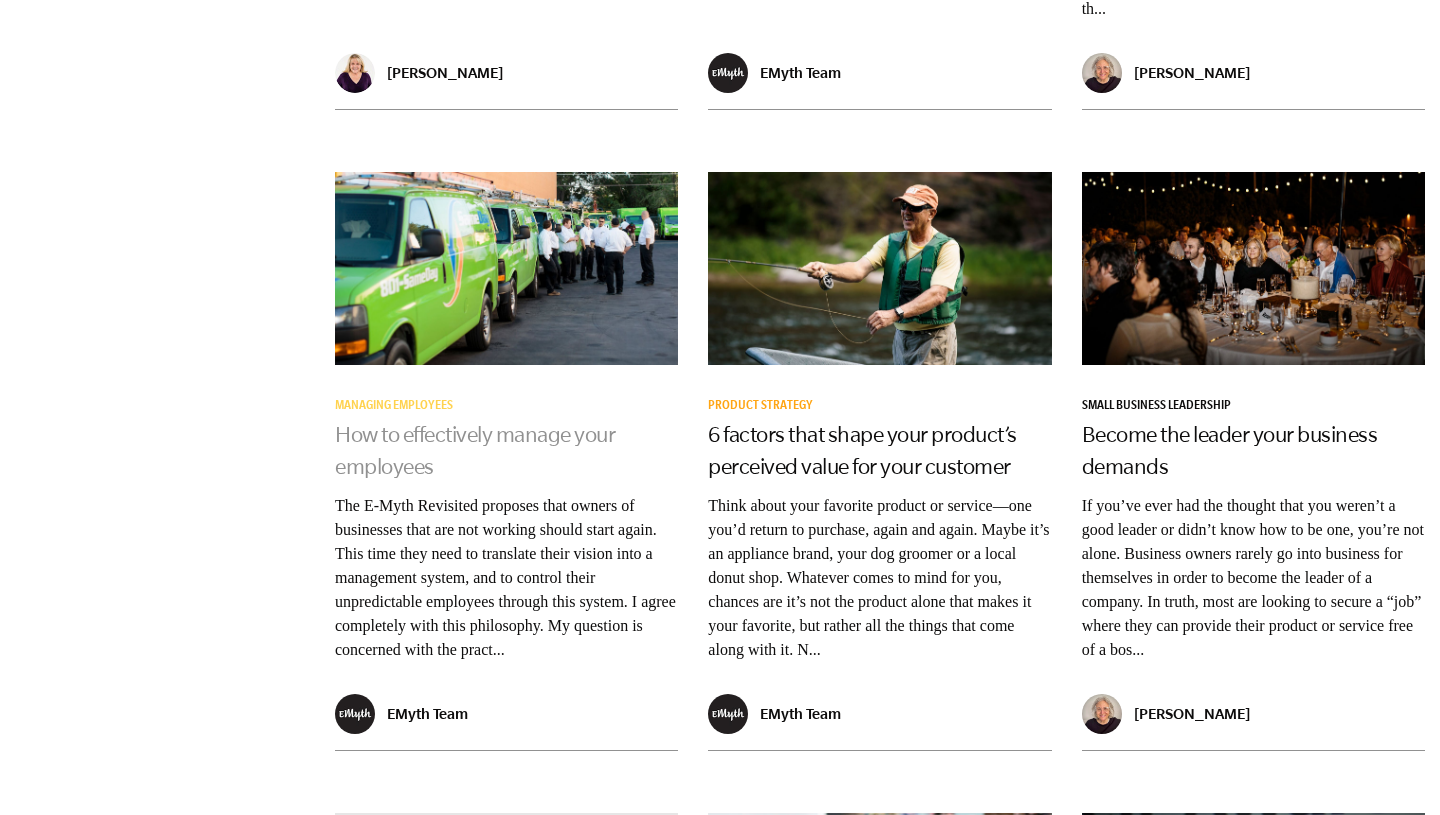 click on "How to effectively manage your employees" at bounding box center (475, 450) 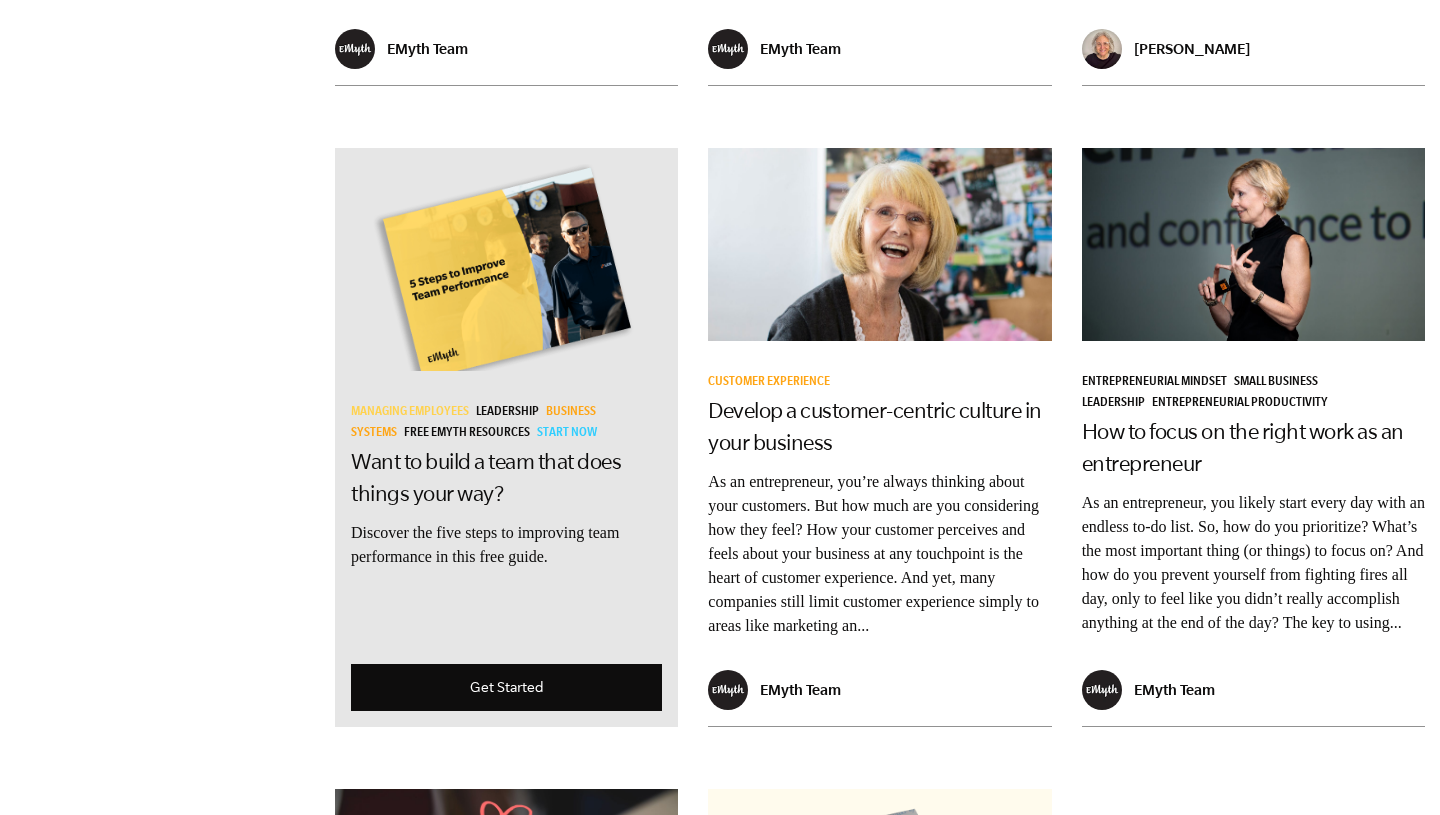 scroll, scrollTop: 3142, scrollLeft: 0, axis: vertical 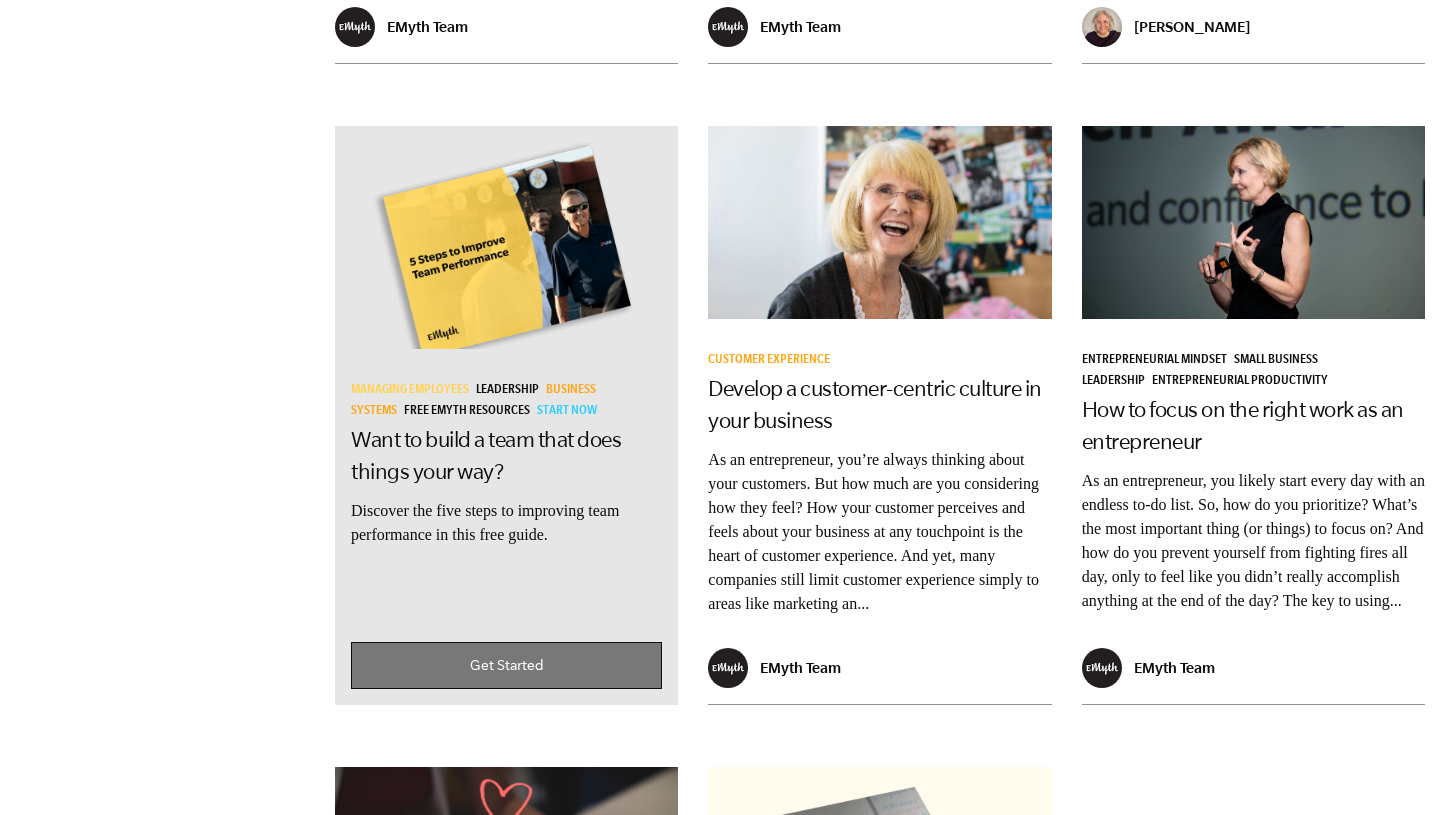 click on "Get Started" at bounding box center [506, 665] 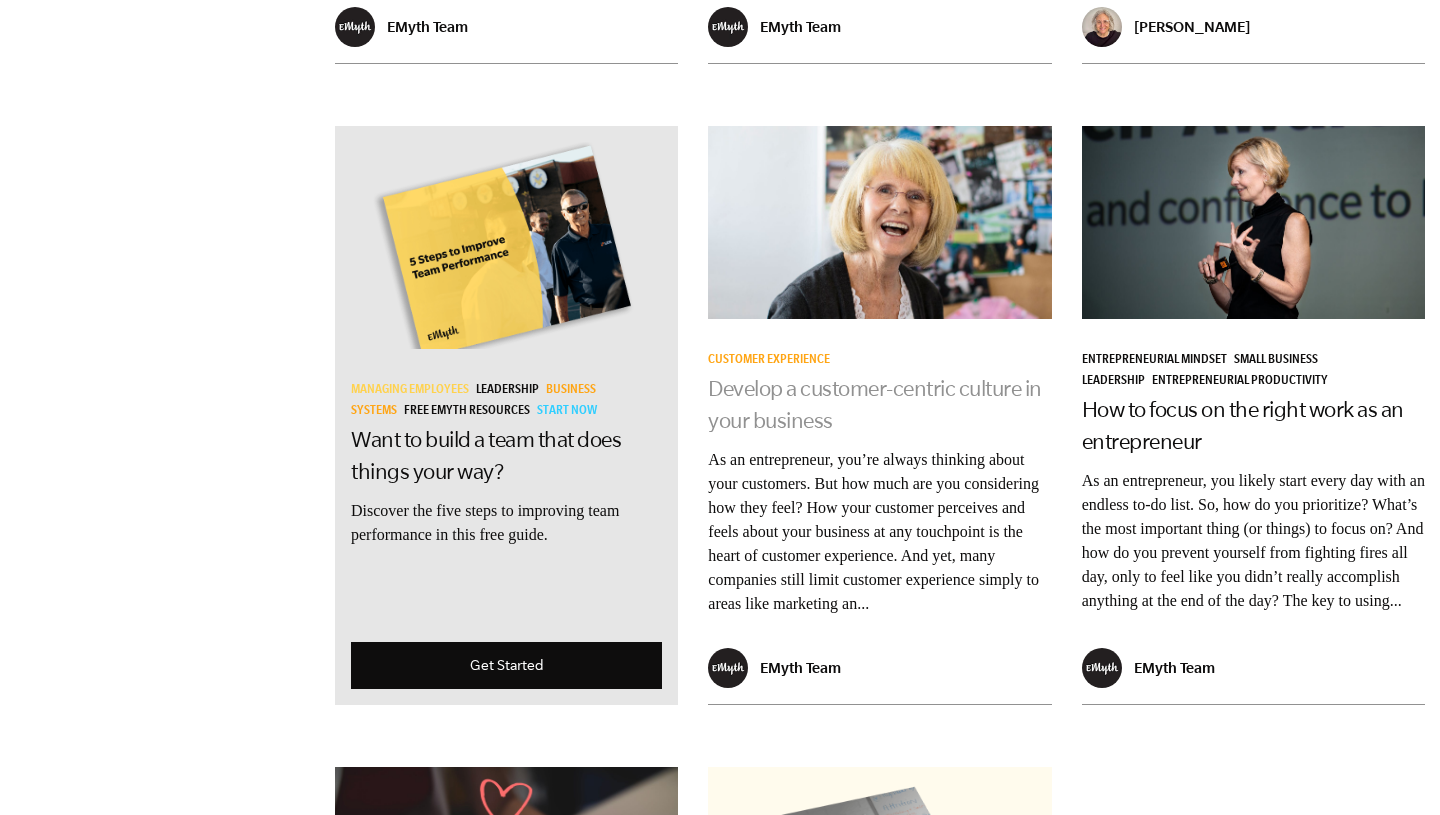 click on "Develop a customer-centric culture in your business" at bounding box center (875, 404) 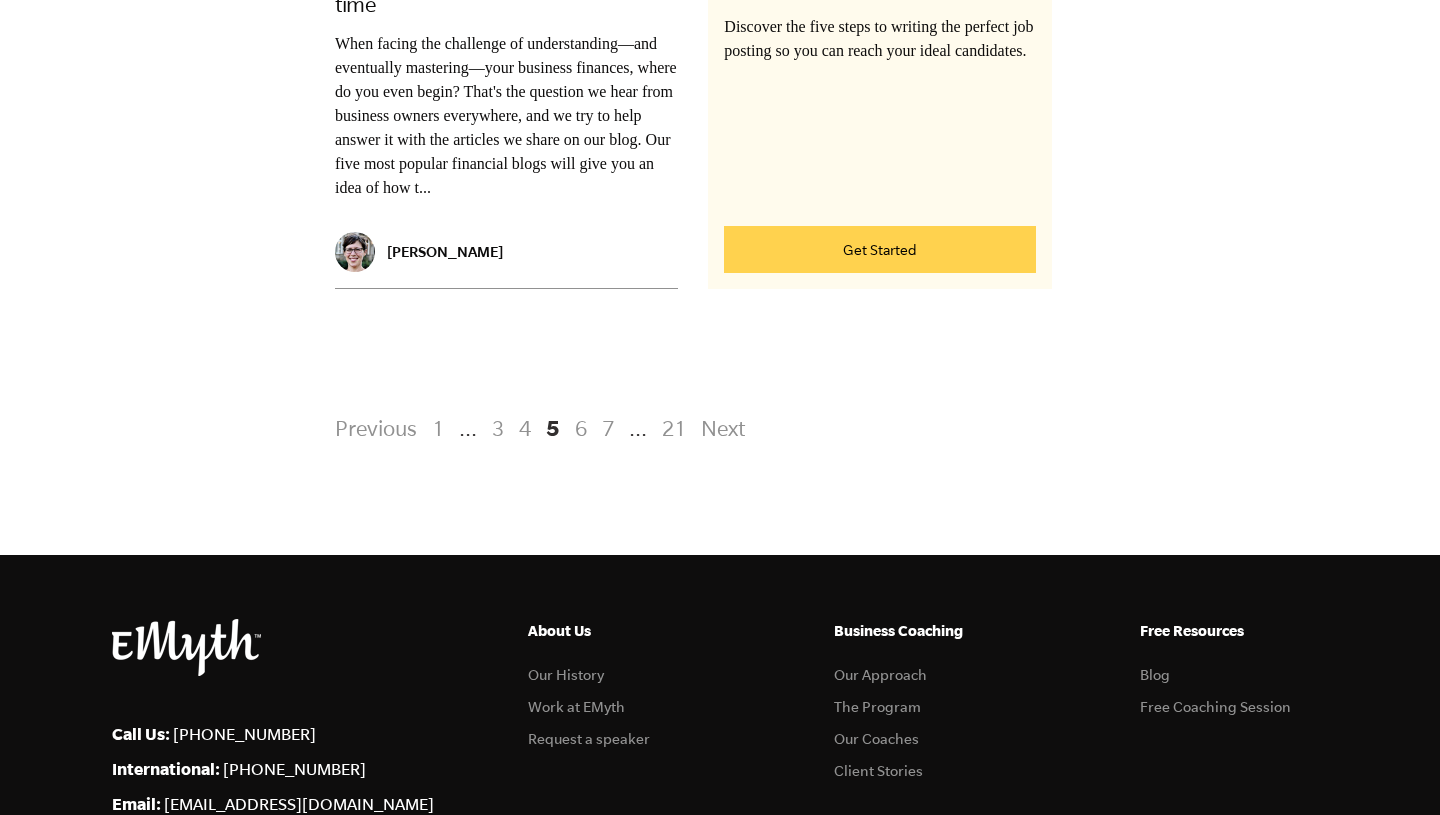 scroll, scrollTop: 4244, scrollLeft: 0, axis: vertical 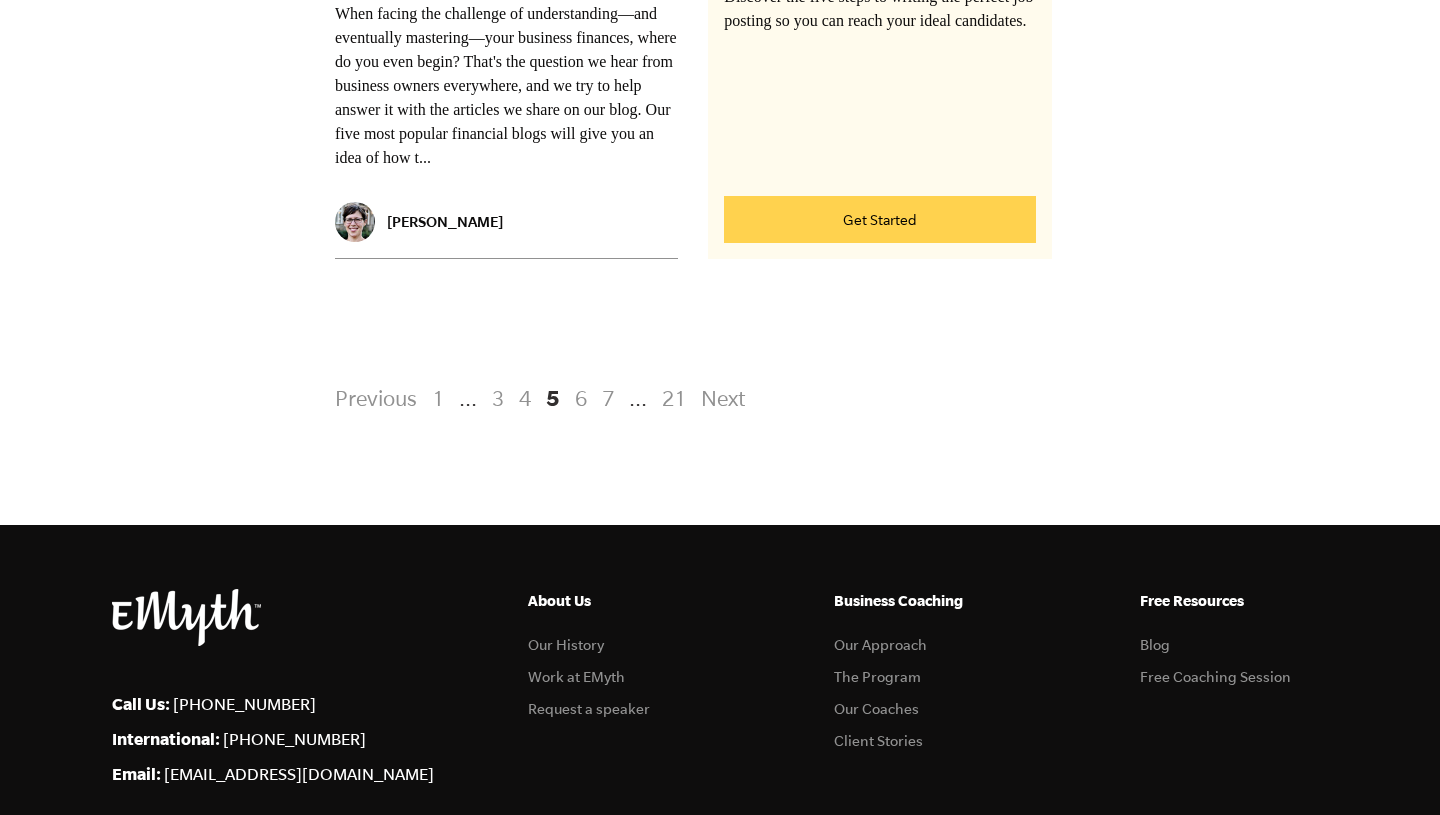 click on "6" at bounding box center (581, 398) 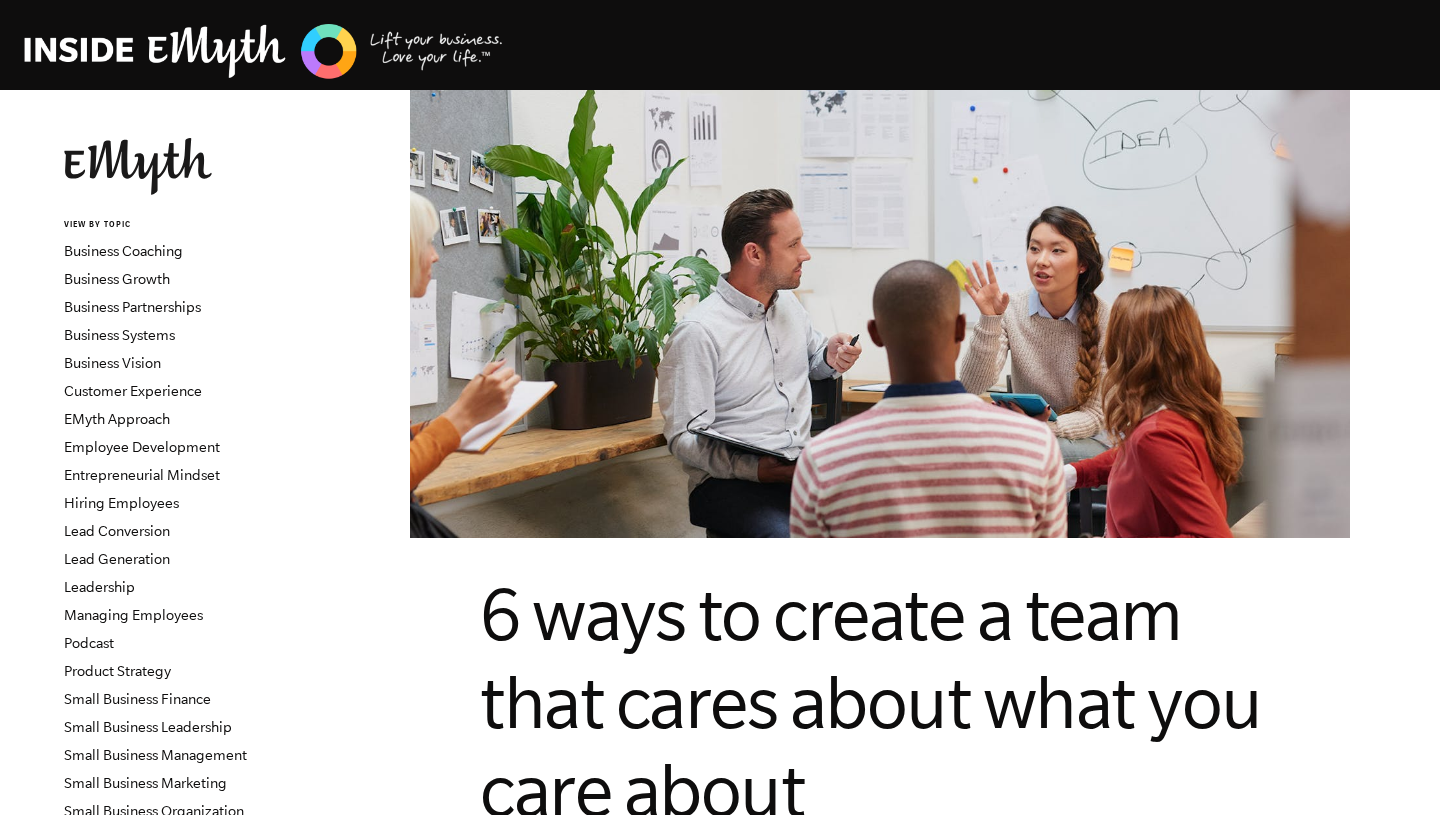 scroll, scrollTop: 0, scrollLeft: 0, axis: both 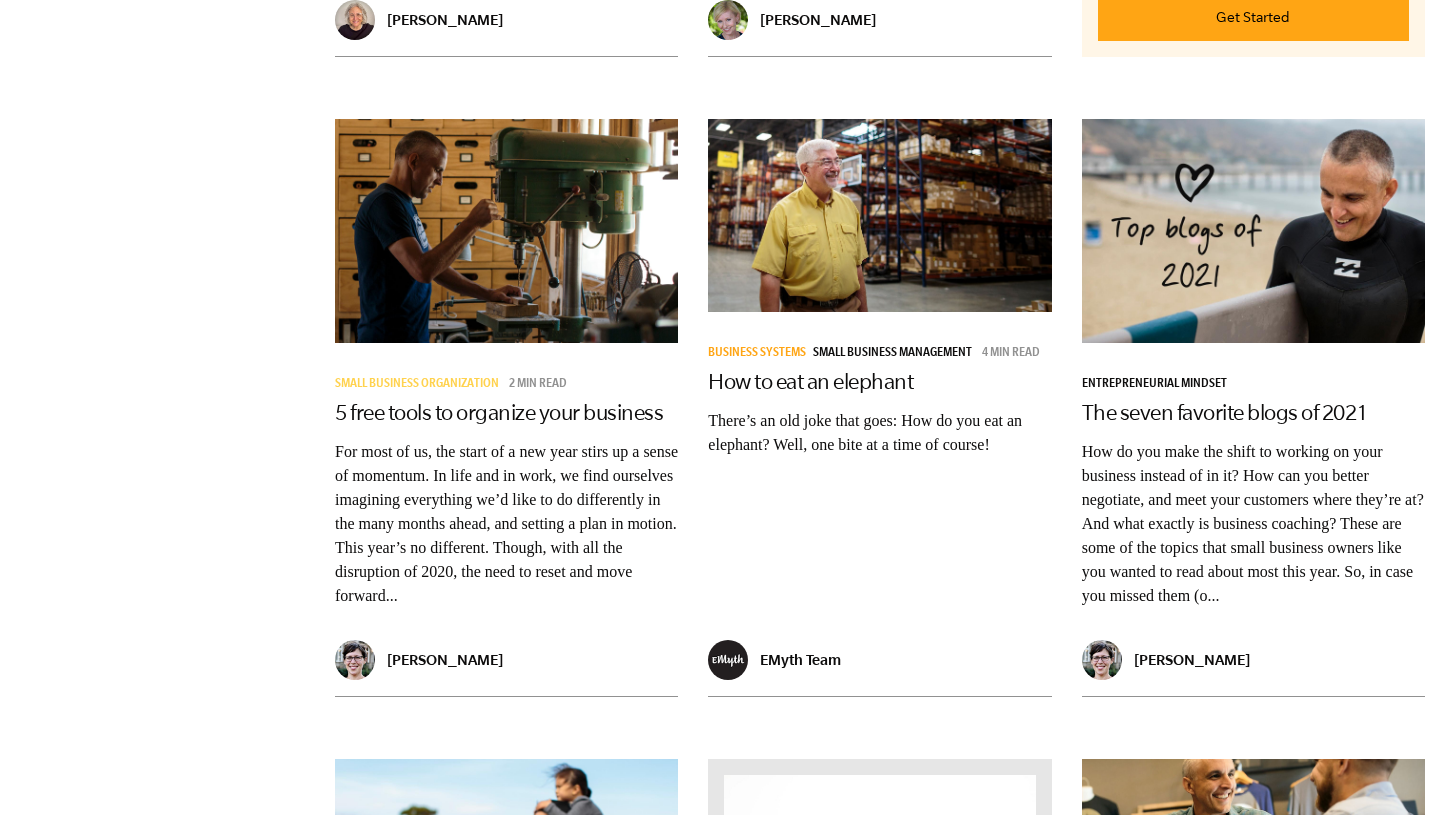 click on "5 free tools to organize your business" at bounding box center (499, 412) 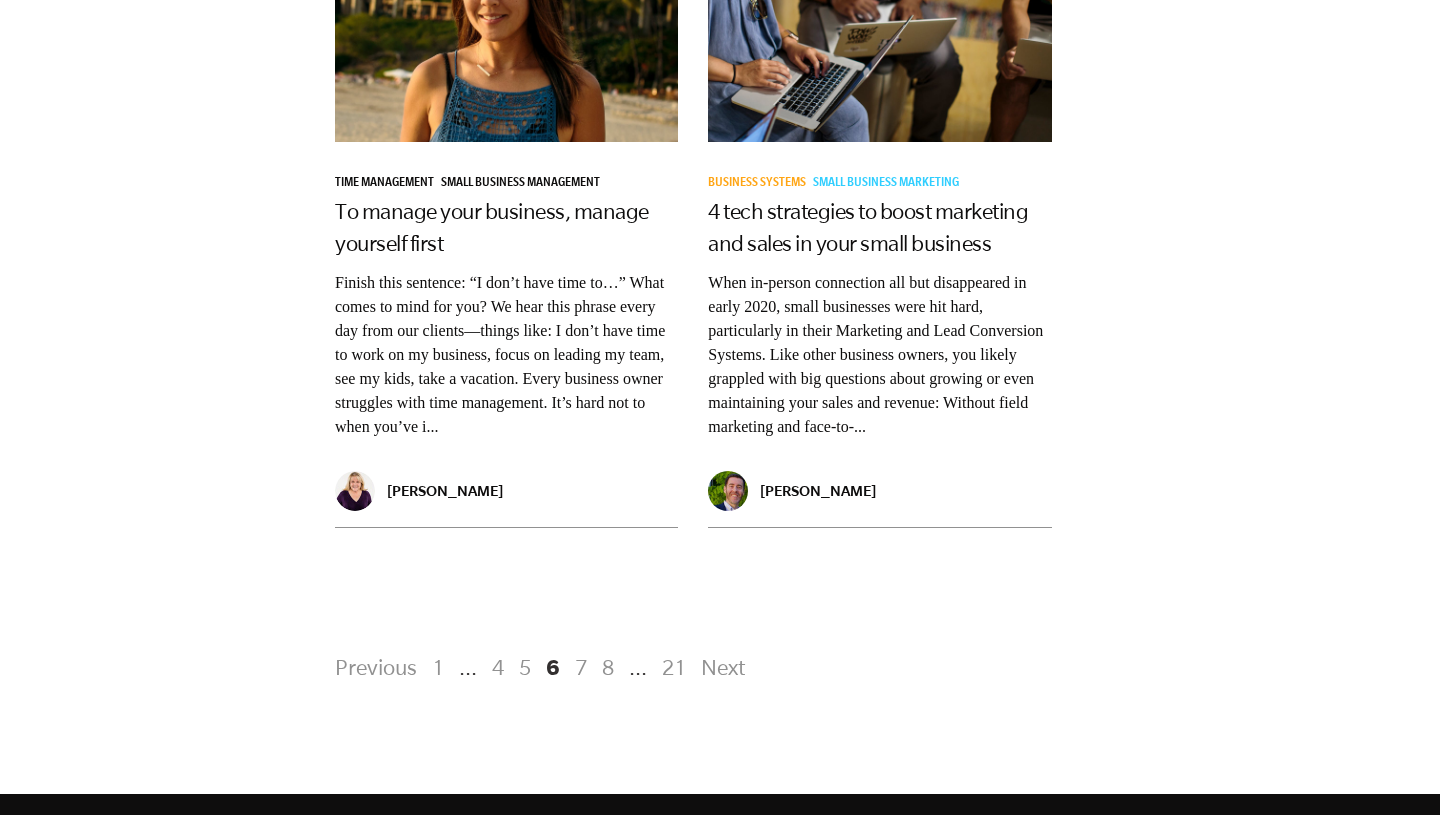 scroll, scrollTop: 4034, scrollLeft: 0, axis: vertical 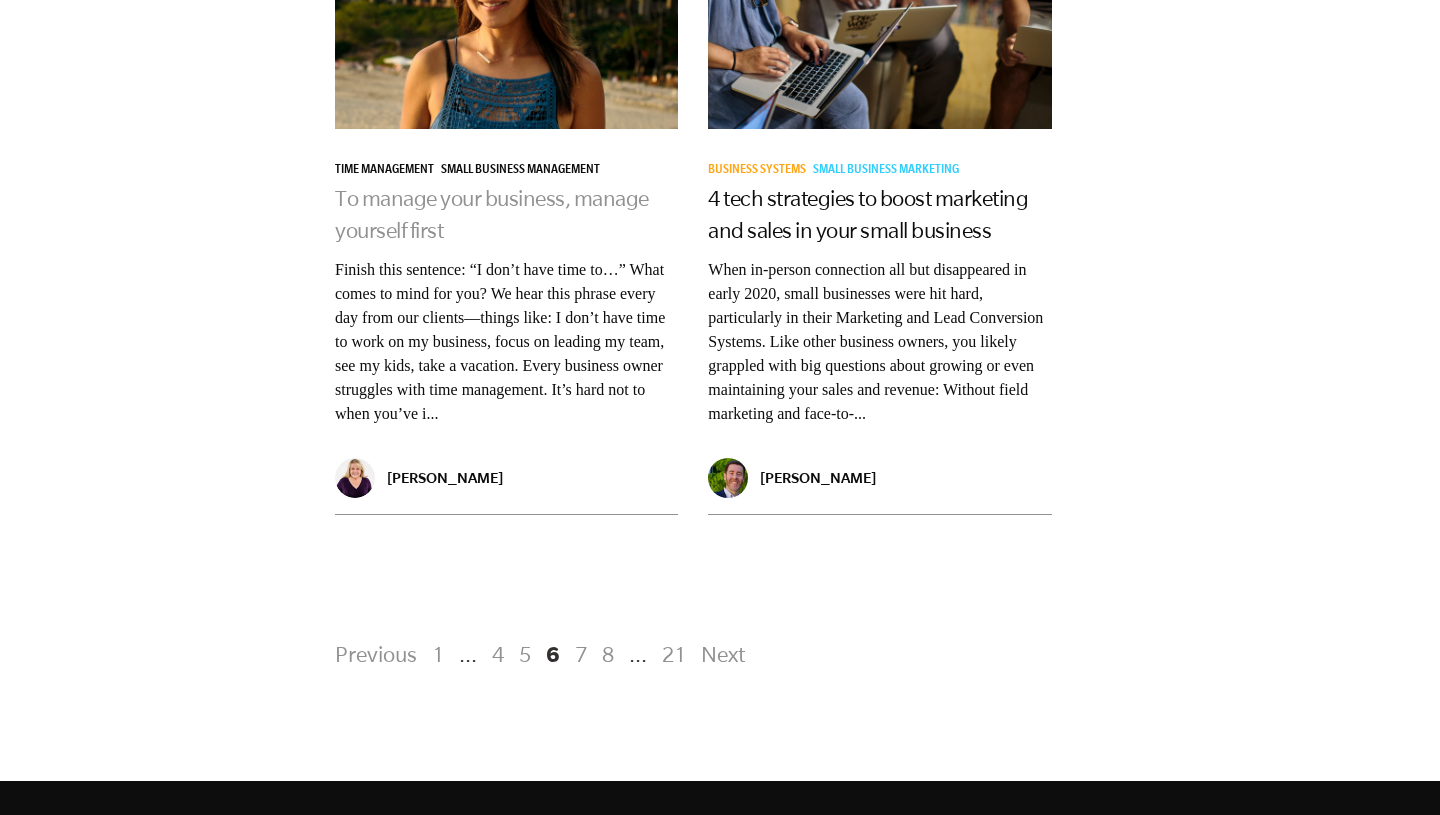 click on "To manage your business, manage yourself first" at bounding box center [492, 214] 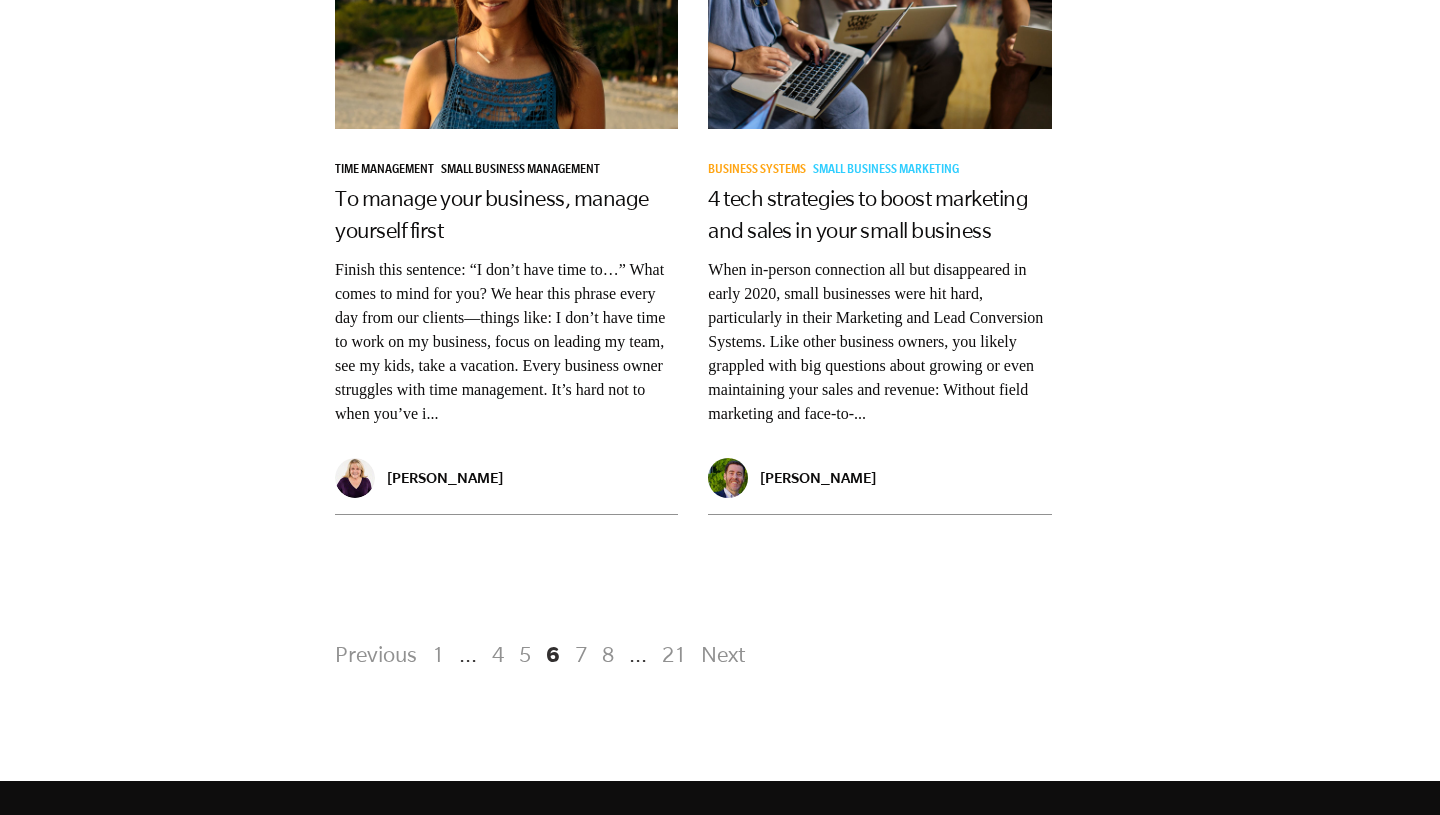 click on "7" at bounding box center [581, 654] 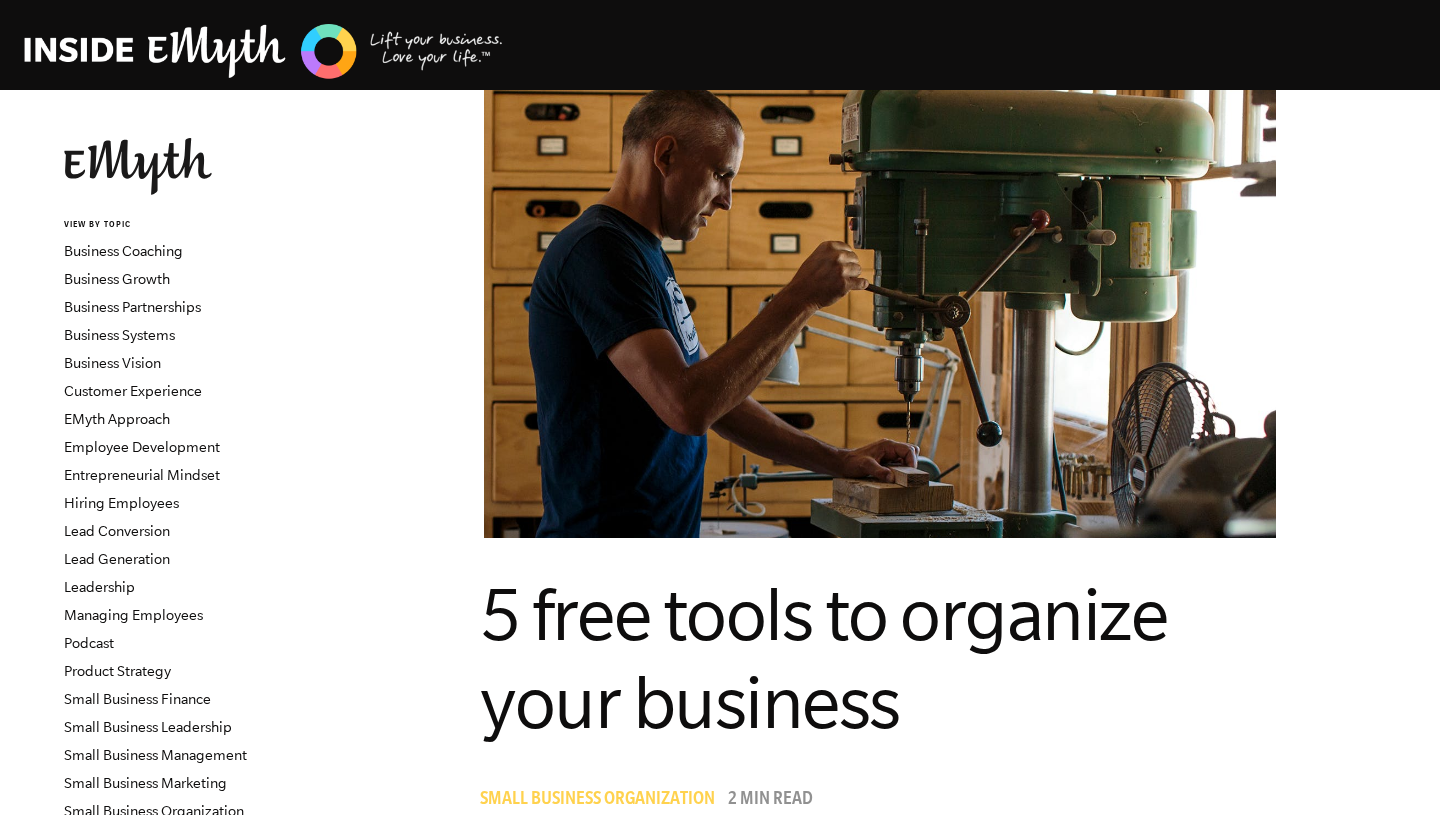 scroll, scrollTop: 0, scrollLeft: 0, axis: both 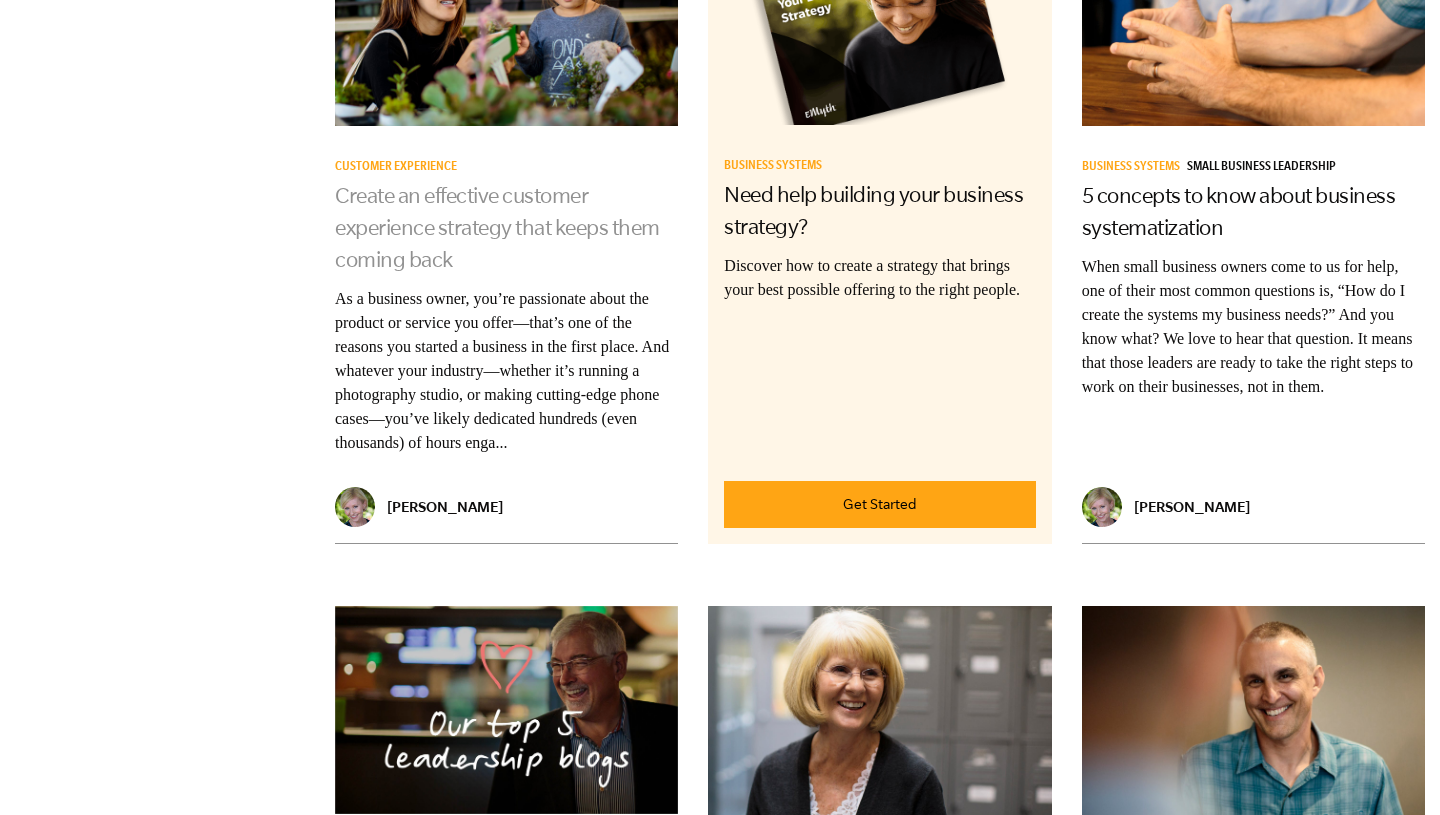 click on "Create an effective customer experience strategy that keeps them coming back" at bounding box center [497, 227] 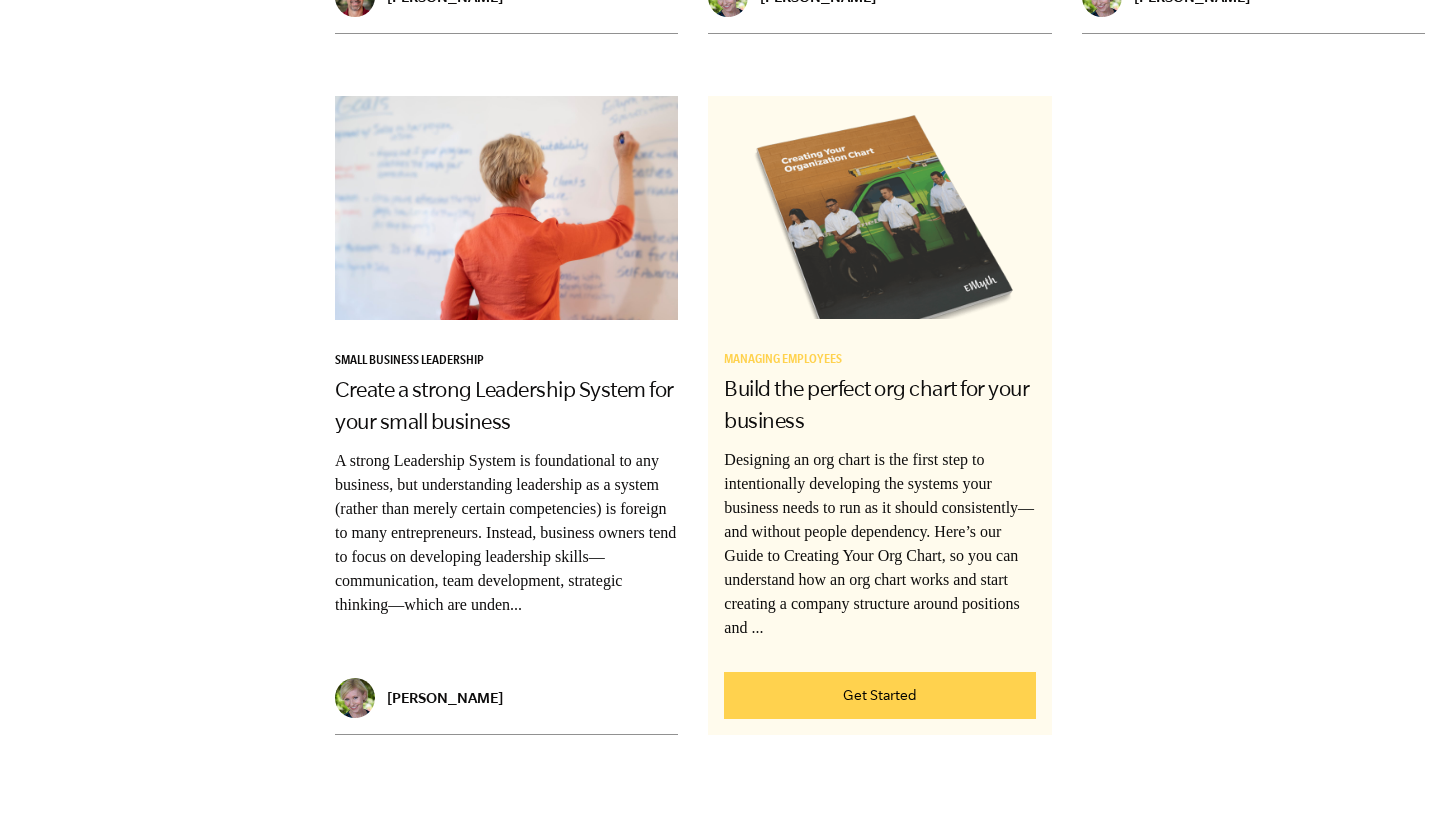 scroll, scrollTop: 3944, scrollLeft: 0, axis: vertical 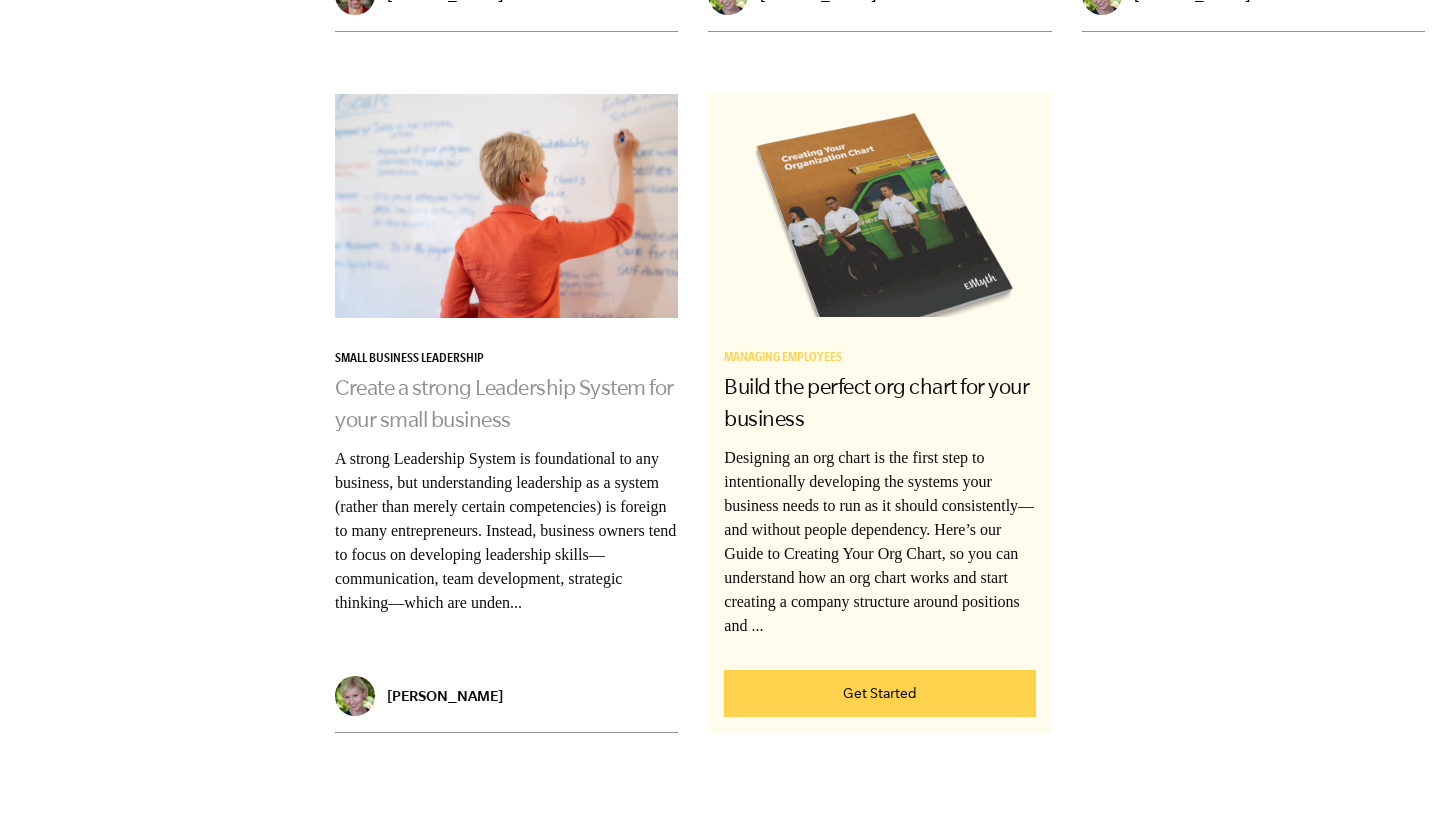 click on "Create a strong Leadership System for your small business" at bounding box center (504, 403) 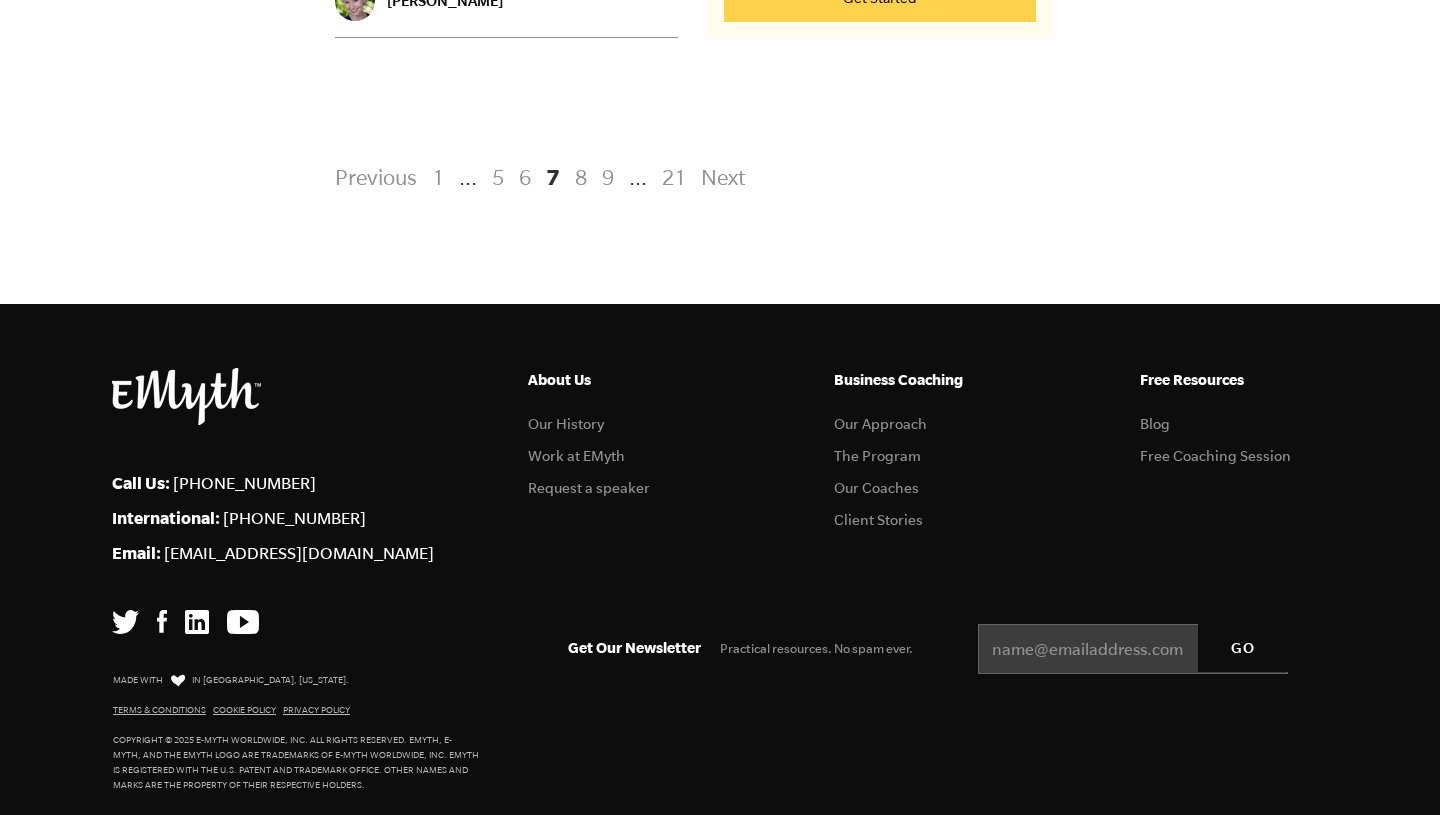 scroll, scrollTop: 4672, scrollLeft: 0, axis: vertical 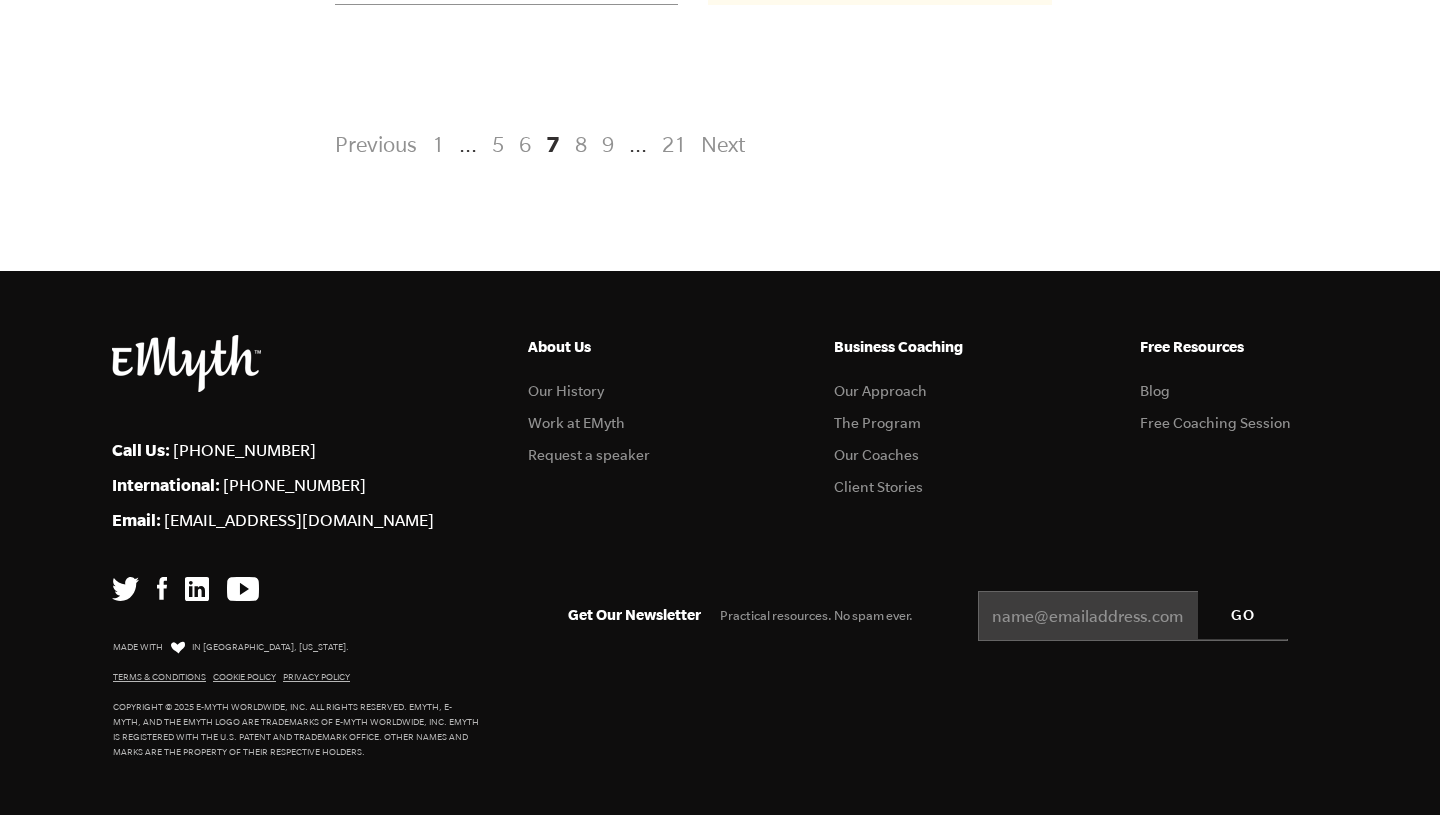 click on "8" at bounding box center (581, 144) 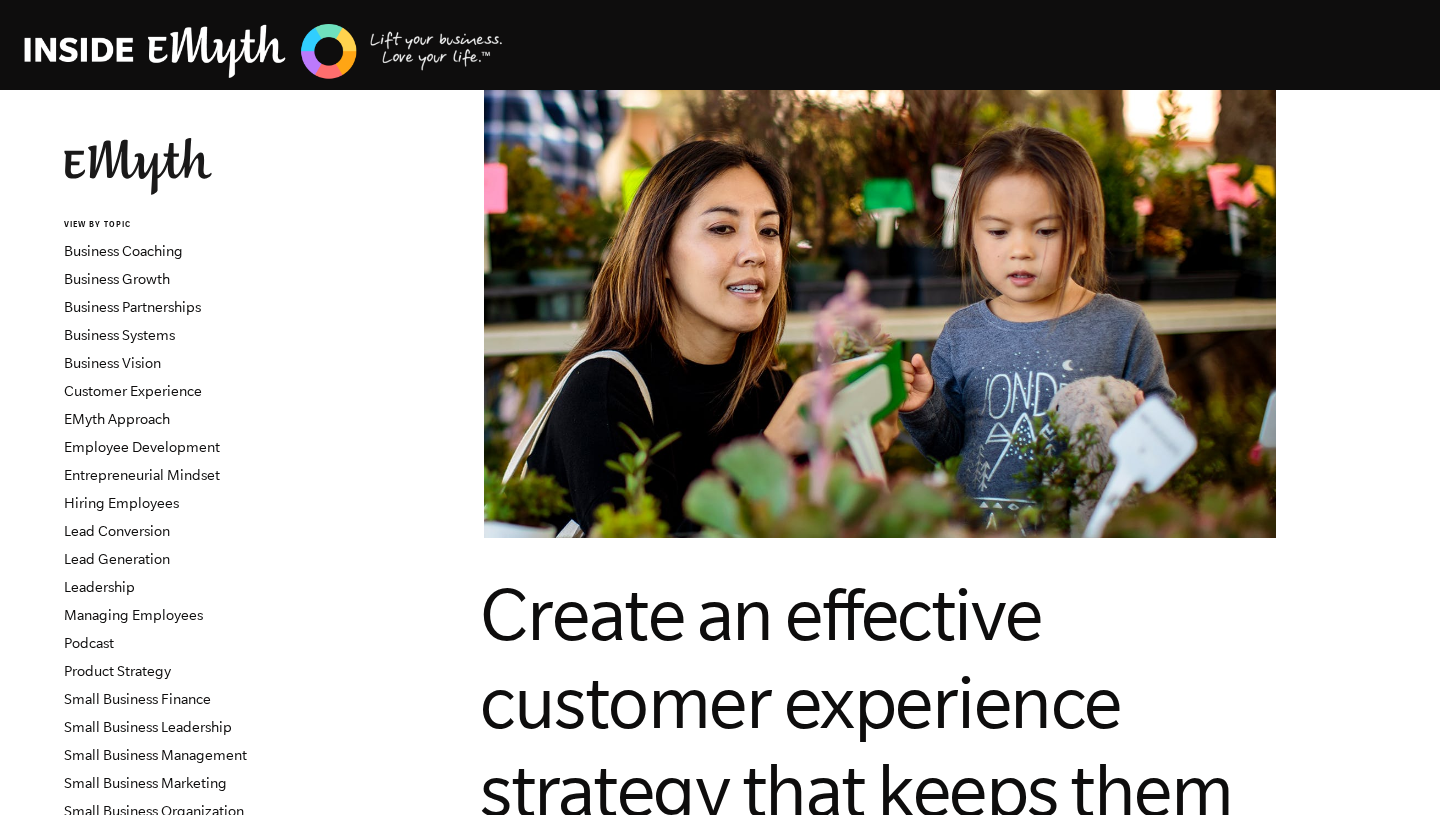 scroll, scrollTop: 0, scrollLeft: 0, axis: both 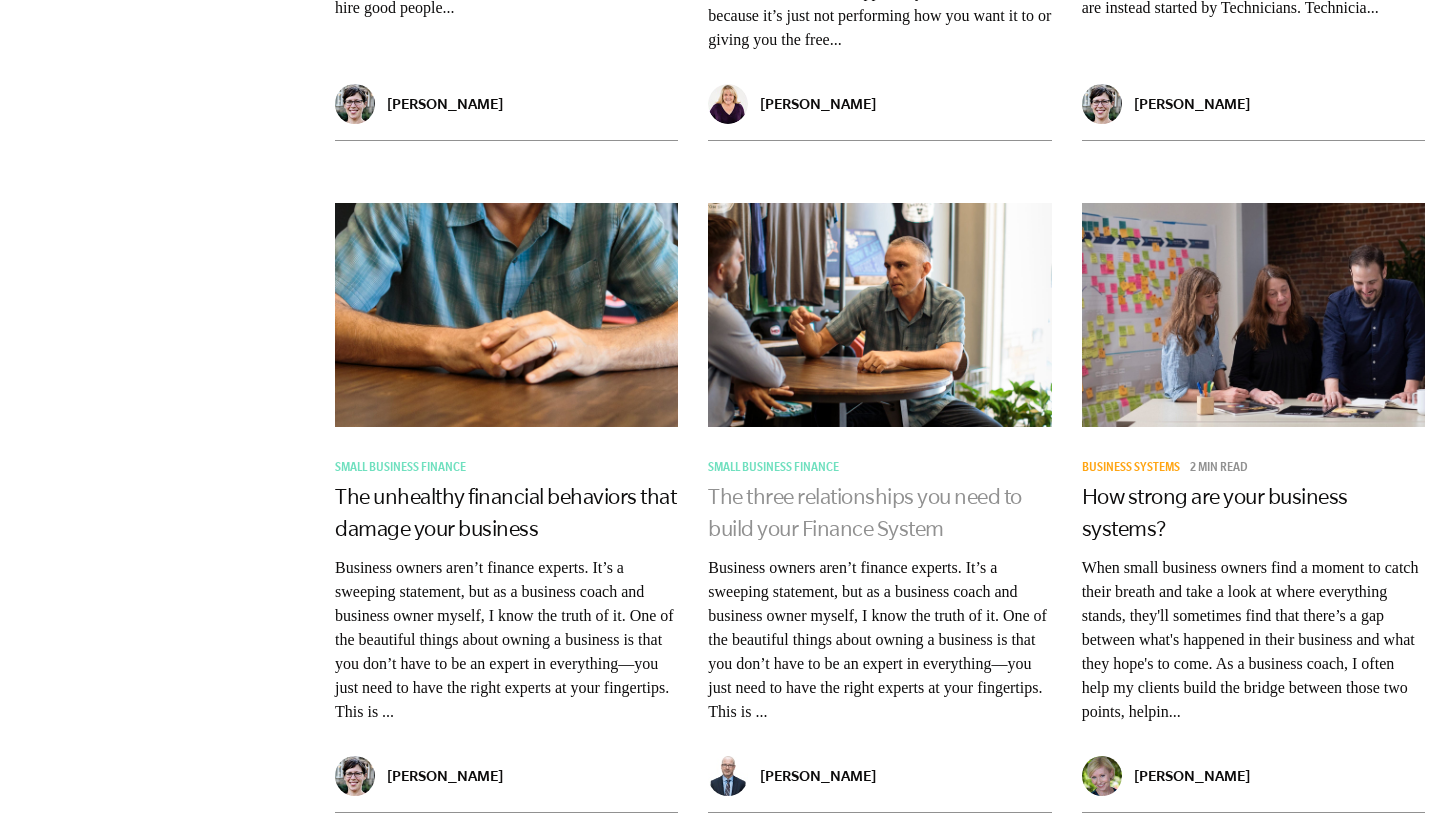 click on "The three relationships you need to build your Finance System" at bounding box center [865, 512] 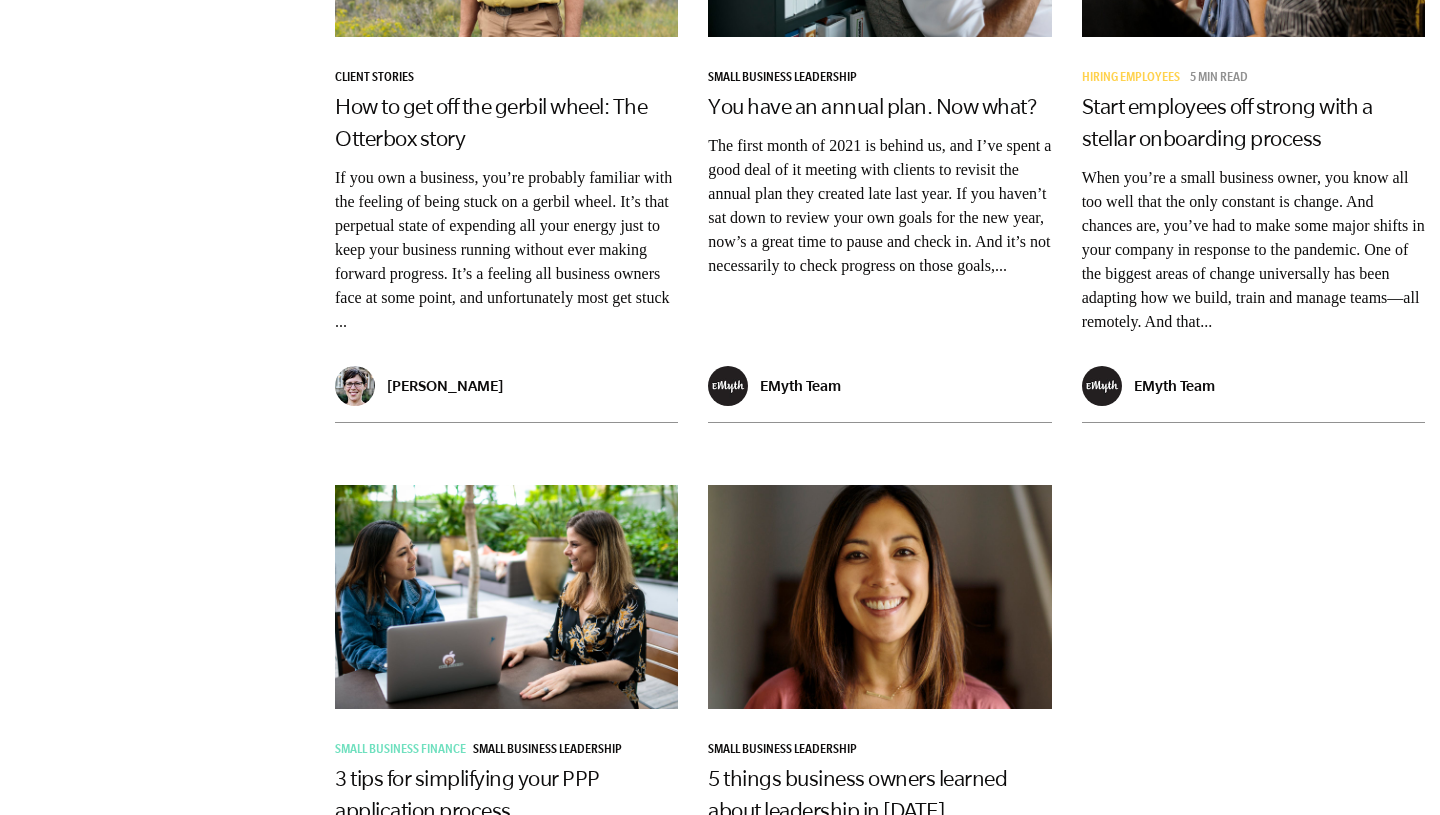 scroll, scrollTop: 3508, scrollLeft: 0, axis: vertical 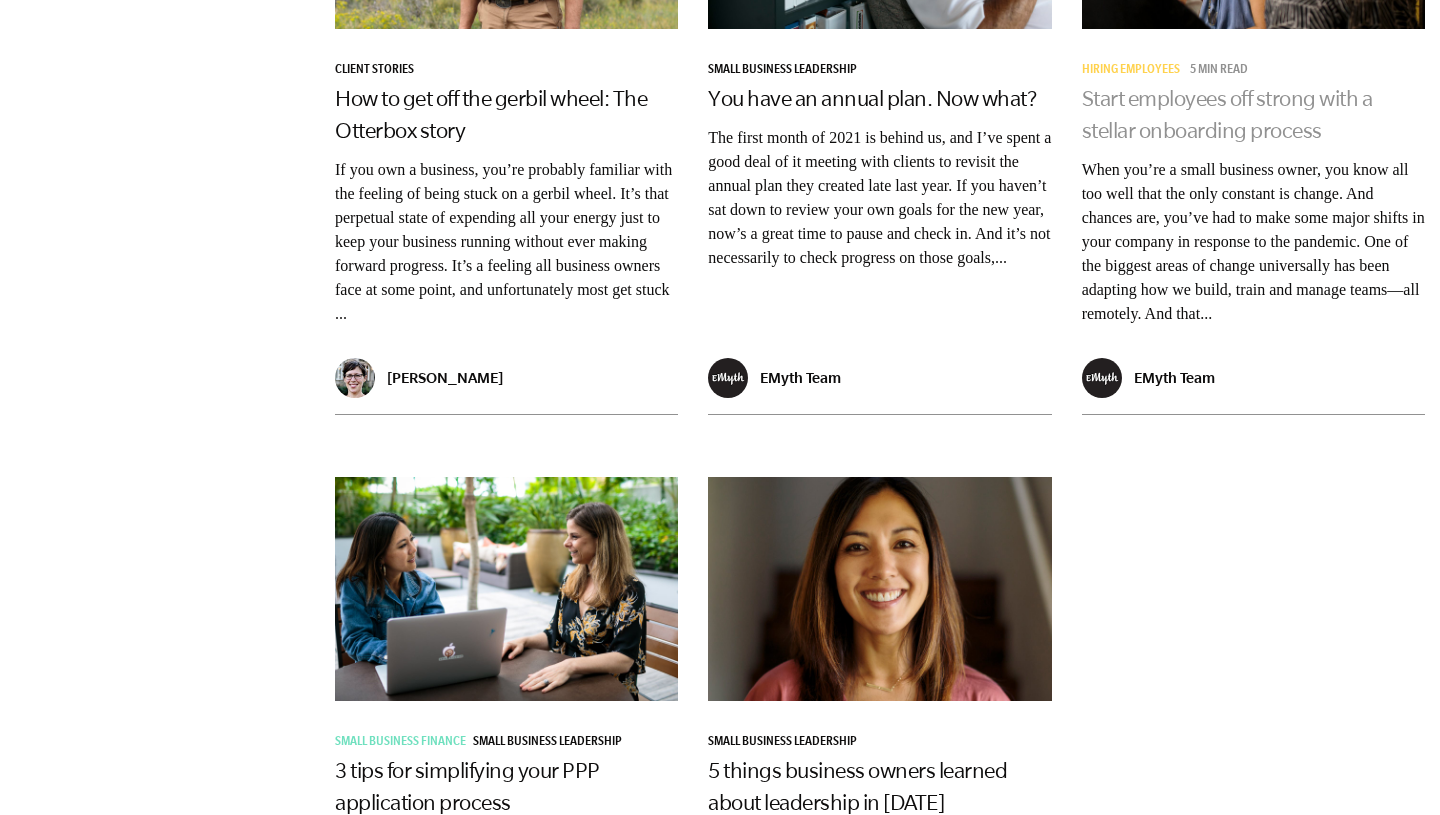 click on "Start employees off strong with a stellar onboarding process" at bounding box center [1227, 114] 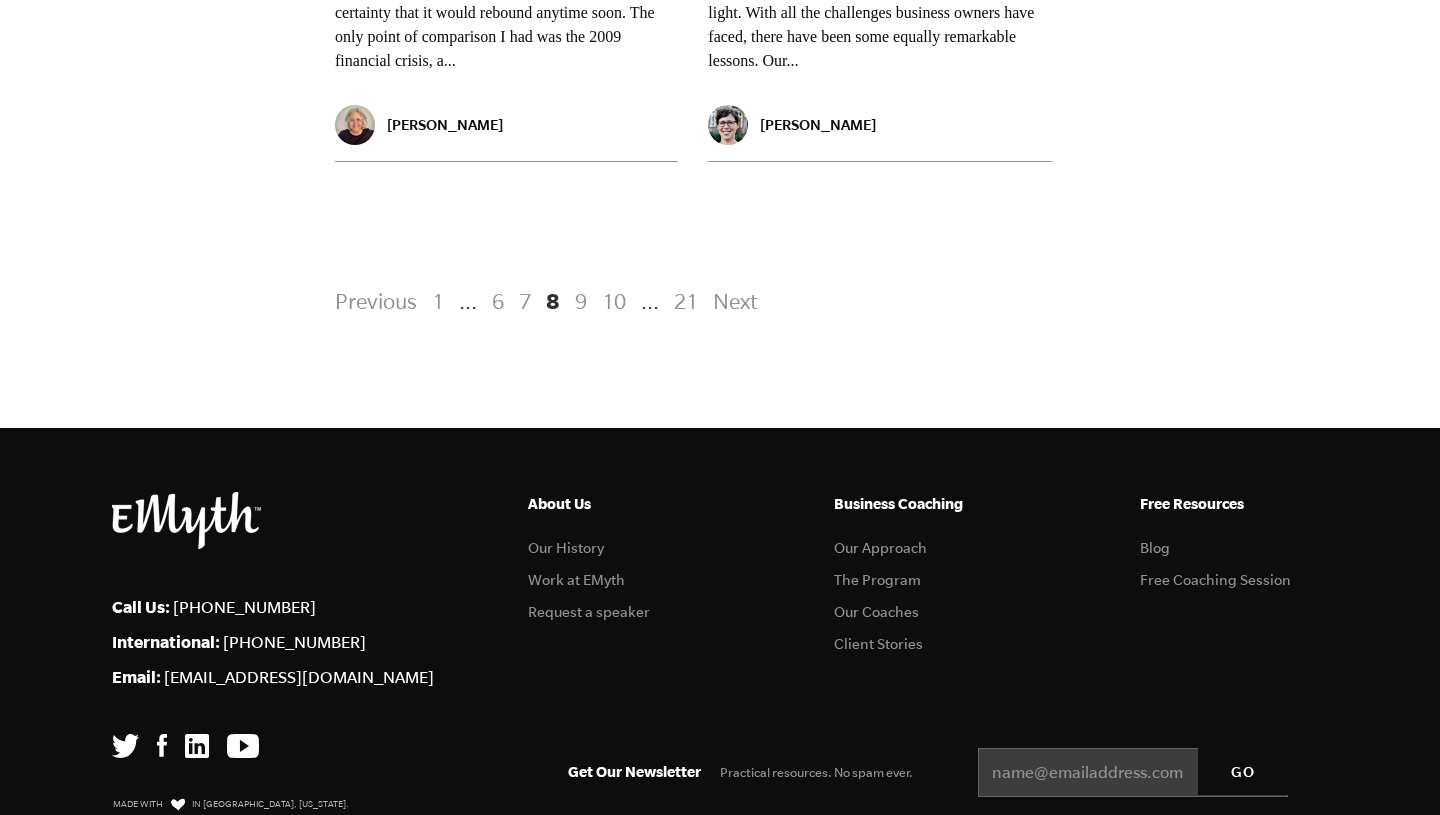 scroll, scrollTop: 4439, scrollLeft: 0, axis: vertical 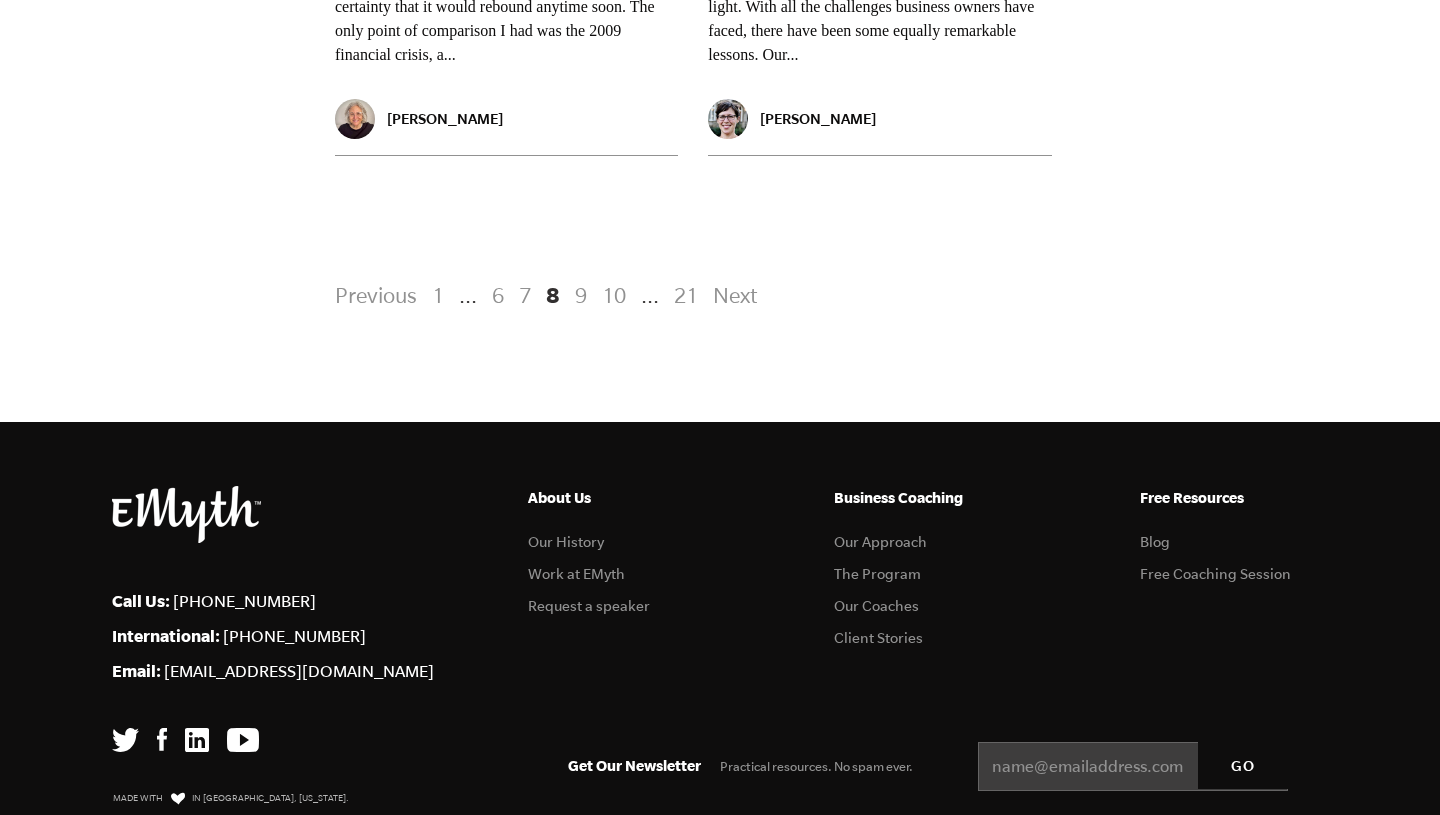 click on "9" at bounding box center [581, 295] 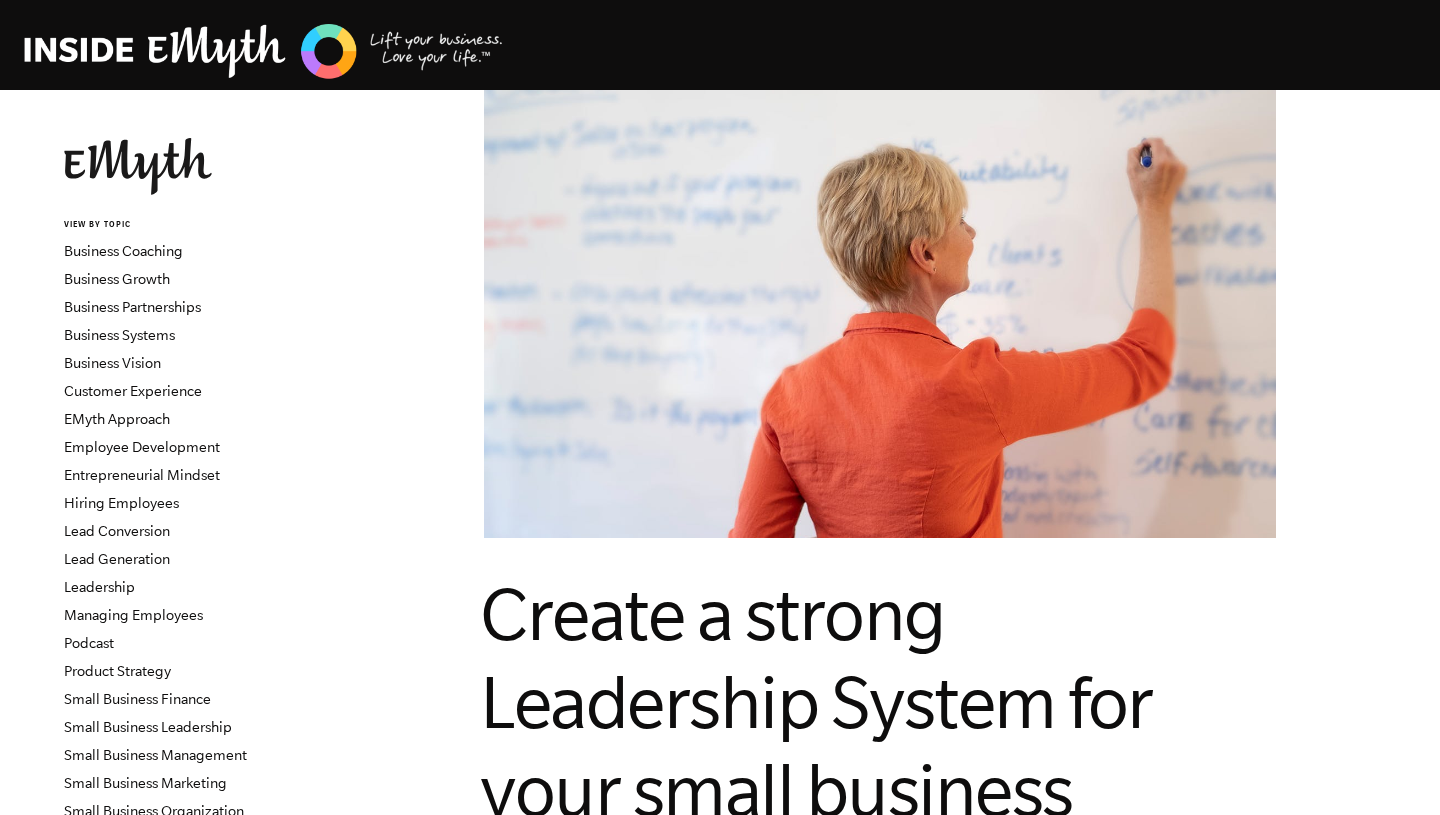 scroll, scrollTop: 0, scrollLeft: 0, axis: both 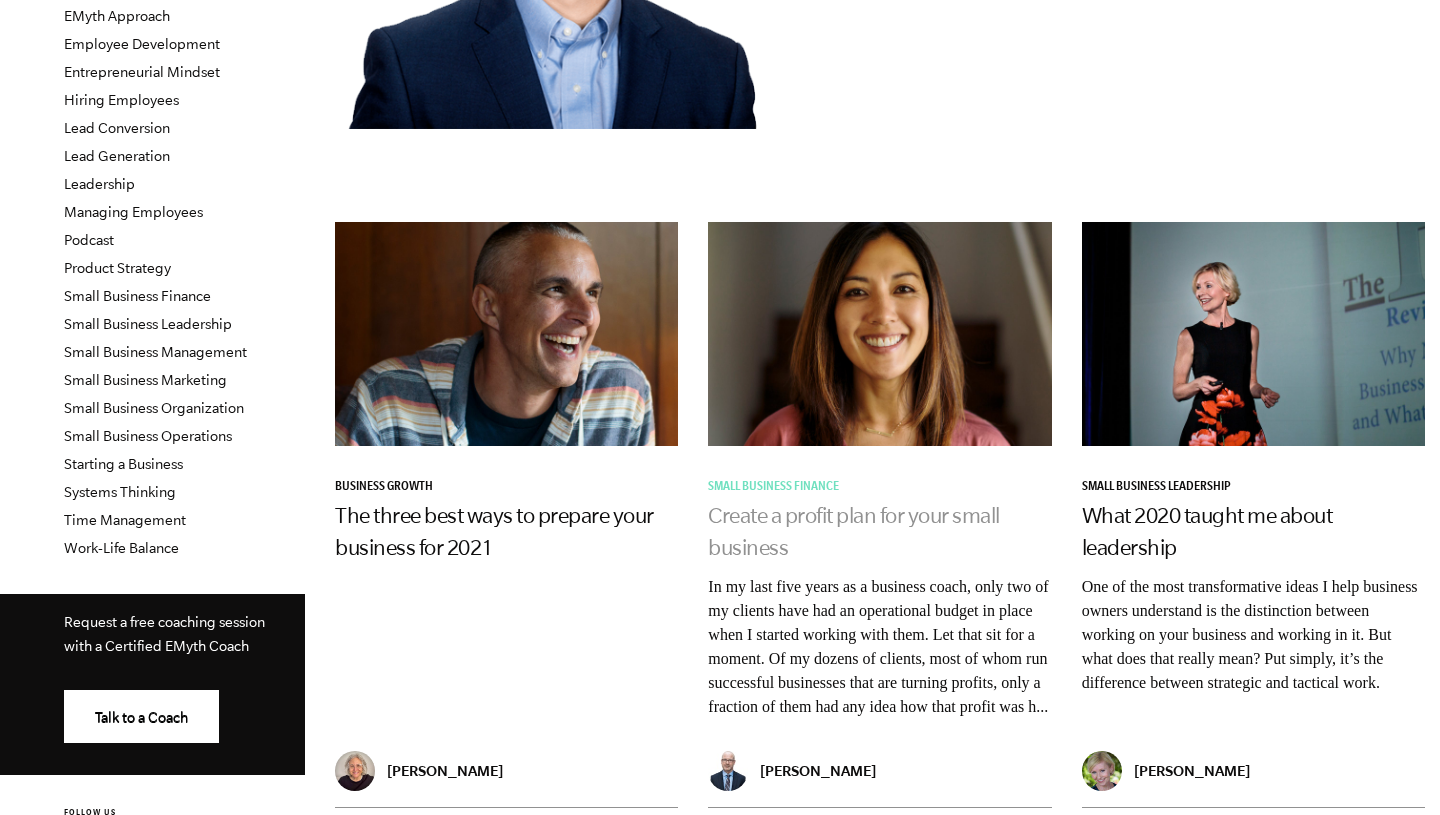 click on "Create a profit plan for your small business" at bounding box center (854, 531) 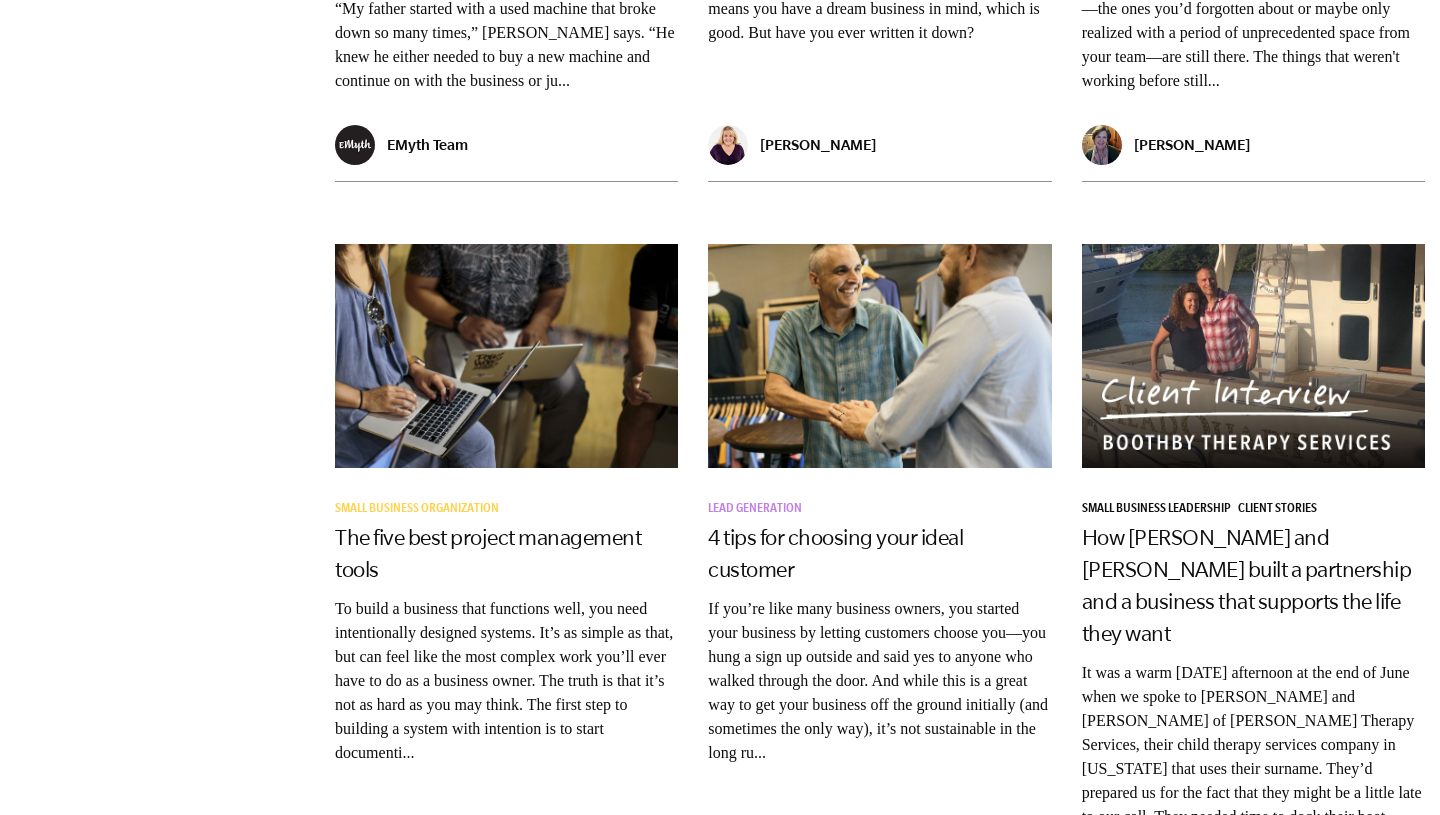 scroll, scrollTop: 2978, scrollLeft: 0, axis: vertical 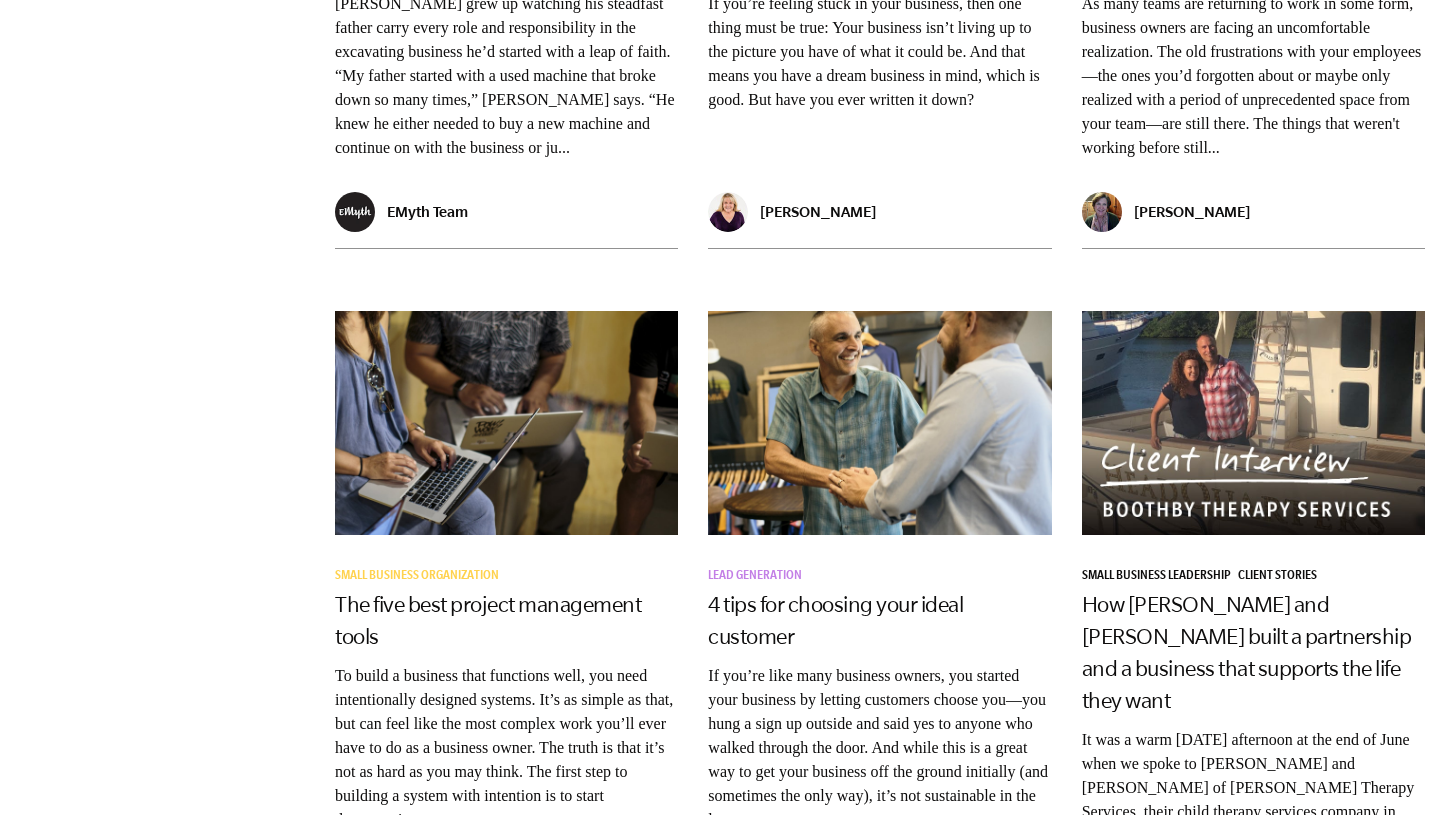 click on "The key to re-engaging your employees (isn’t what you’d expect)" at bounding box center (1242, -52) 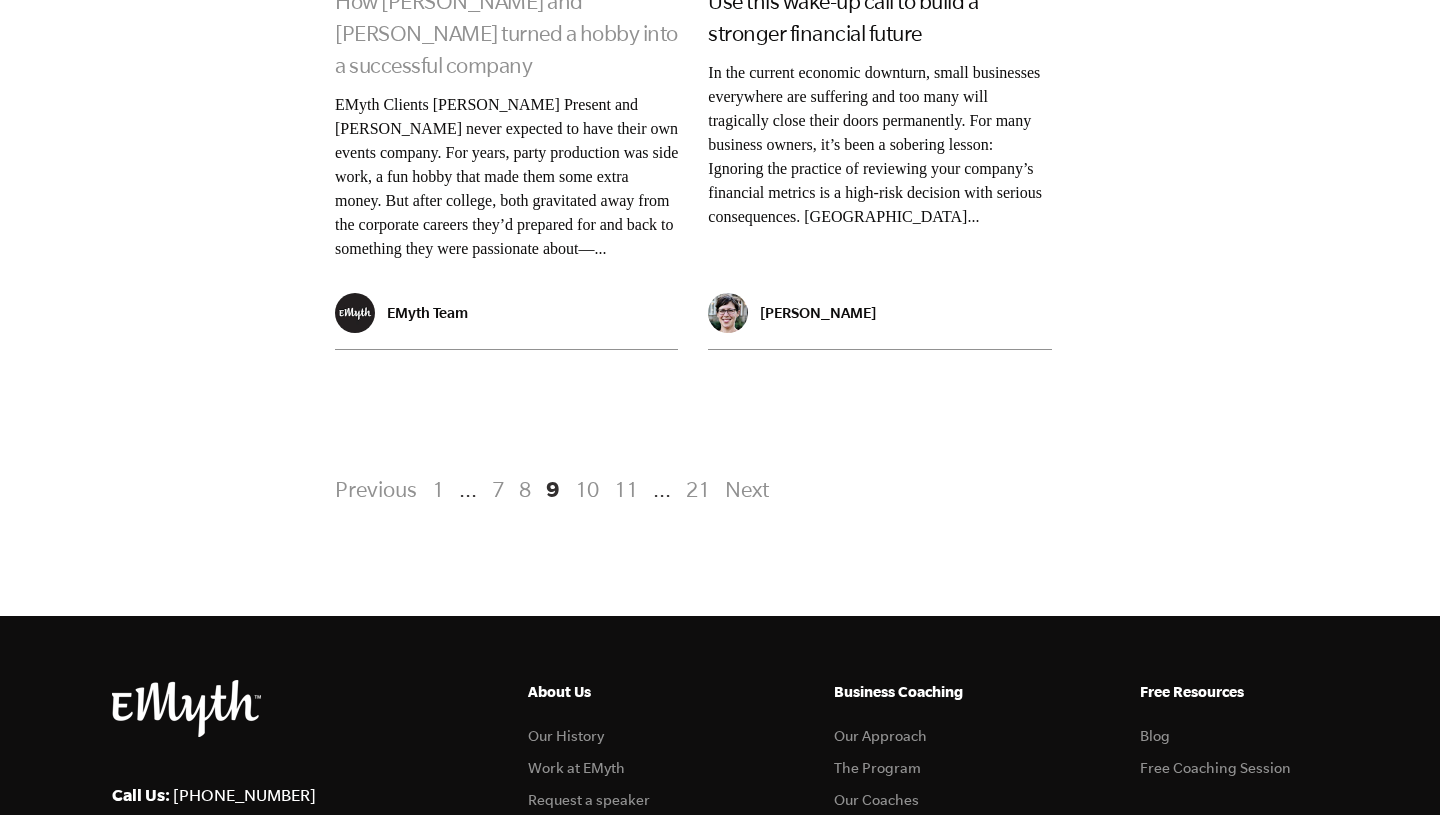 scroll, scrollTop: 4415, scrollLeft: 0, axis: vertical 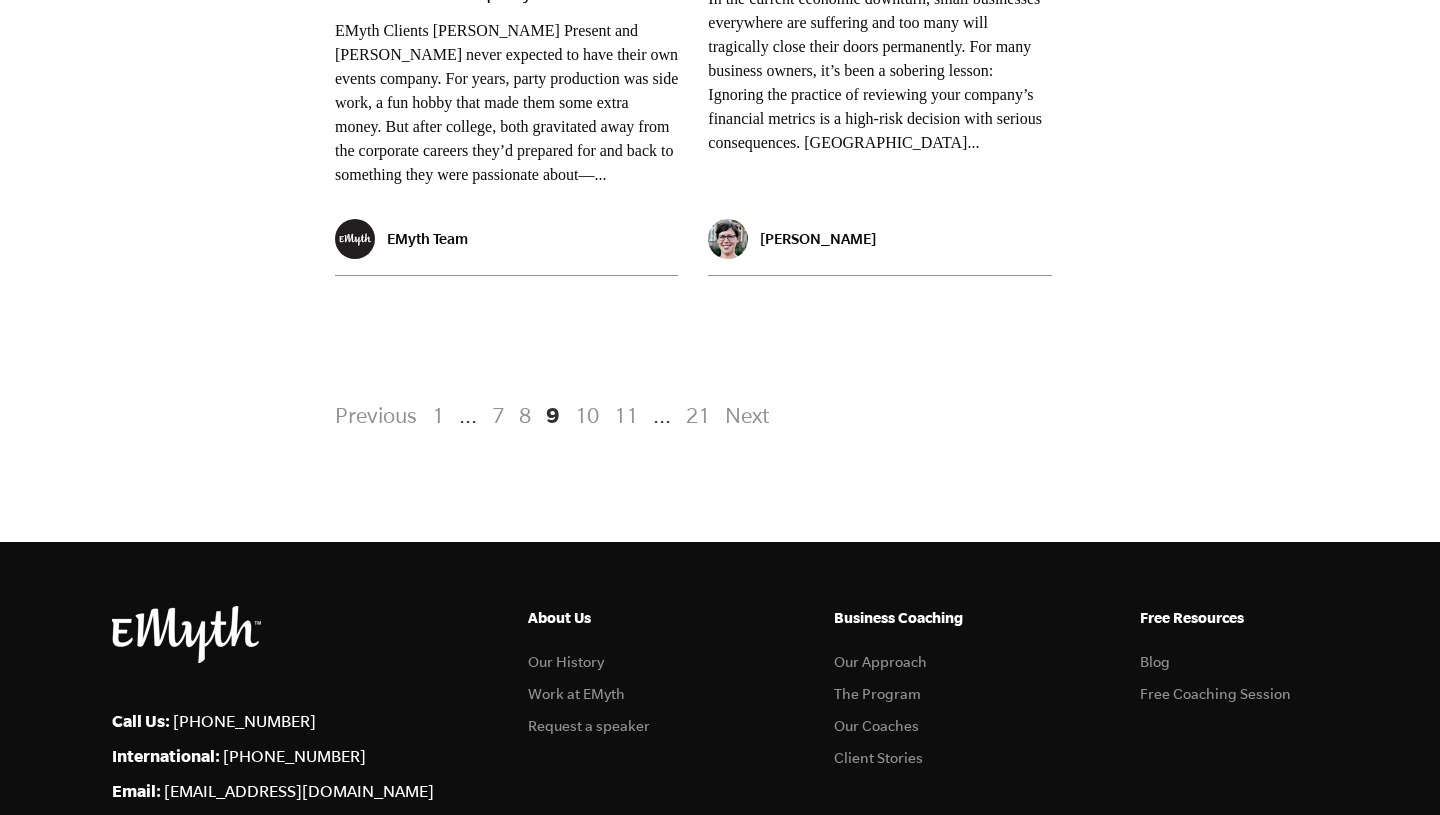 click on "10" at bounding box center (587, 415) 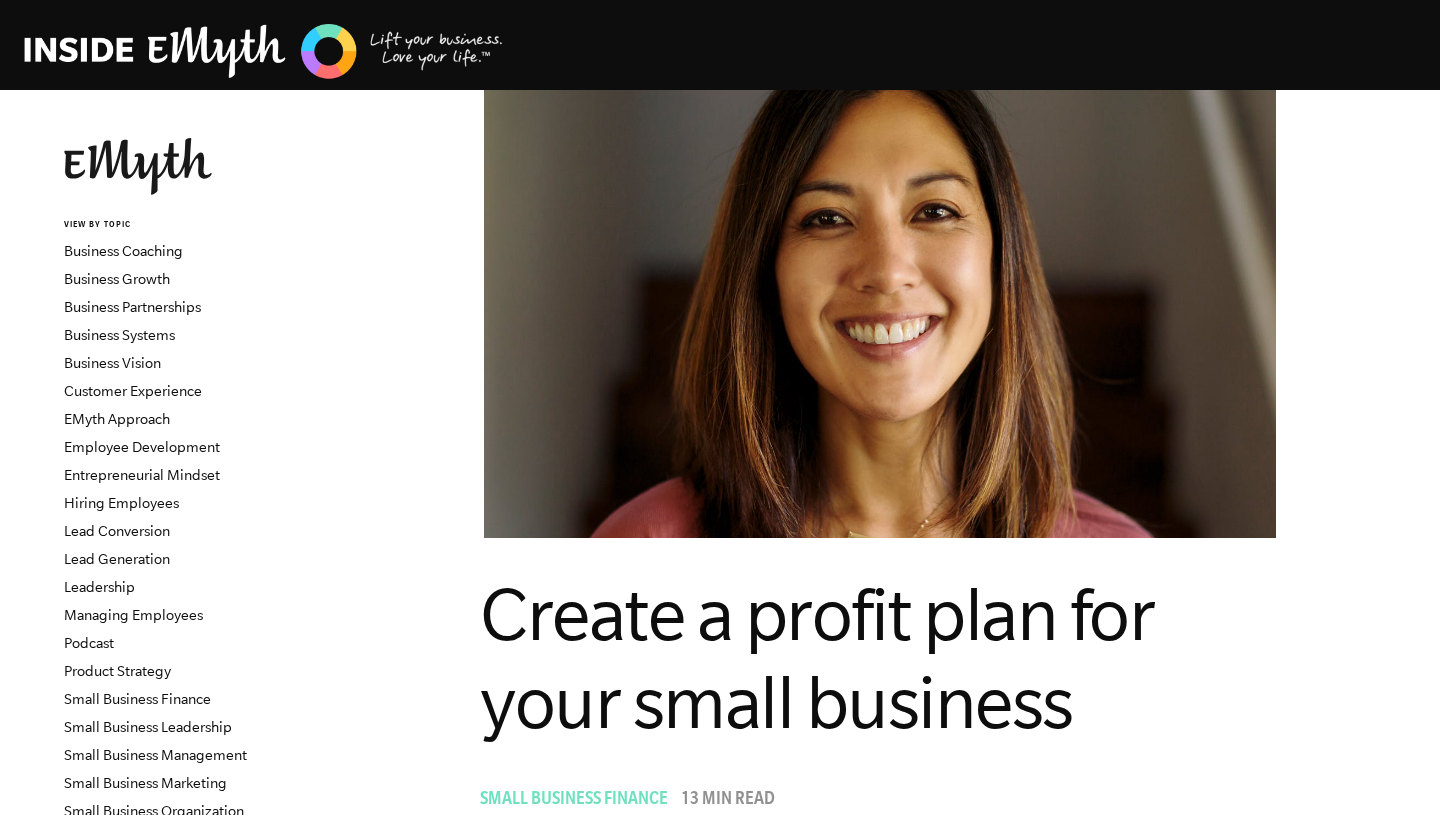 scroll, scrollTop: 0, scrollLeft: 0, axis: both 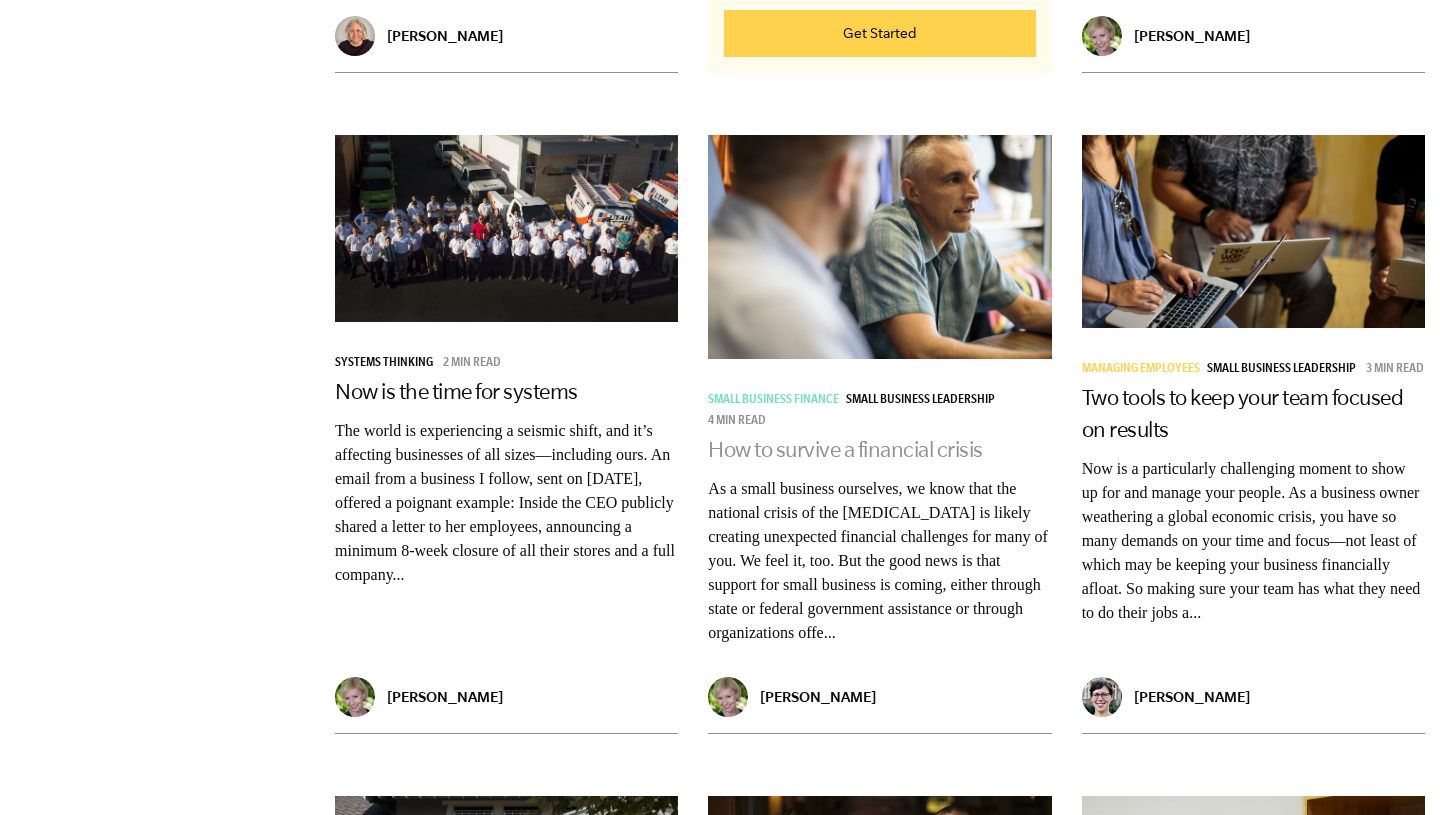 click on "How to survive a financial crisis" at bounding box center [845, 449] 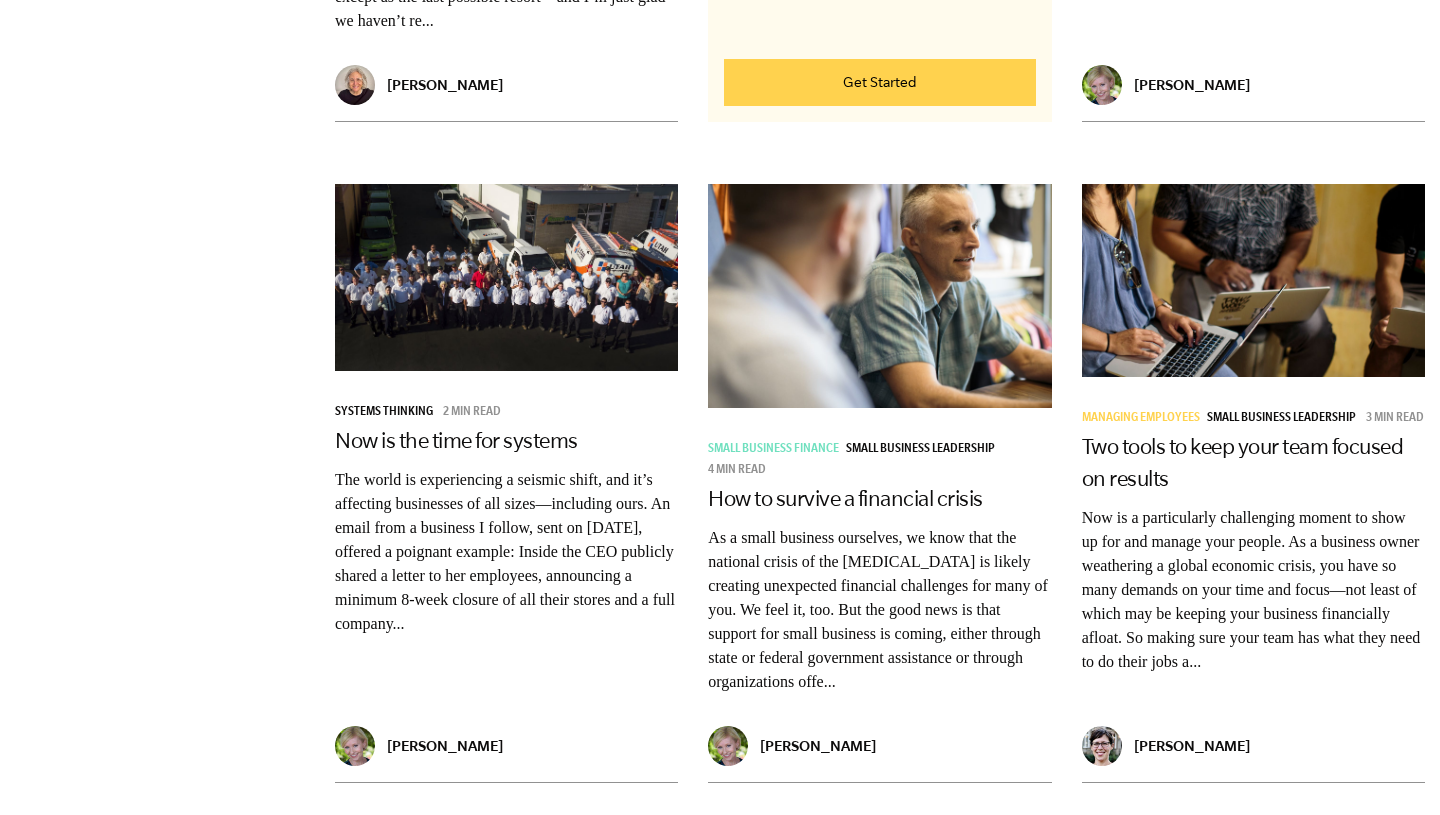 scroll, scrollTop: 2417, scrollLeft: 0, axis: vertical 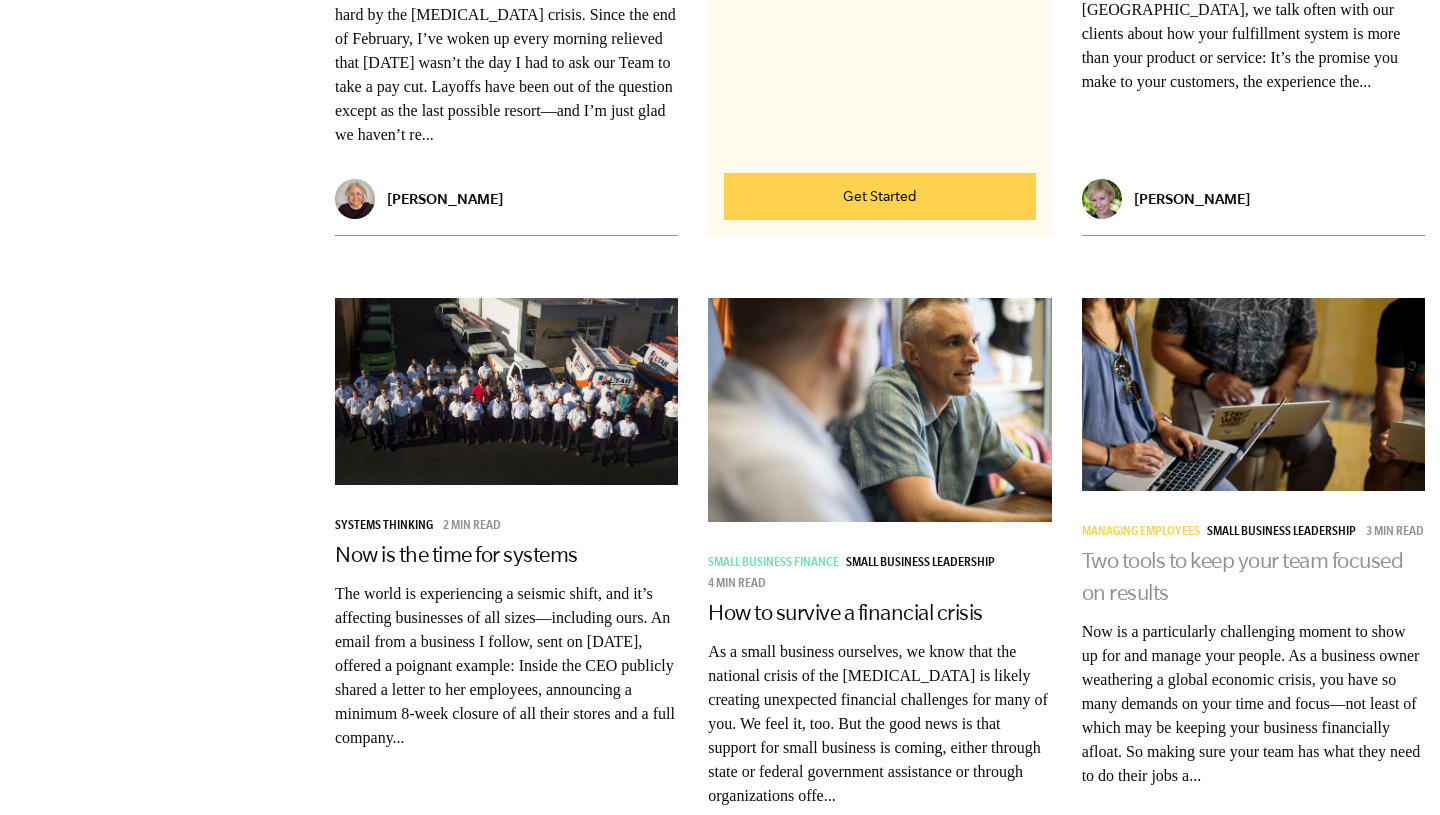 click on "Two tools to keep your team focused on results" at bounding box center [1243, 576] 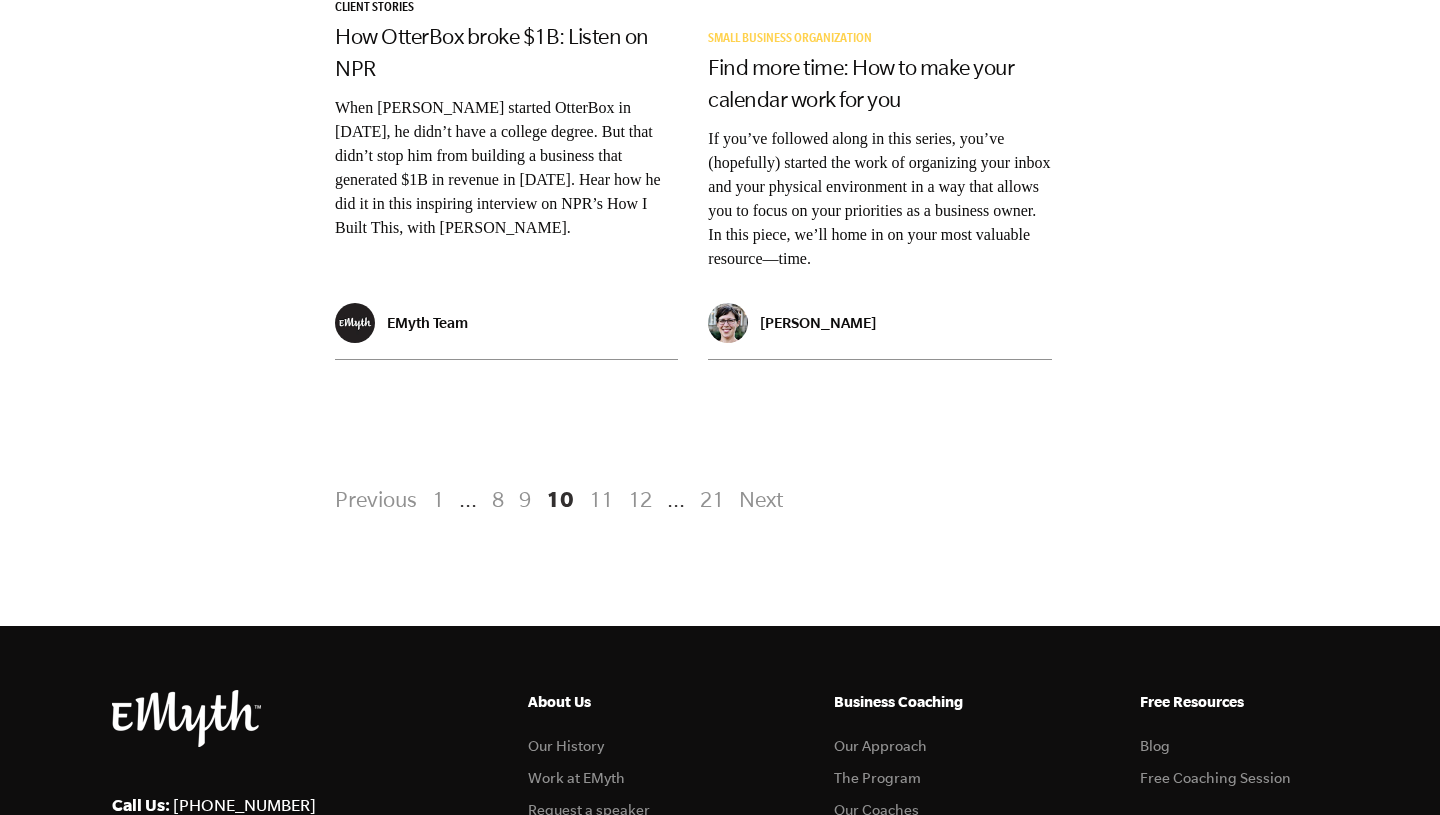 scroll, scrollTop: 4276, scrollLeft: 0, axis: vertical 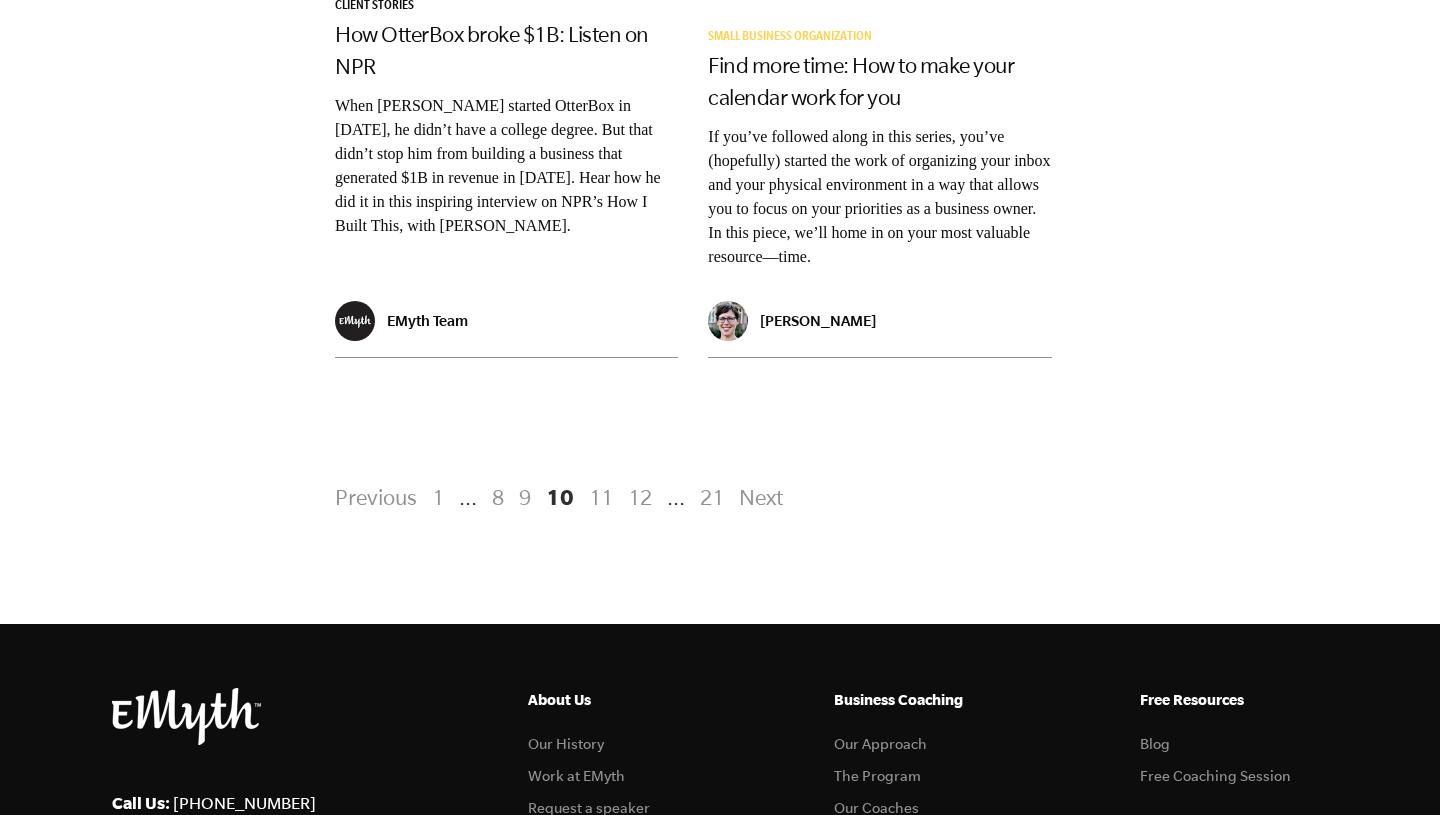 click on "11" at bounding box center (601, 497) 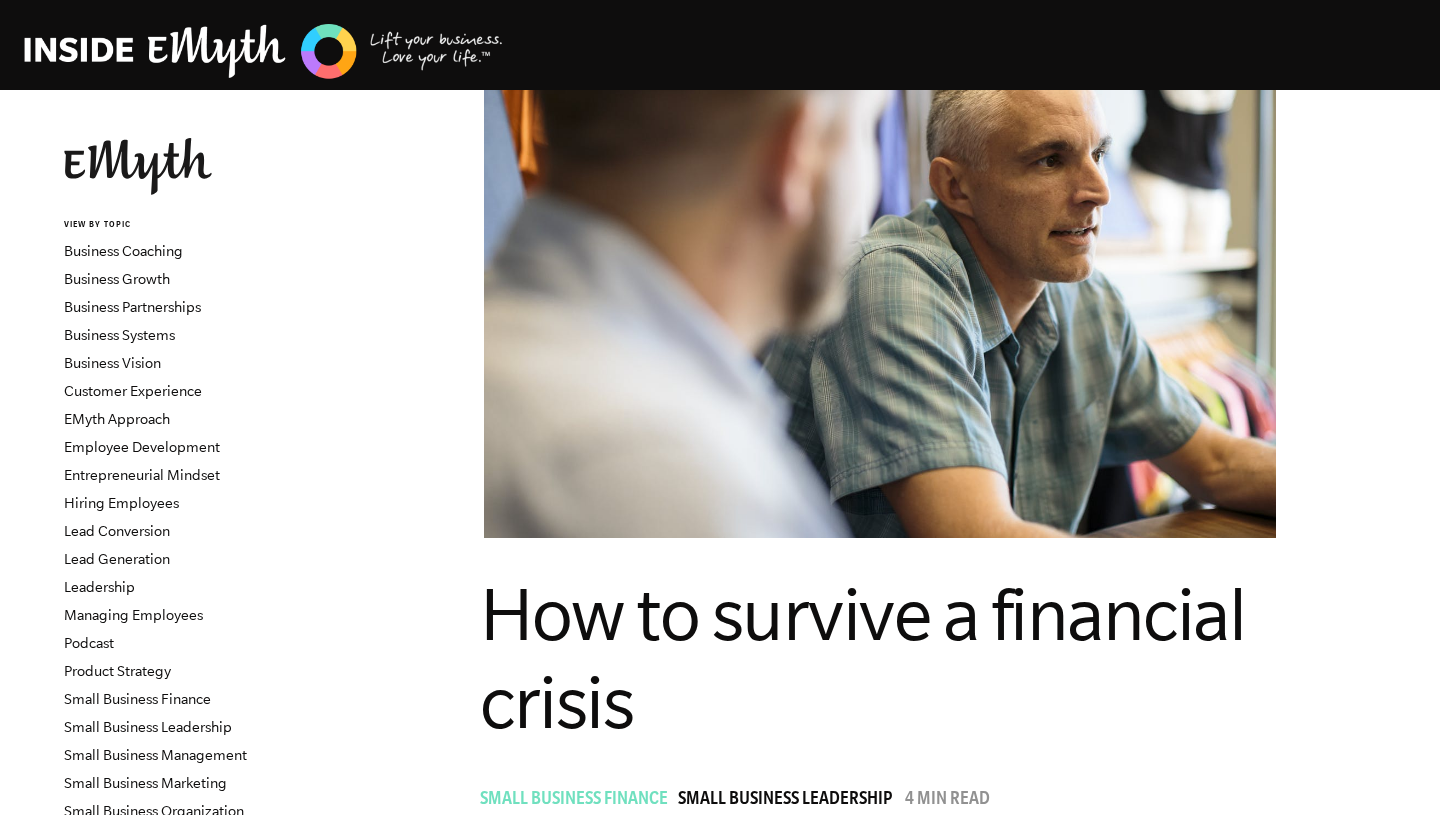 scroll, scrollTop: 0, scrollLeft: 0, axis: both 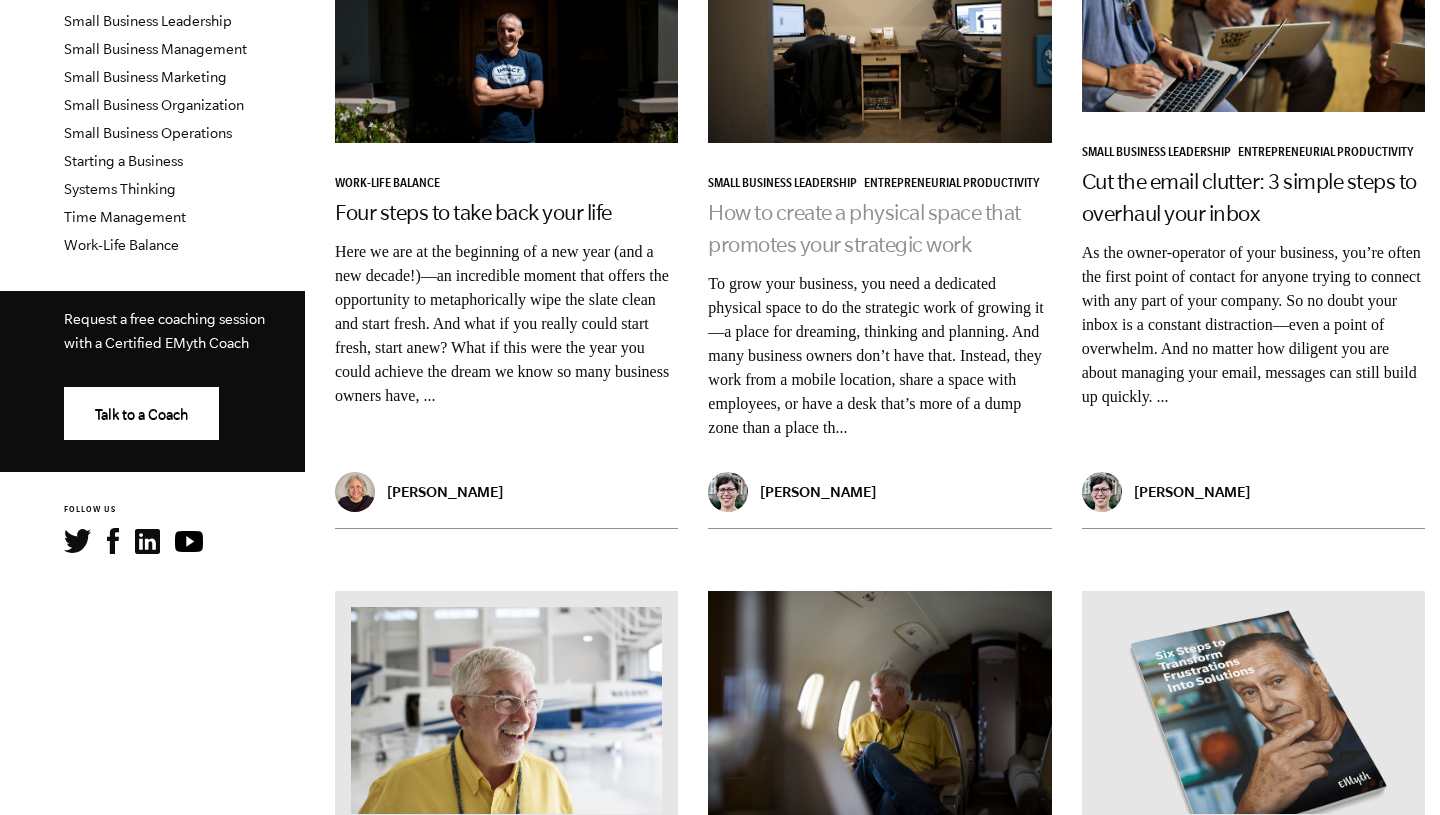 click on "How to create a physical space that promotes your strategic work" at bounding box center [864, 228] 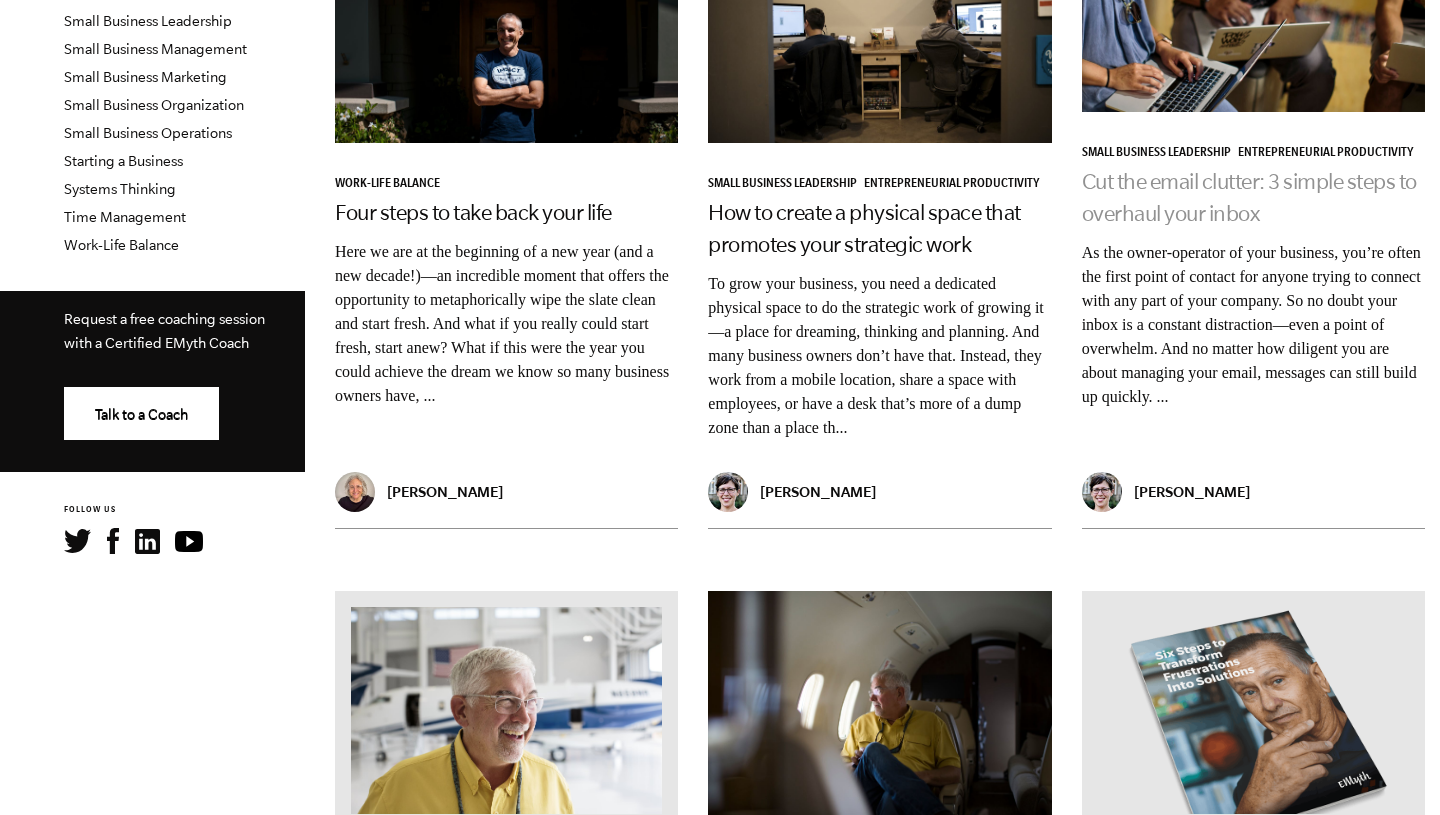 click on "Cut the email clutter: 3 simple steps to overhaul your inbox" at bounding box center [1249, 197] 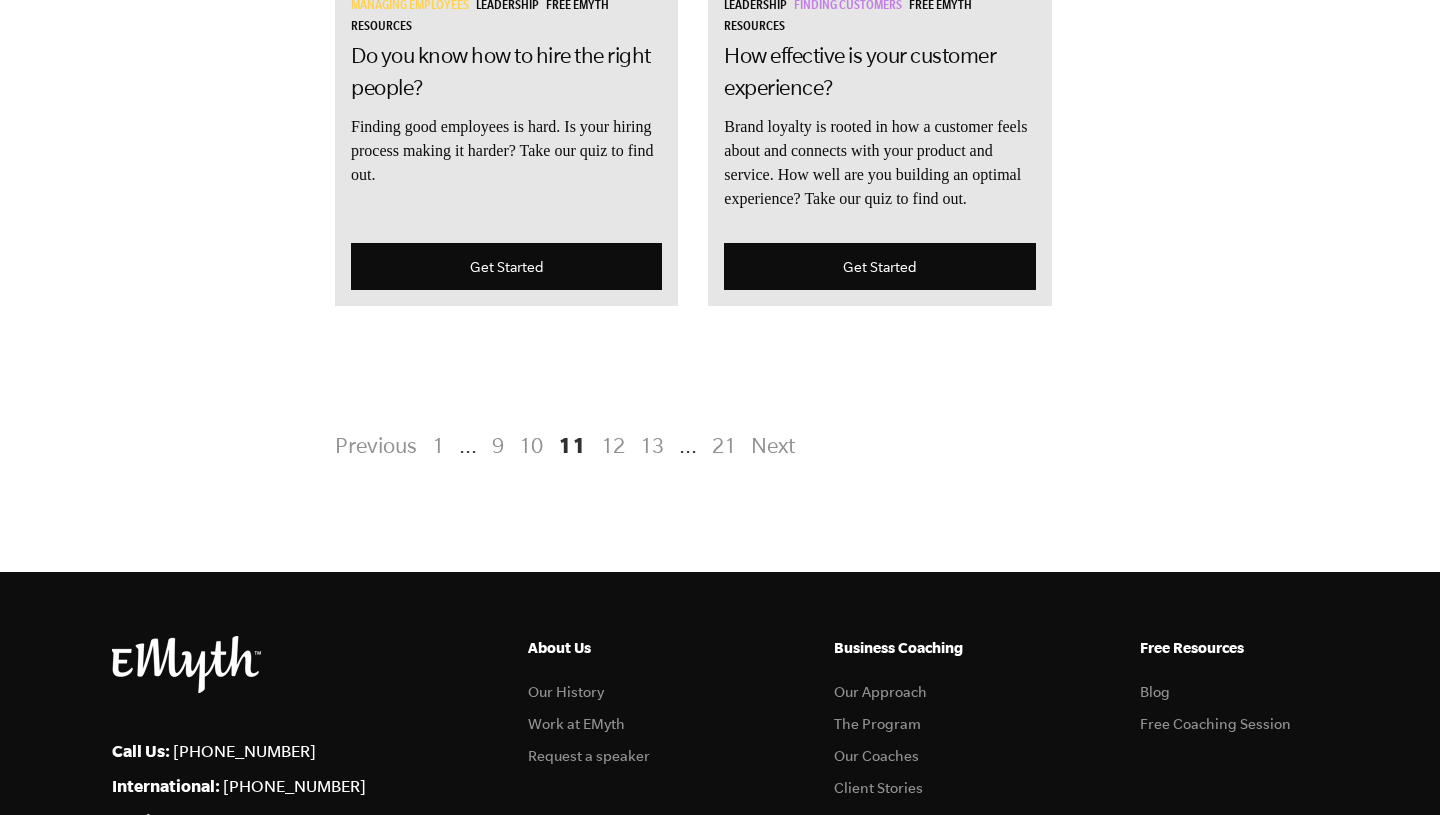 scroll, scrollTop: 4152, scrollLeft: 0, axis: vertical 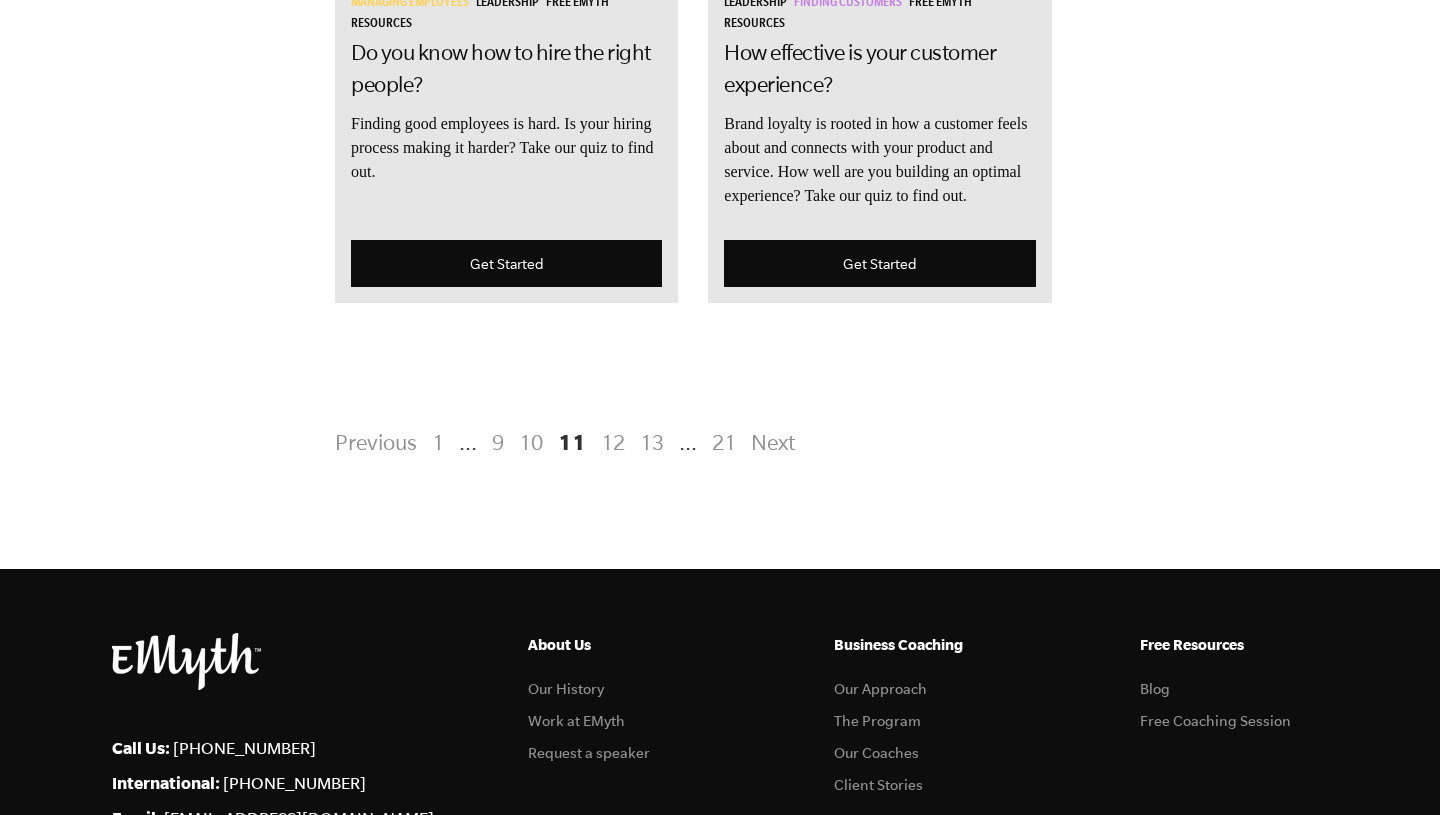click on "12" at bounding box center (613, 442) 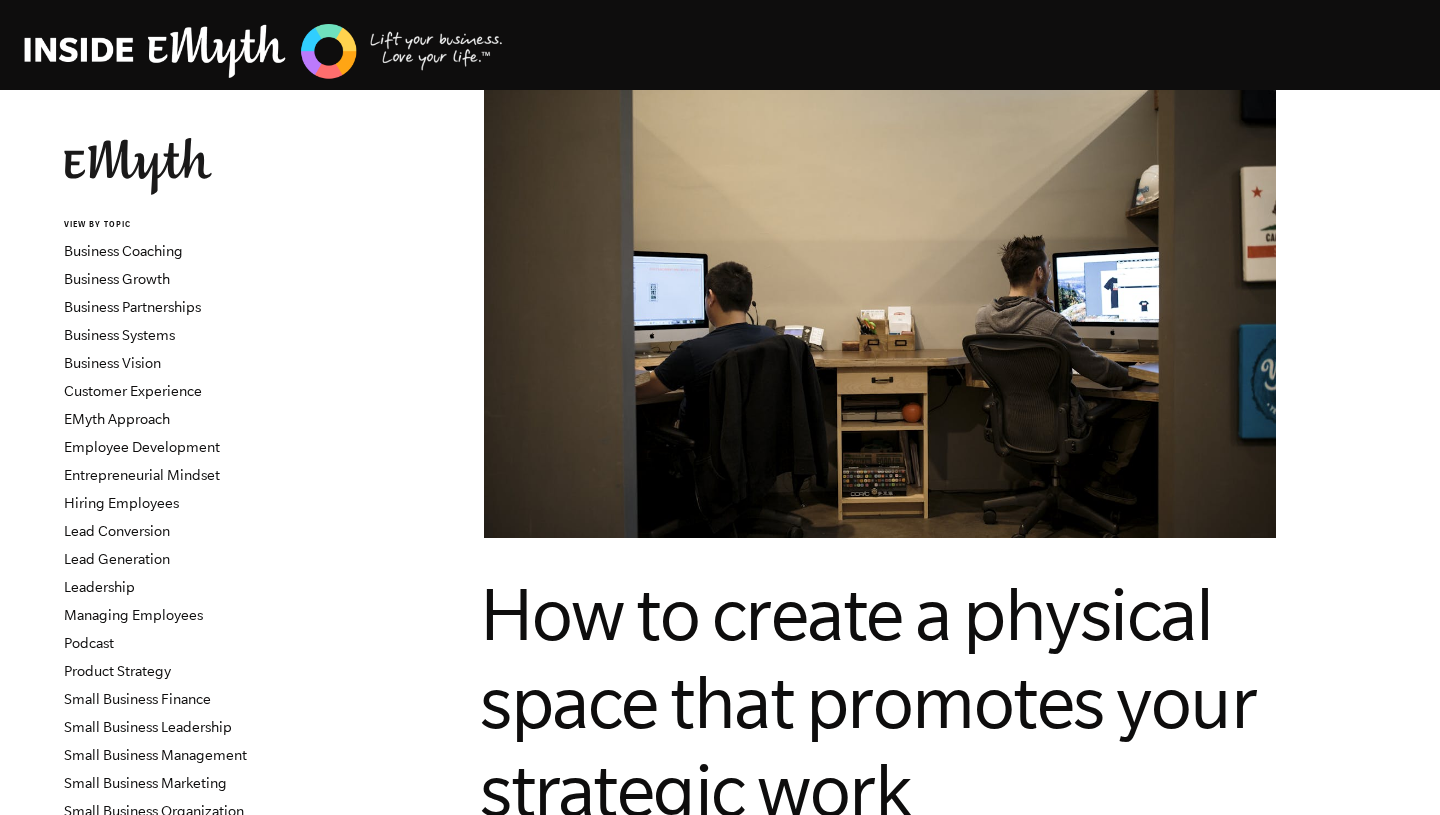 scroll, scrollTop: 0, scrollLeft: 0, axis: both 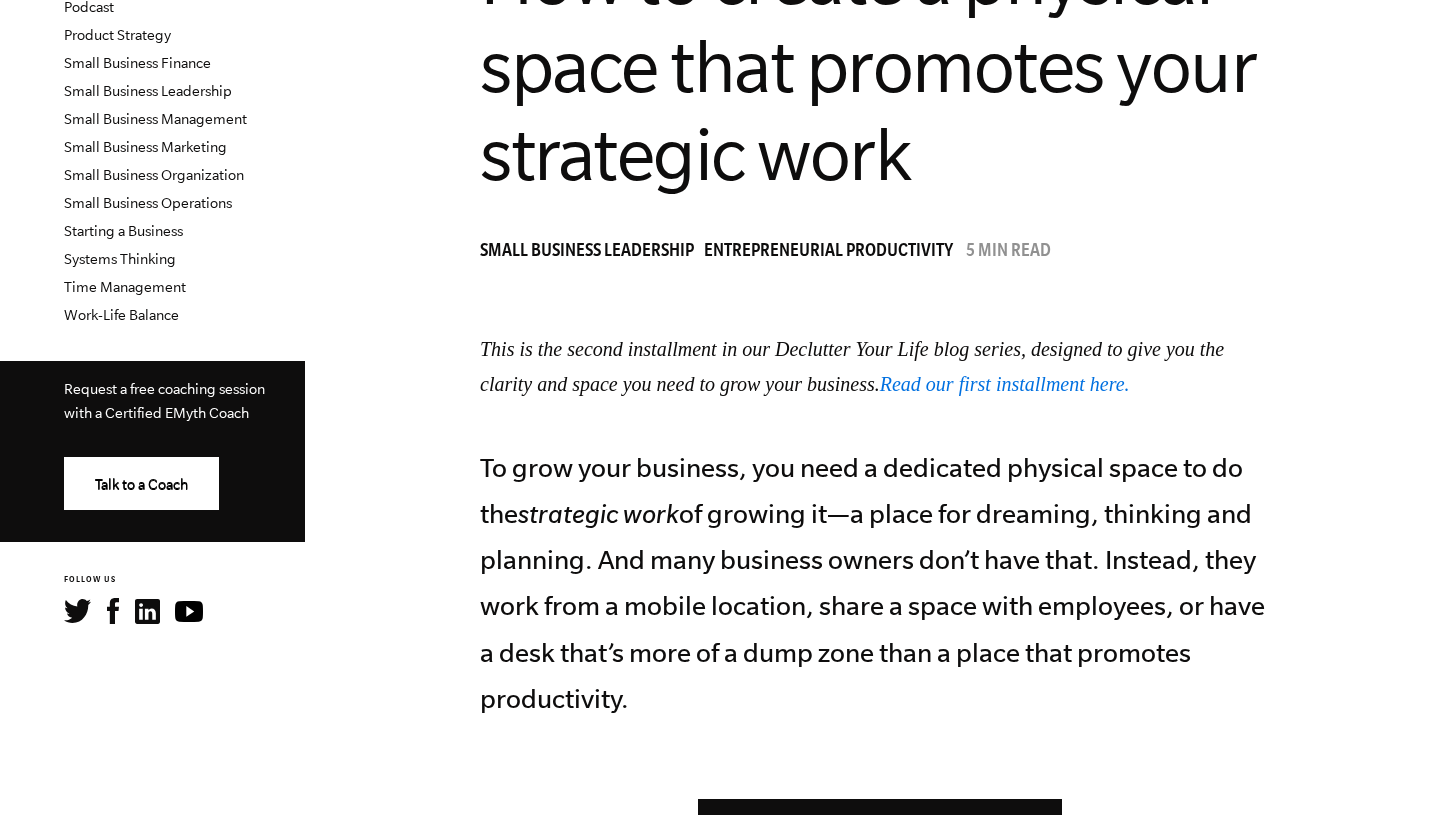 click on "Read our first installment here." at bounding box center [1005, 384] 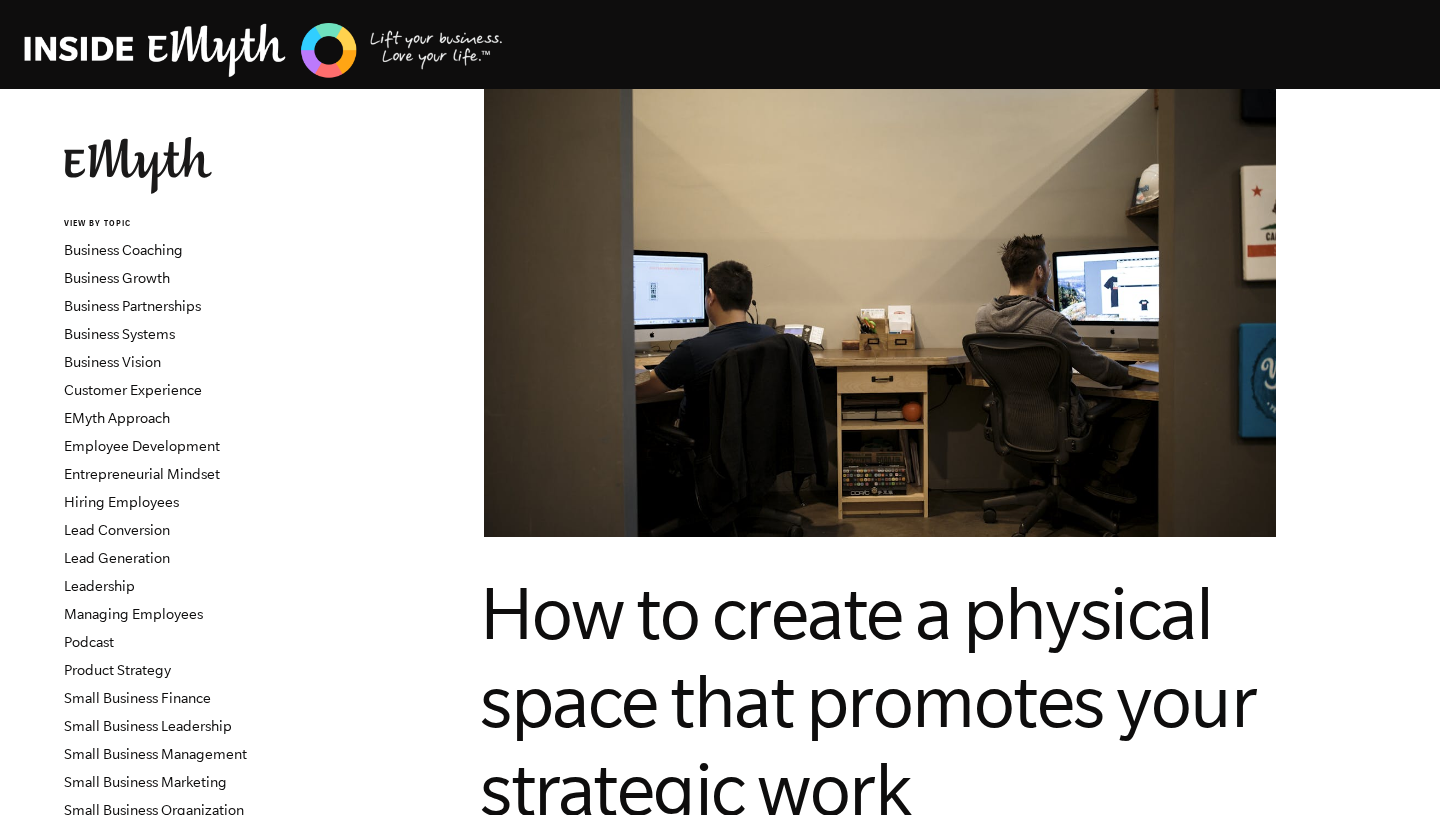 scroll, scrollTop: 0, scrollLeft: 0, axis: both 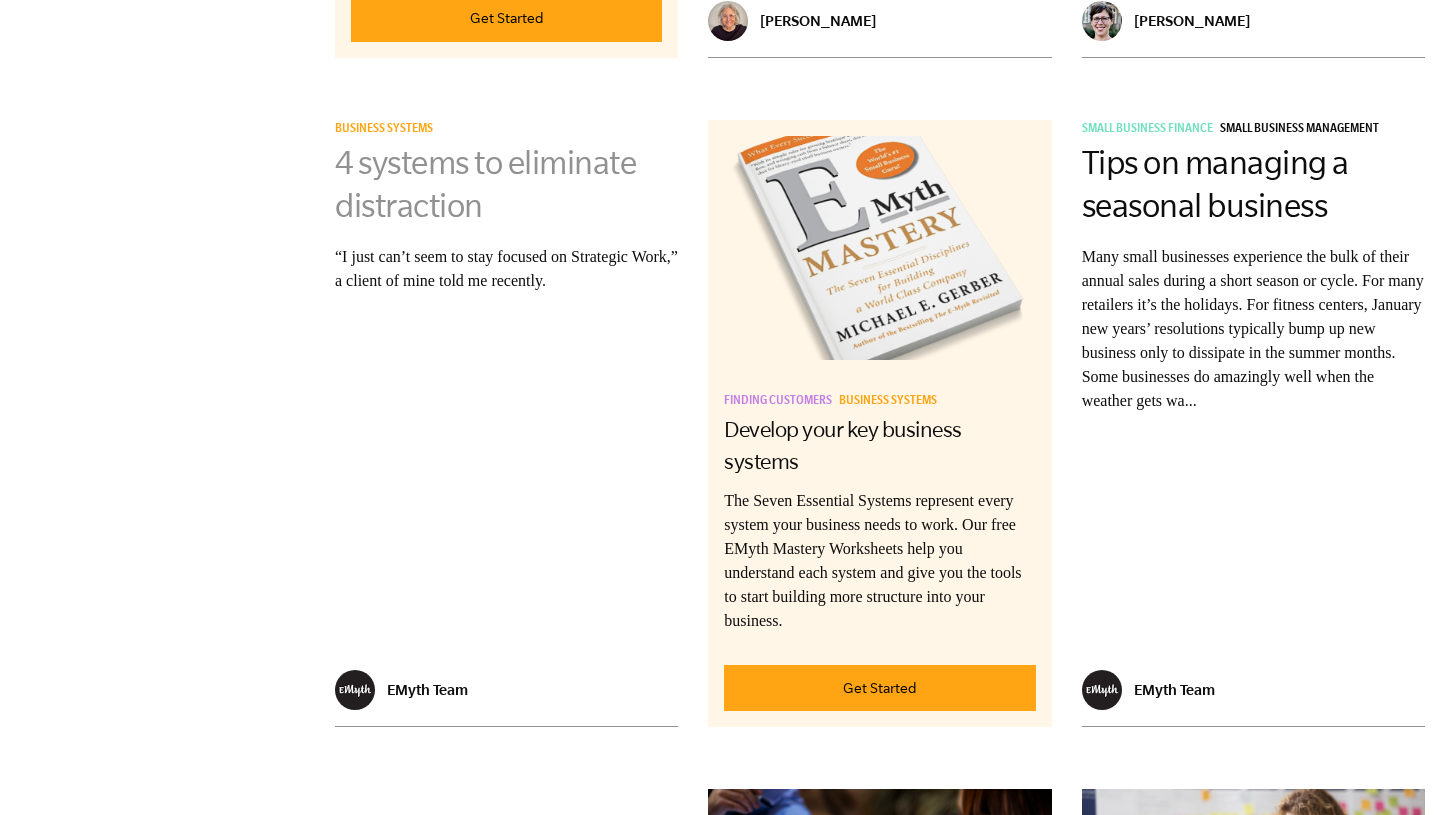 click on "4 systems to eliminate distraction" at bounding box center (485, 184) 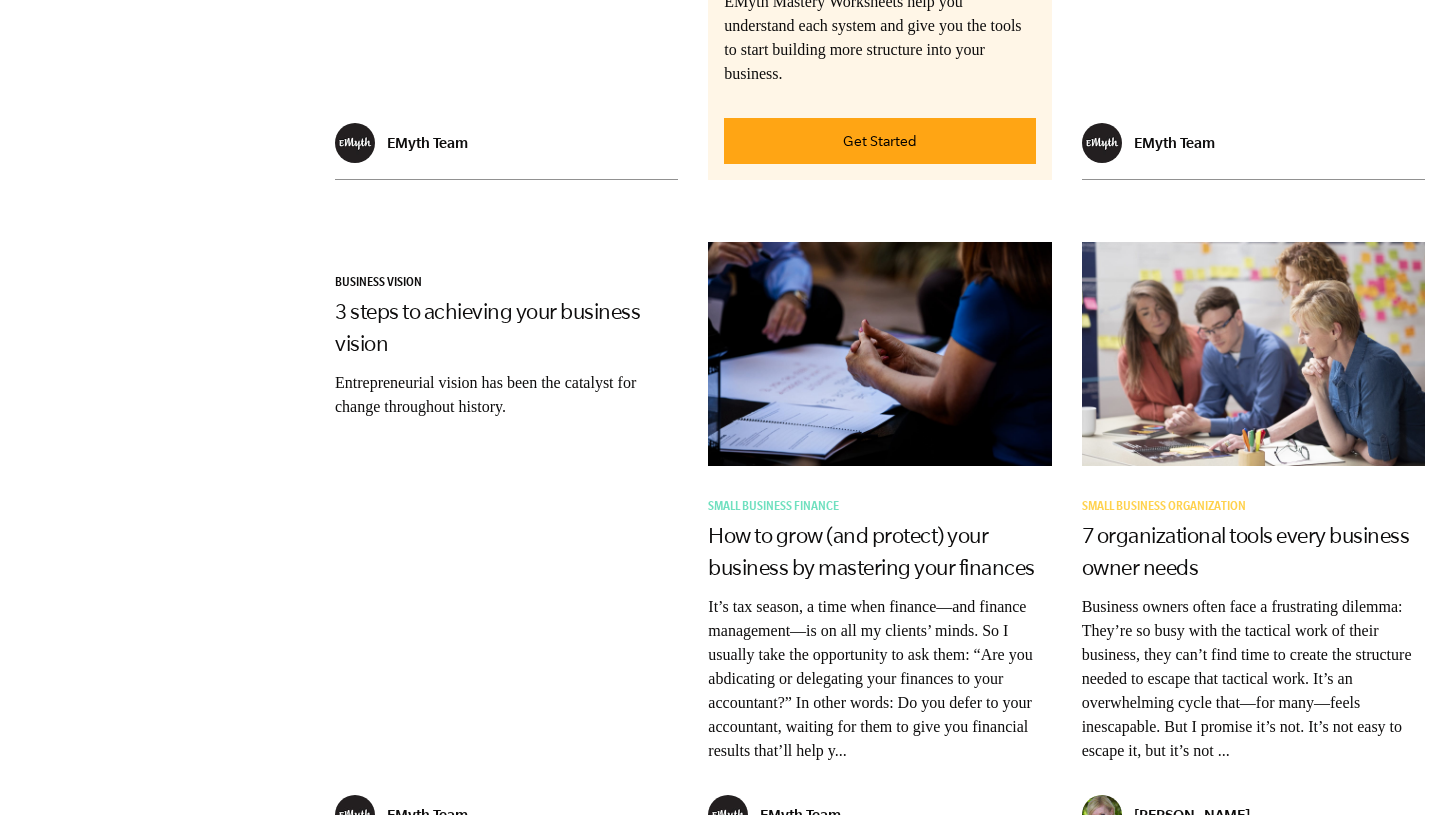 scroll, scrollTop: 2515, scrollLeft: 0, axis: vertical 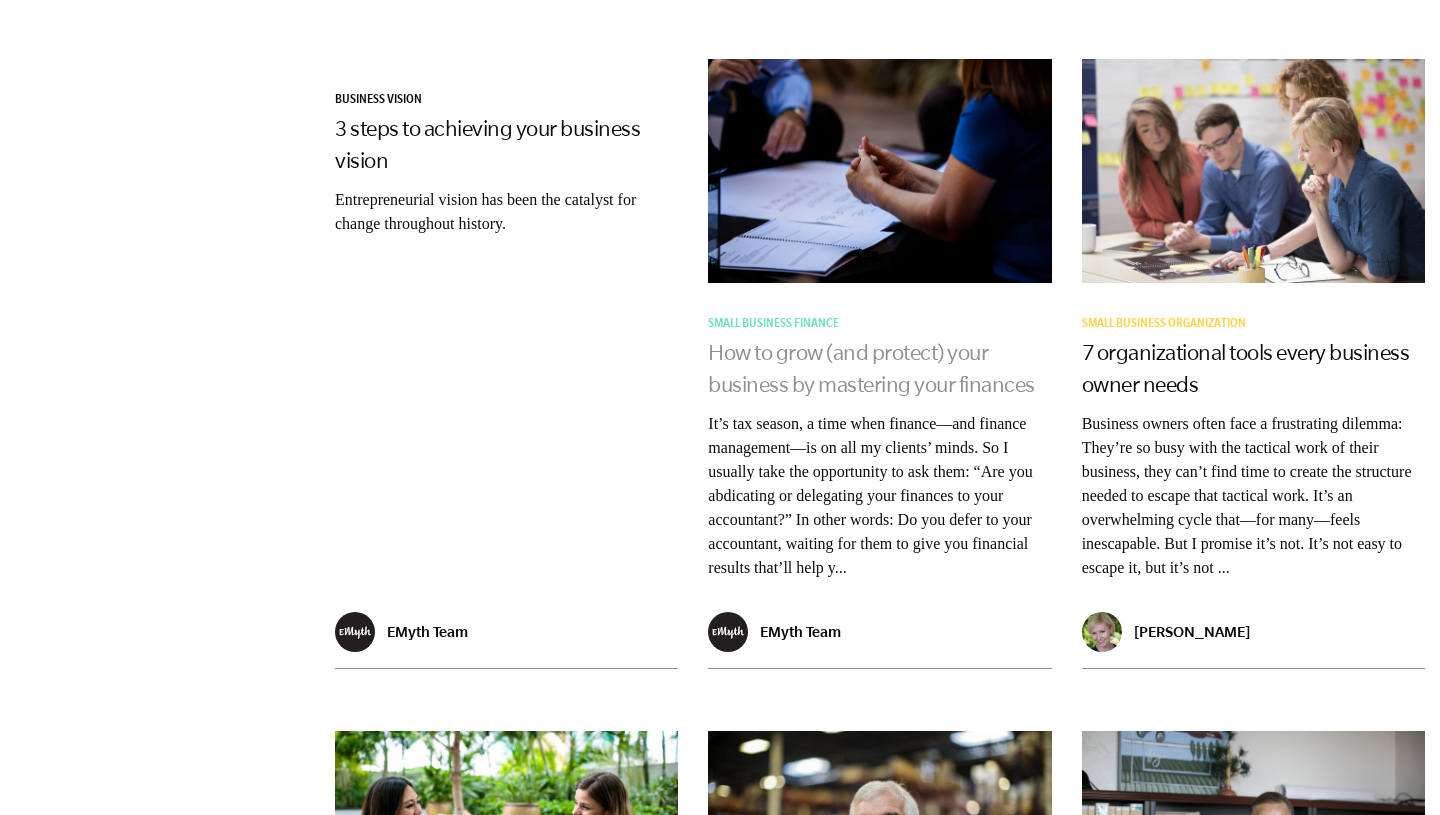 click on "How to grow (and protect) your business by mastering your finances" at bounding box center (871, 368) 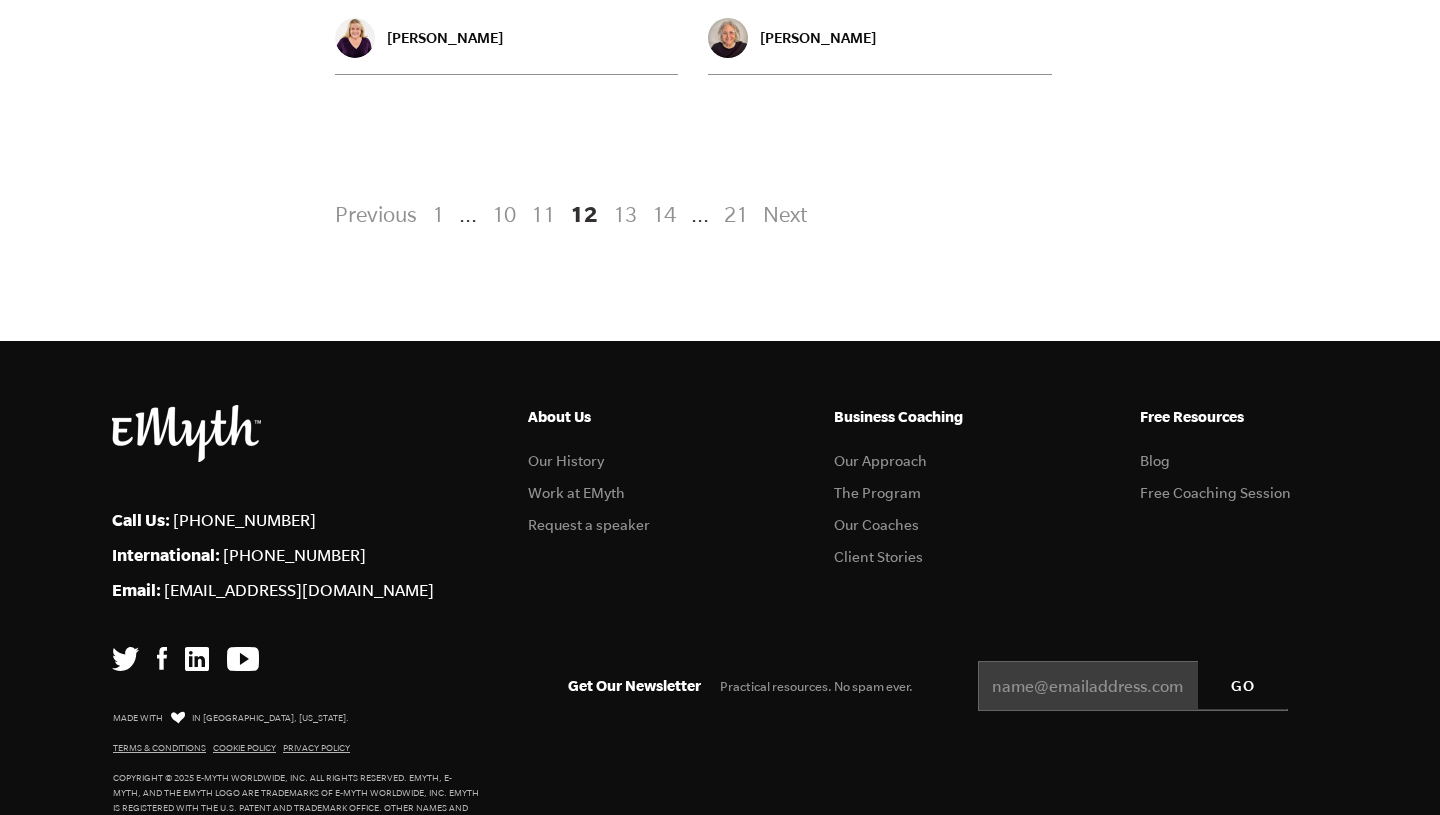 scroll, scrollTop: 4464, scrollLeft: 0, axis: vertical 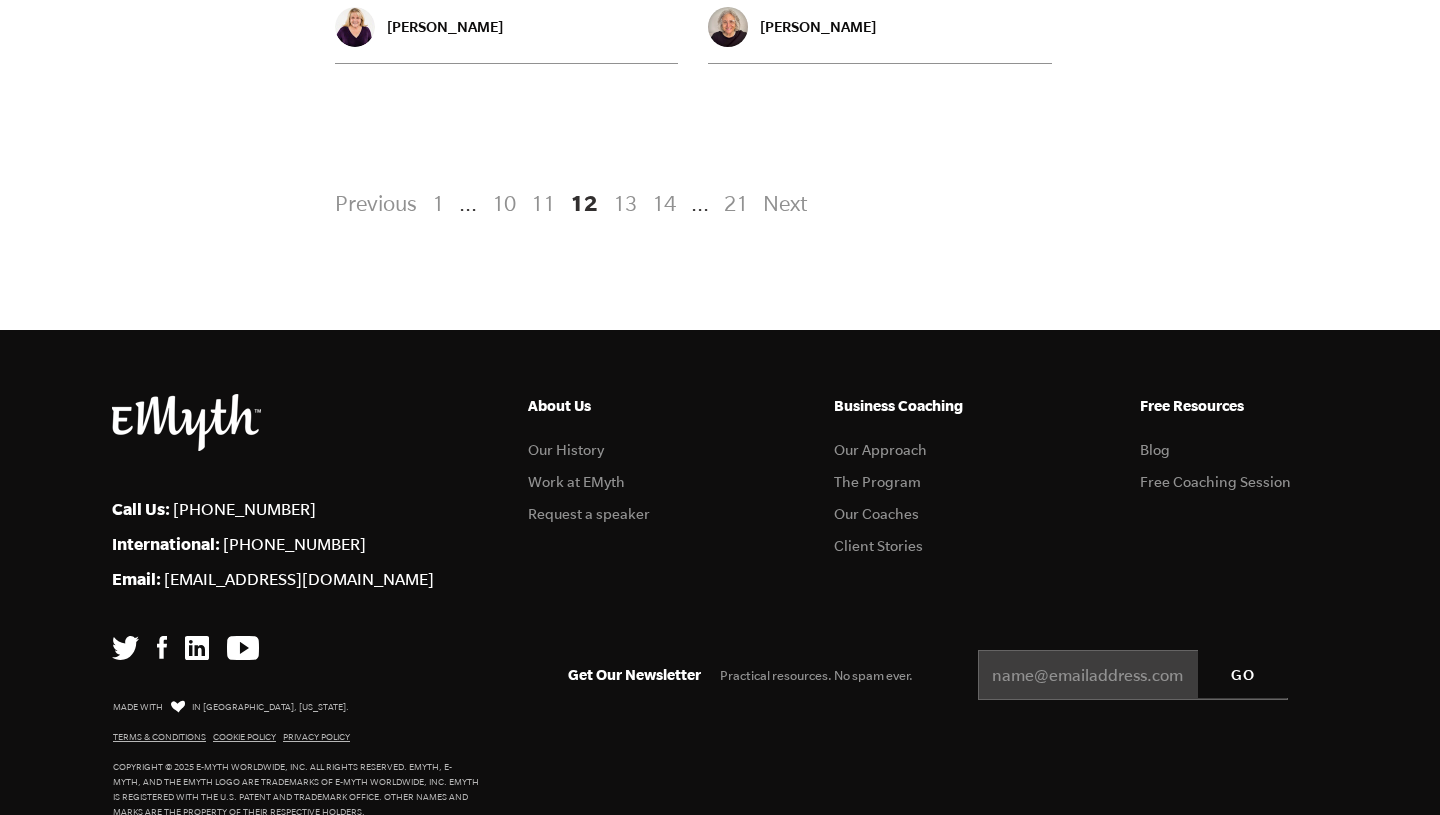 click on "13" at bounding box center [625, 203] 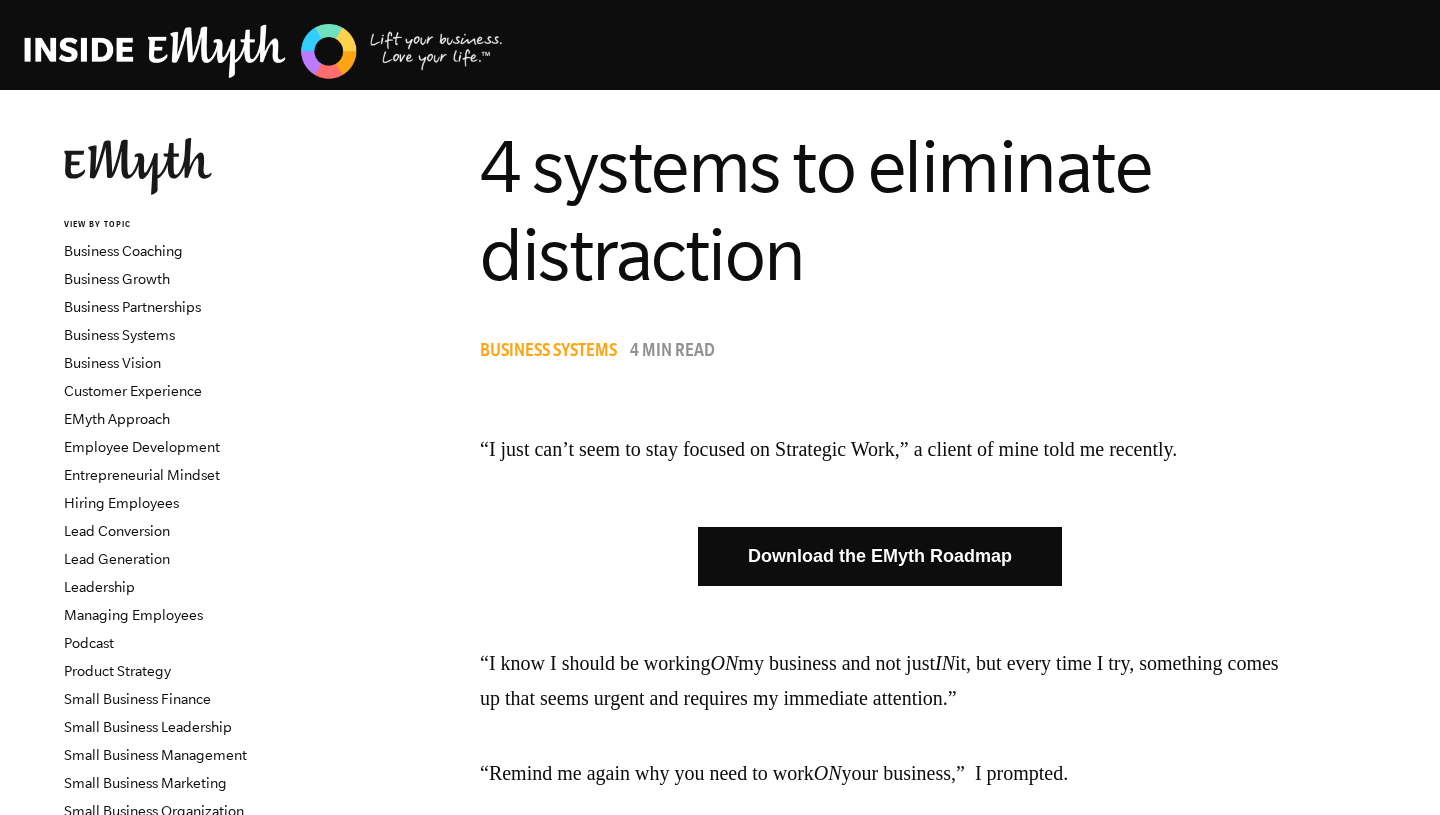 scroll, scrollTop: 0, scrollLeft: 0, axis: both 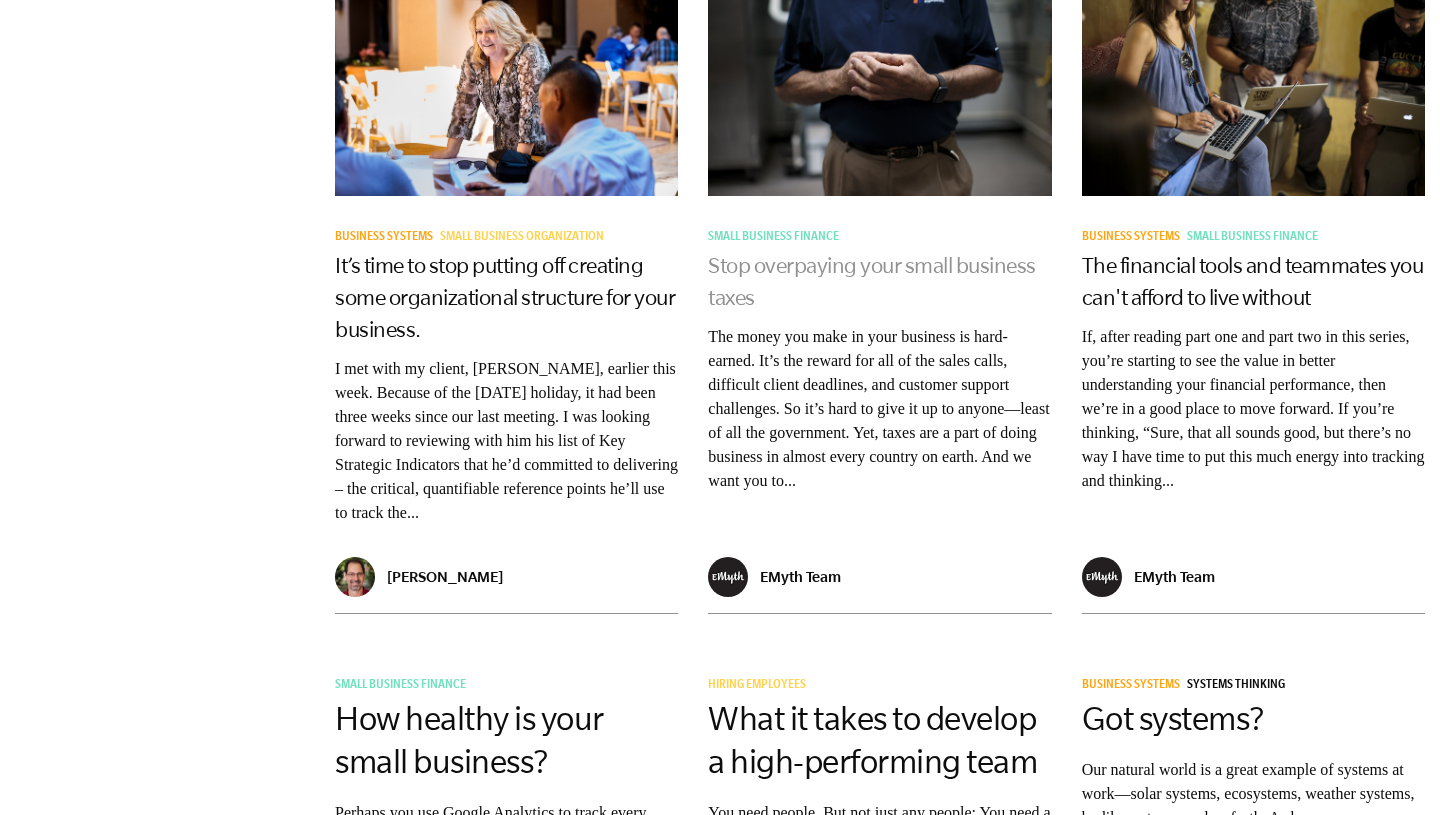 click on "Stop overpaying your small business taxes" at bounding box center (872, 281) 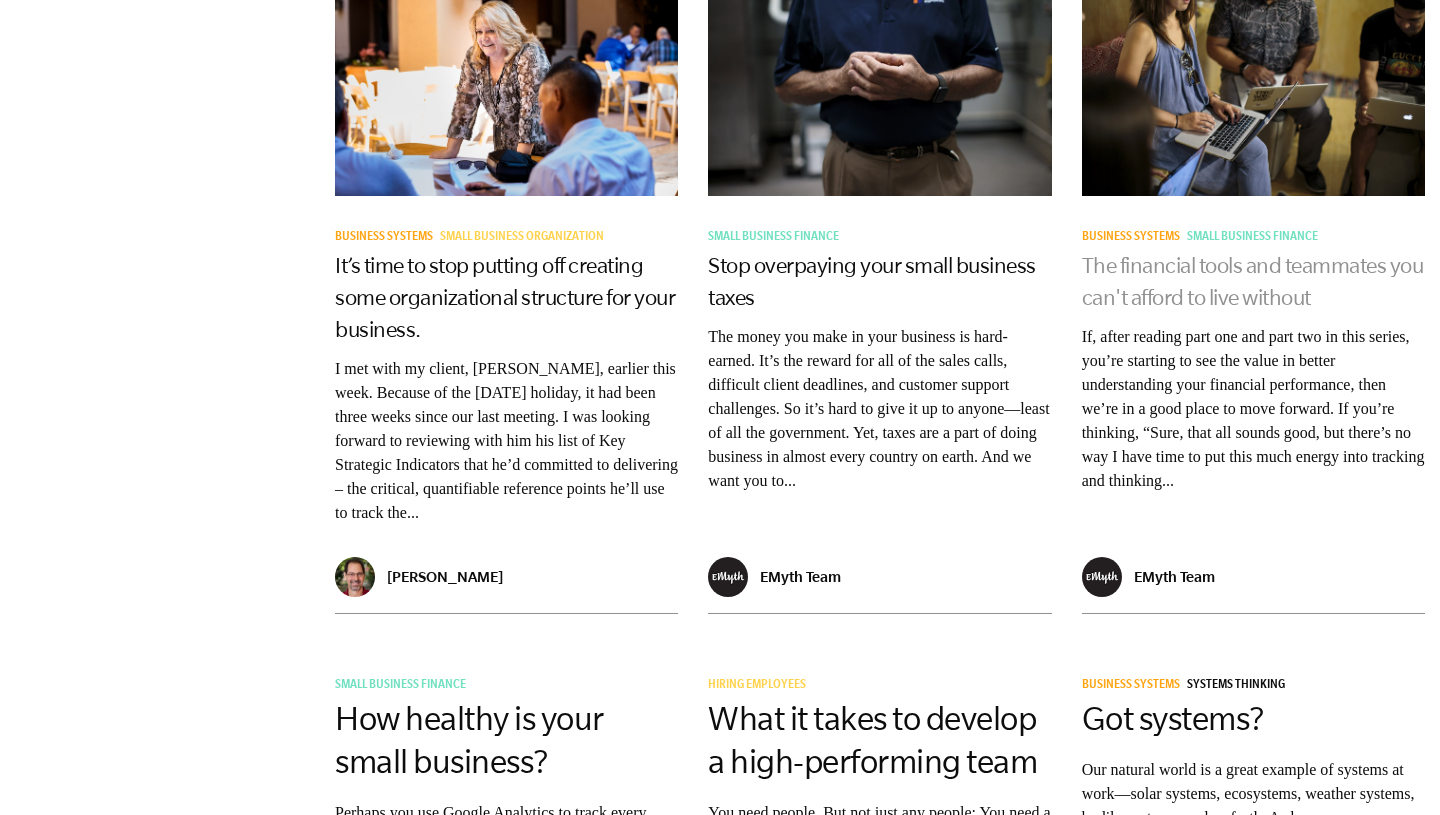 click on "The financial tools and teammates you can't afford to live without" at bounding box center [1253, 281] 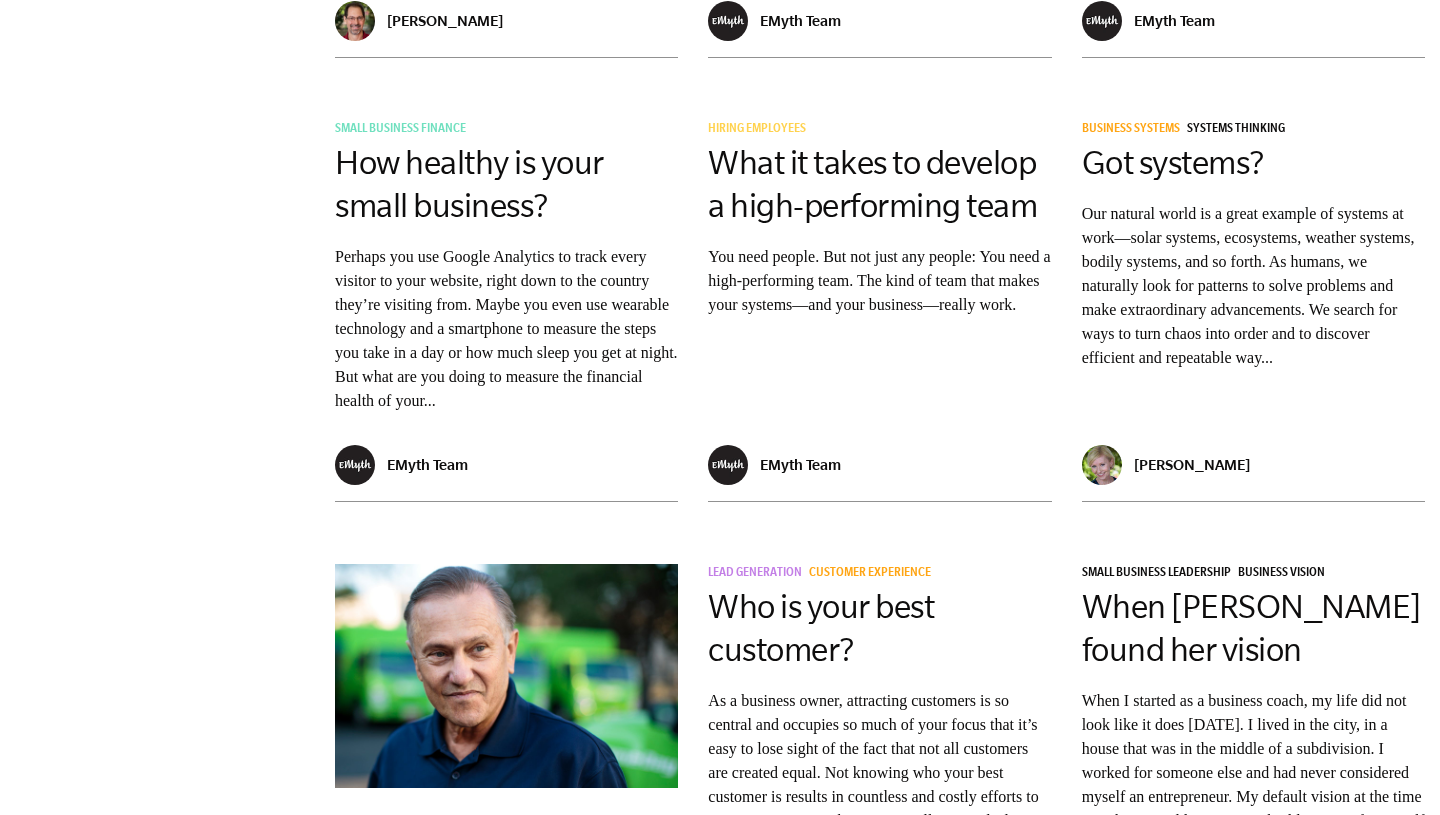 scroll, scrollTop: 1685, scrollLeft: 0, axis: vertical 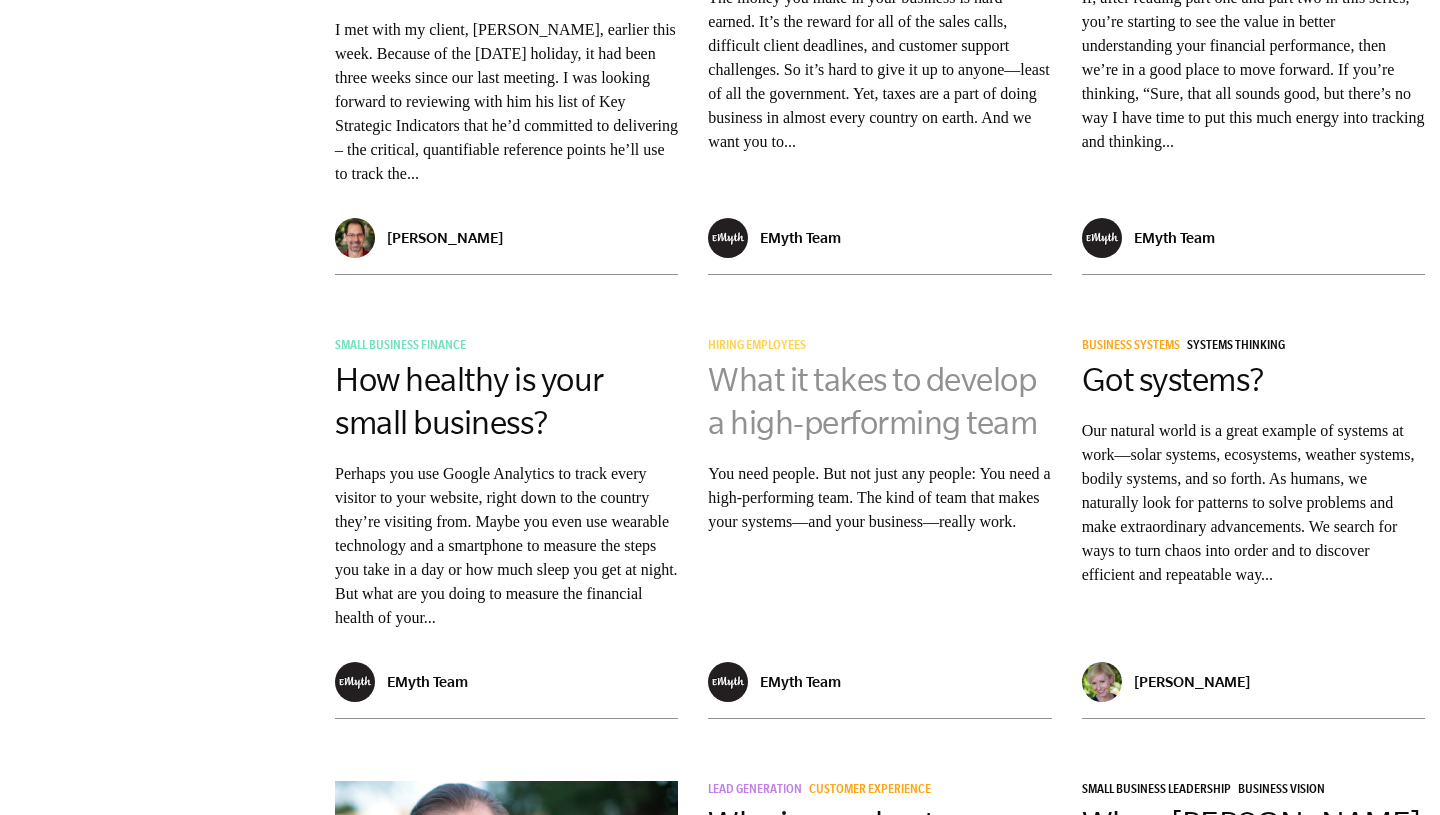 click on "What it takes to develop a high-performing team" at bounding box center [872, 401] 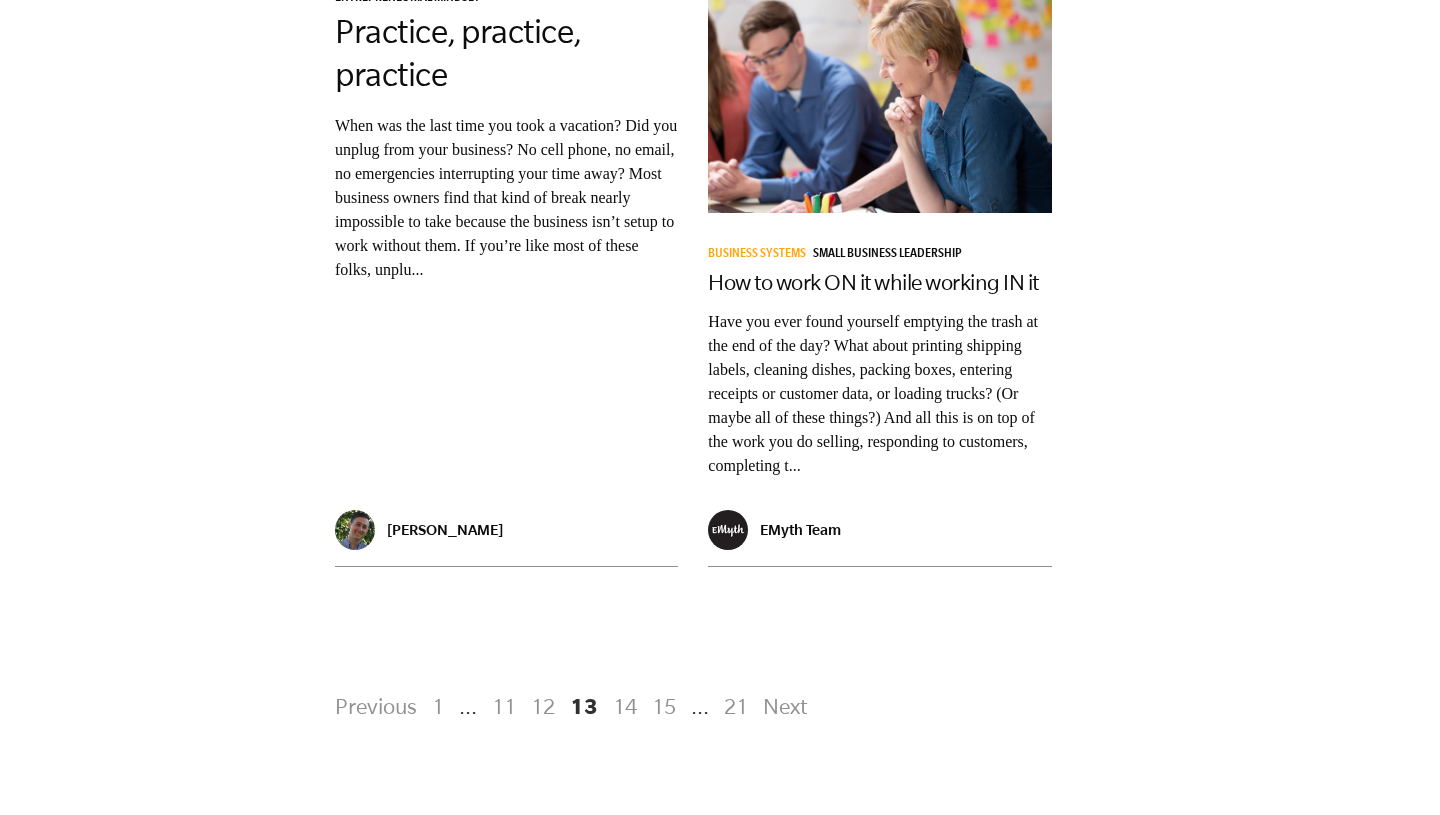 scroll, scrollTop: 3640, scrollLeft: 0, axis: vertical 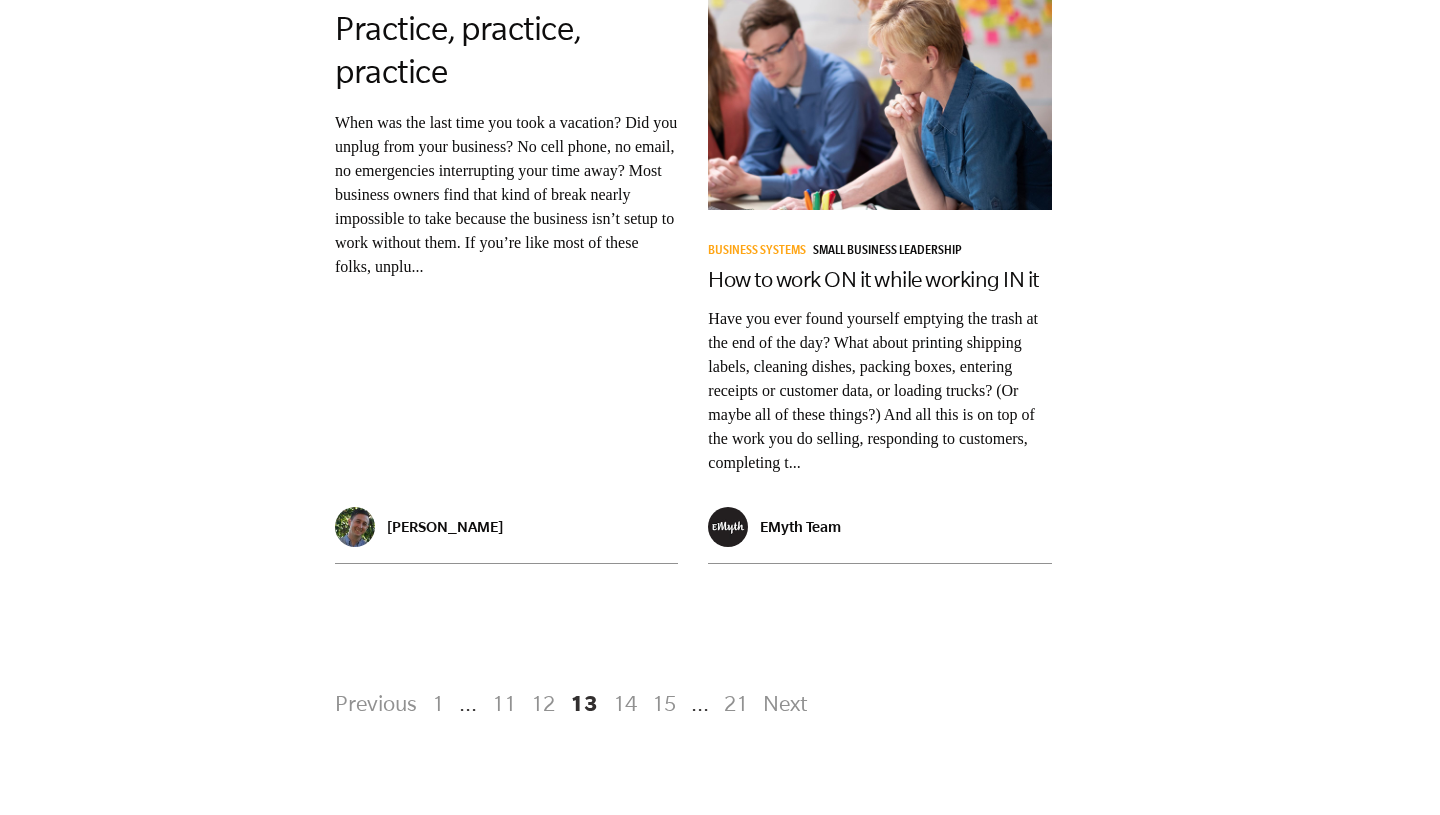 click on "14" at bounding box center (625, 703) 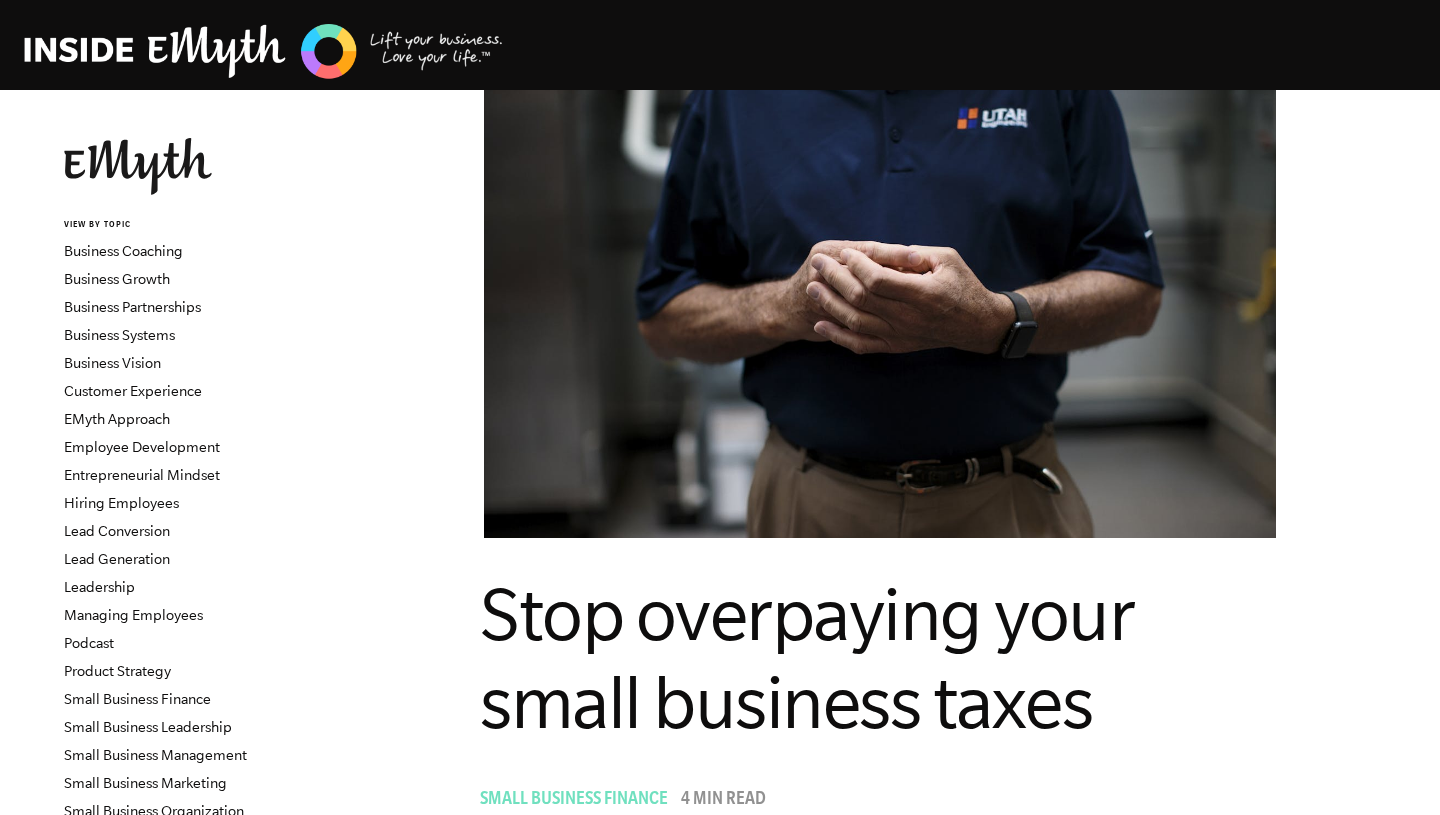 scroll, scrollTop: 0, scrollLeft: 0, axis: both 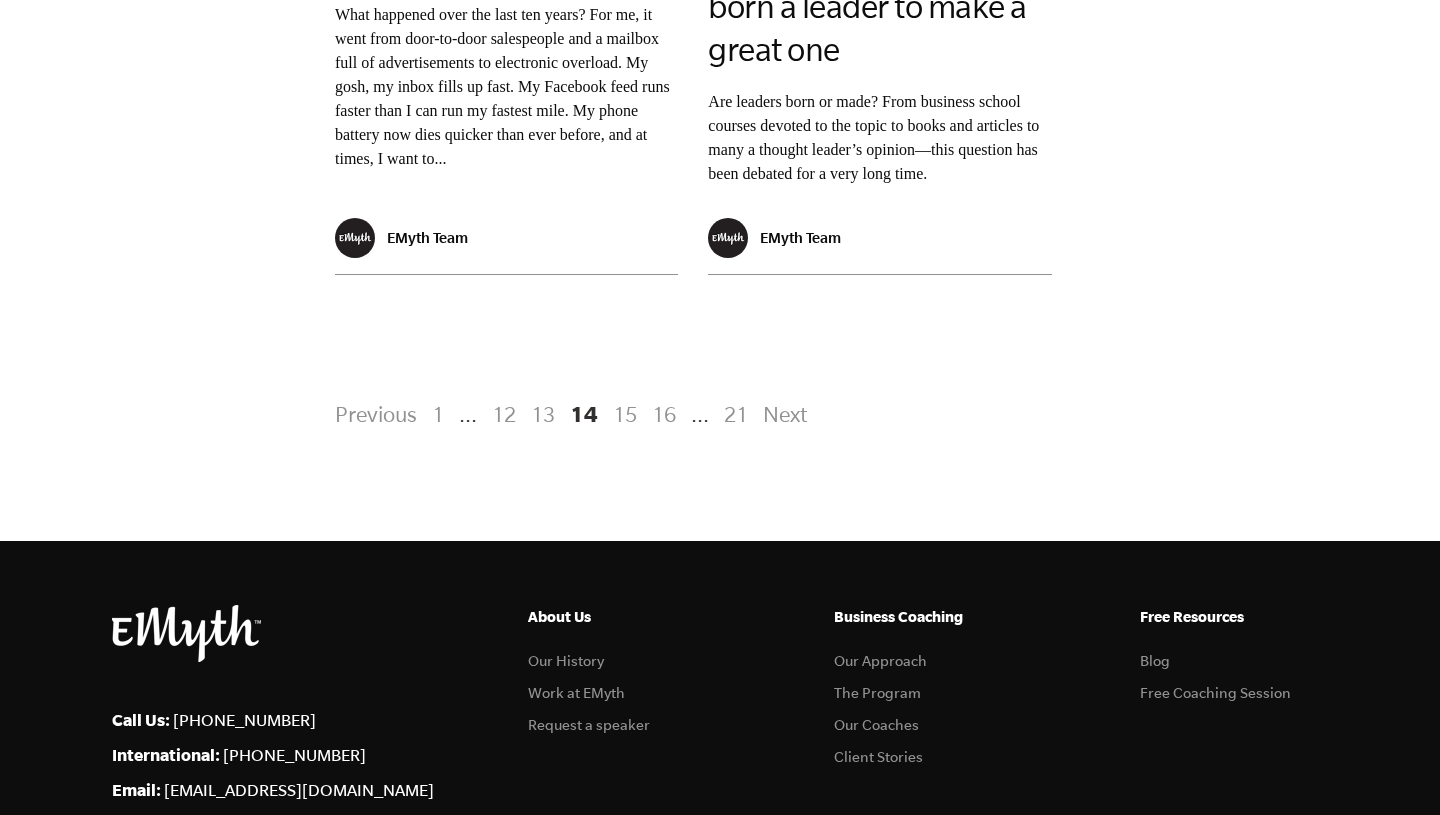 click on "15" at bounding box center (625, 414) 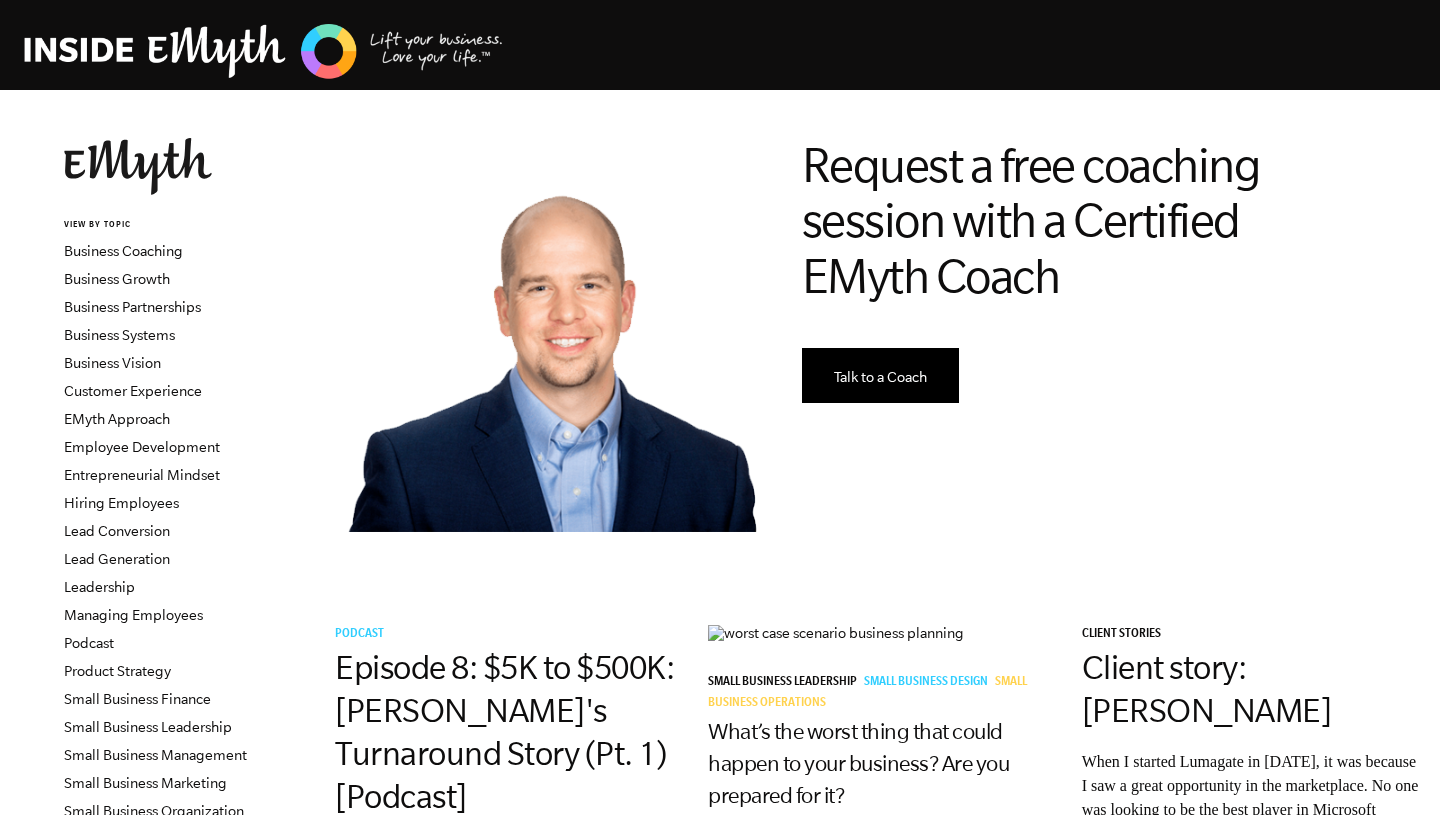 scroll, scrollTop: 35, scrollLeft: 0, axis: vertical 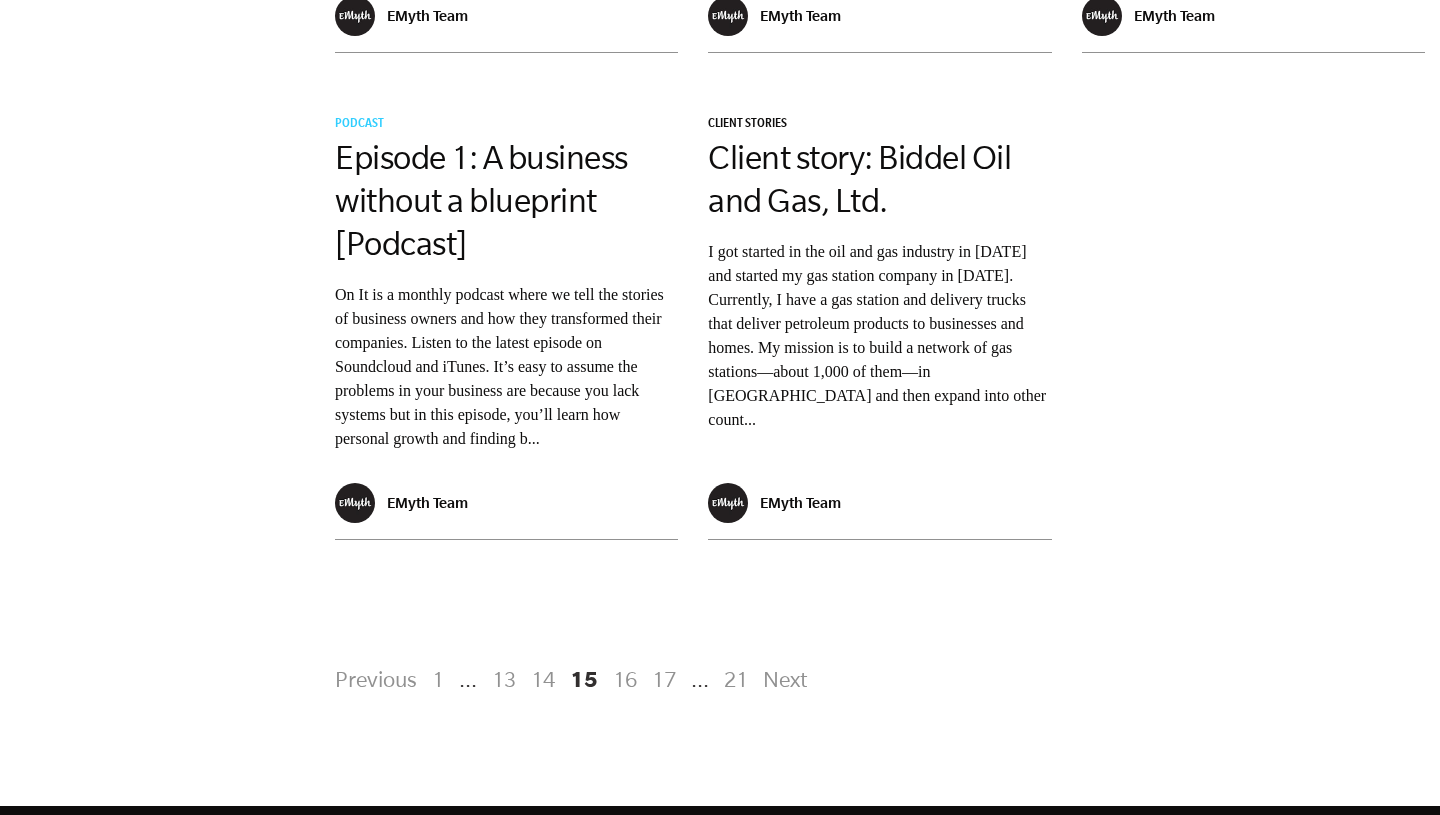 click on "21" at bounding box center (736, 679) 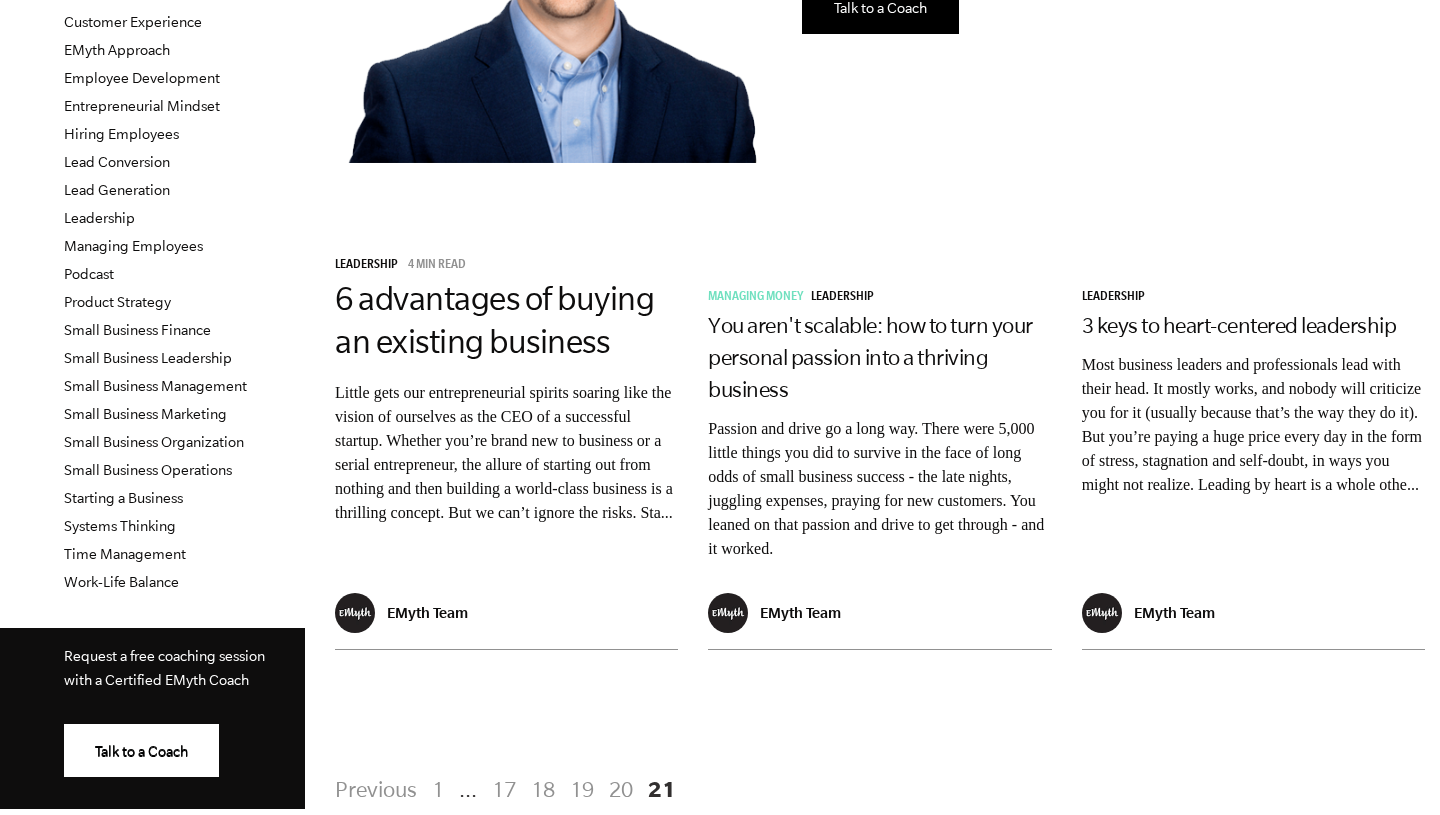scroll, scrollTop: 369, scrollLeft: 0, axis: vertical 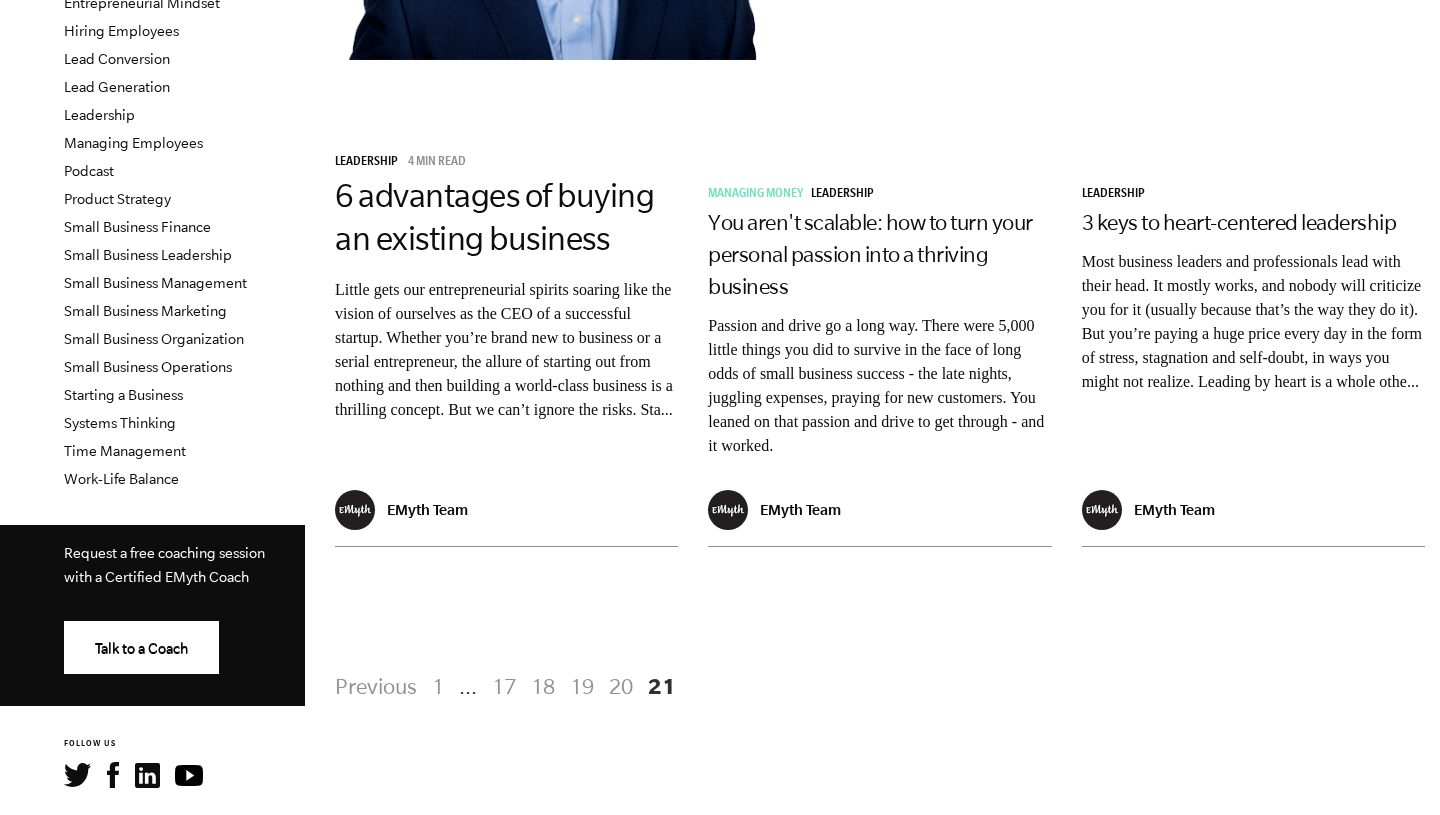 click on "20" at bounding box center [621, 686] 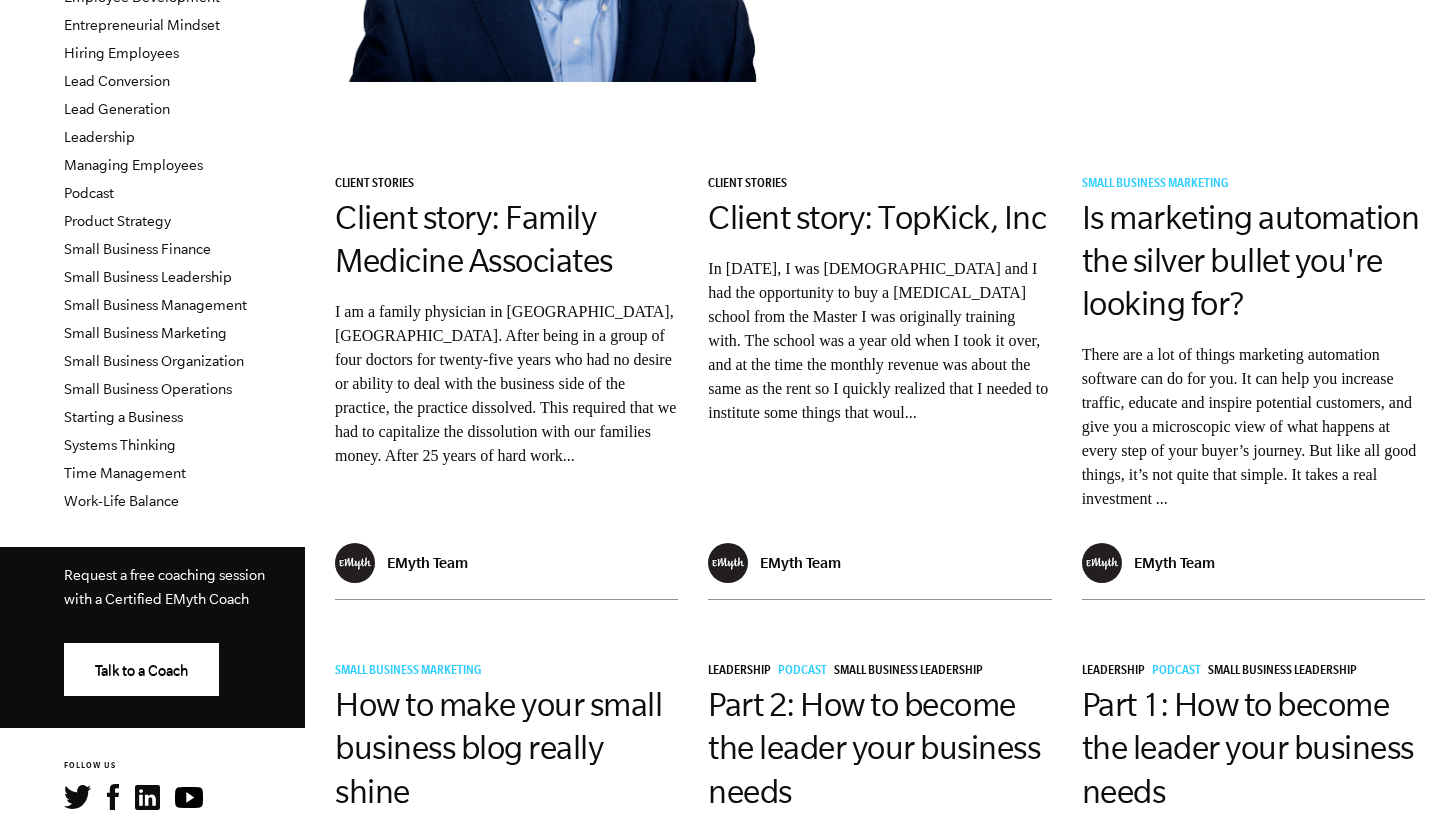 scroll, scrollTop: 650, scrollLeft: 0, axis: vertical 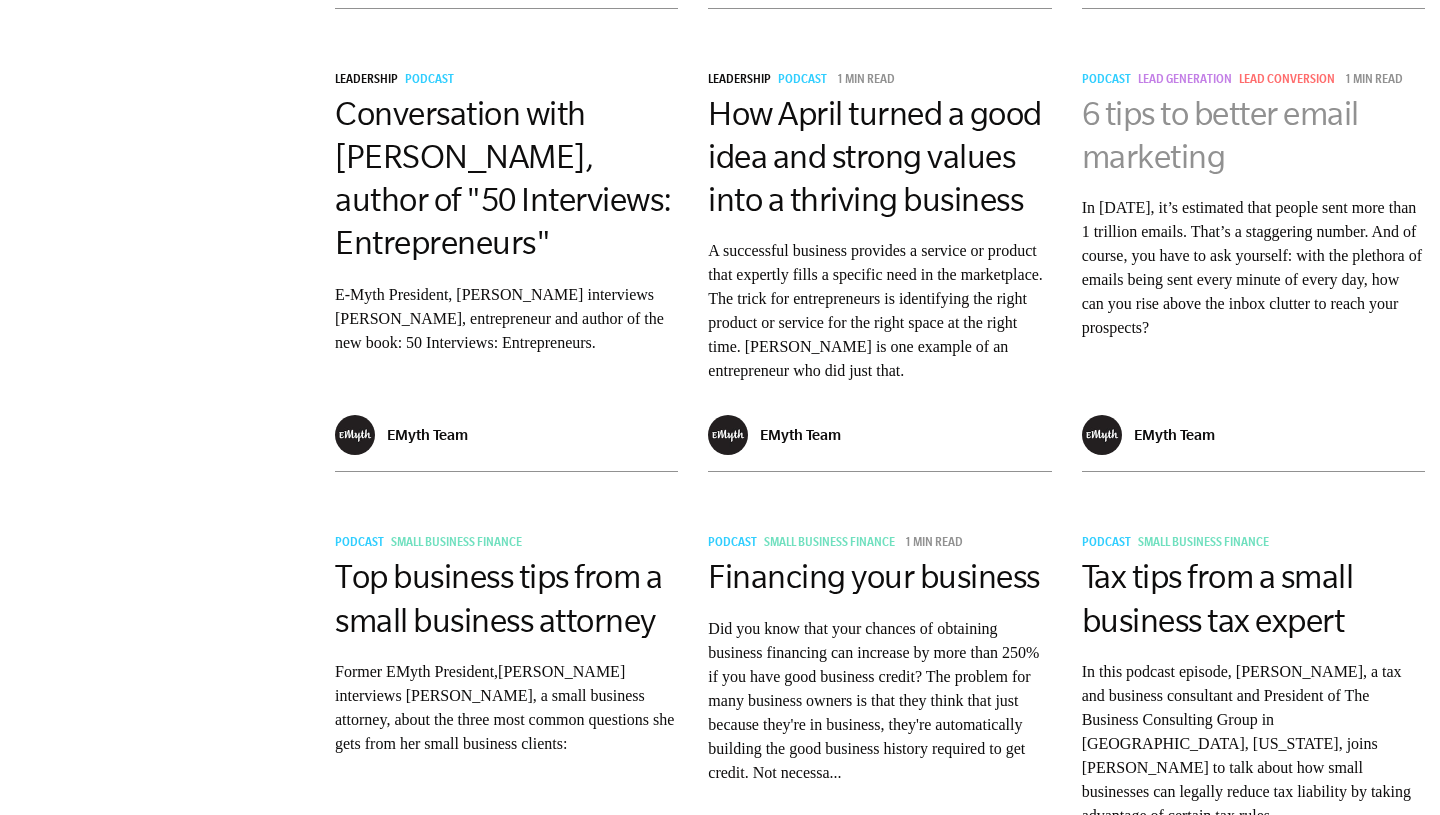 click on "6 tips to better email marketing" at bounding box center (1220, 135) 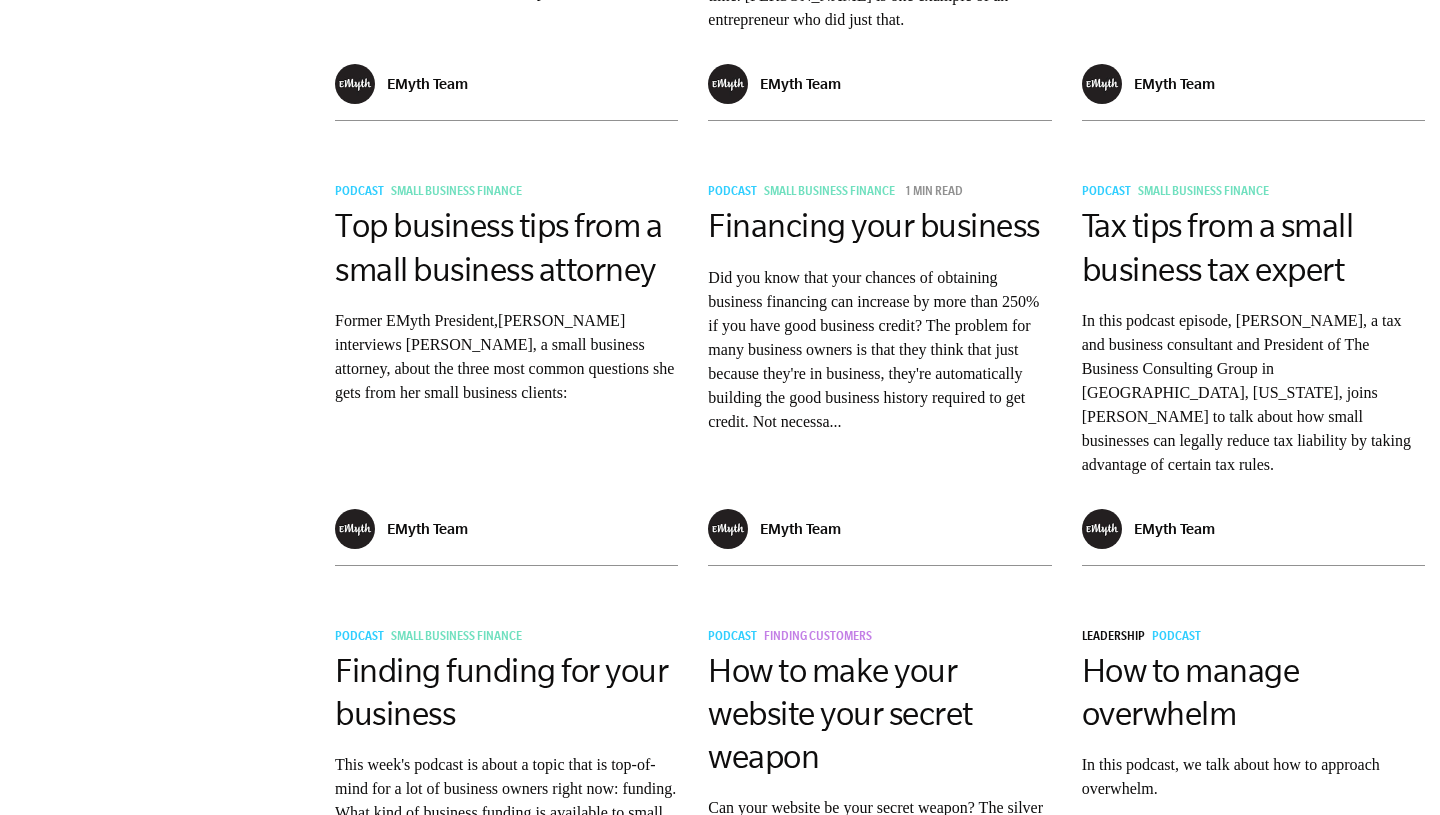 scroll, scrollTop: 1908, scrollLeft: 0, axis: vertical 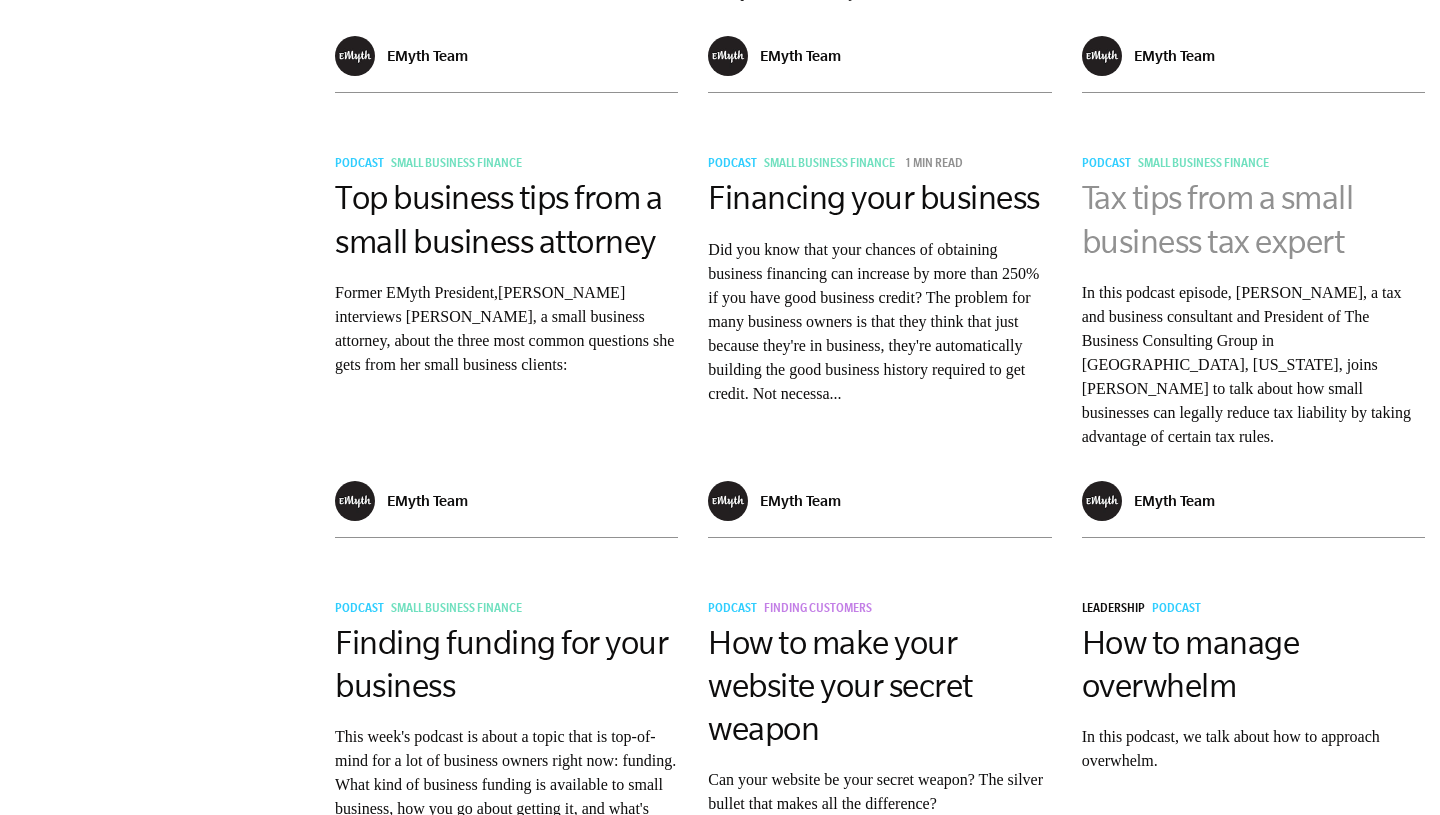 click on "Tax tips from a small business tax expert" at bounding box center [1218, 219] 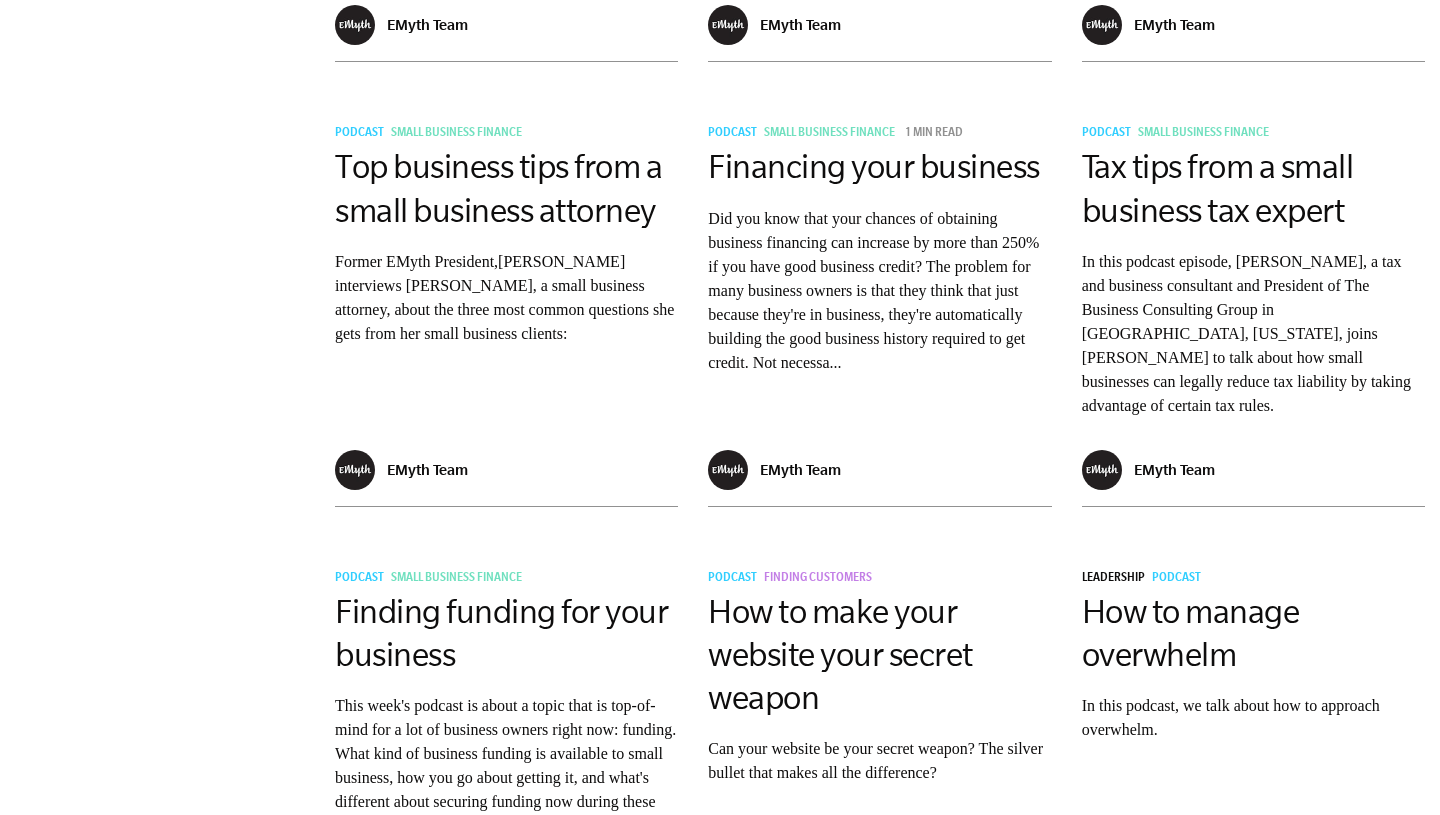 scroll, scrollTop: 2103, scrollLeft: 0, axis: vertical 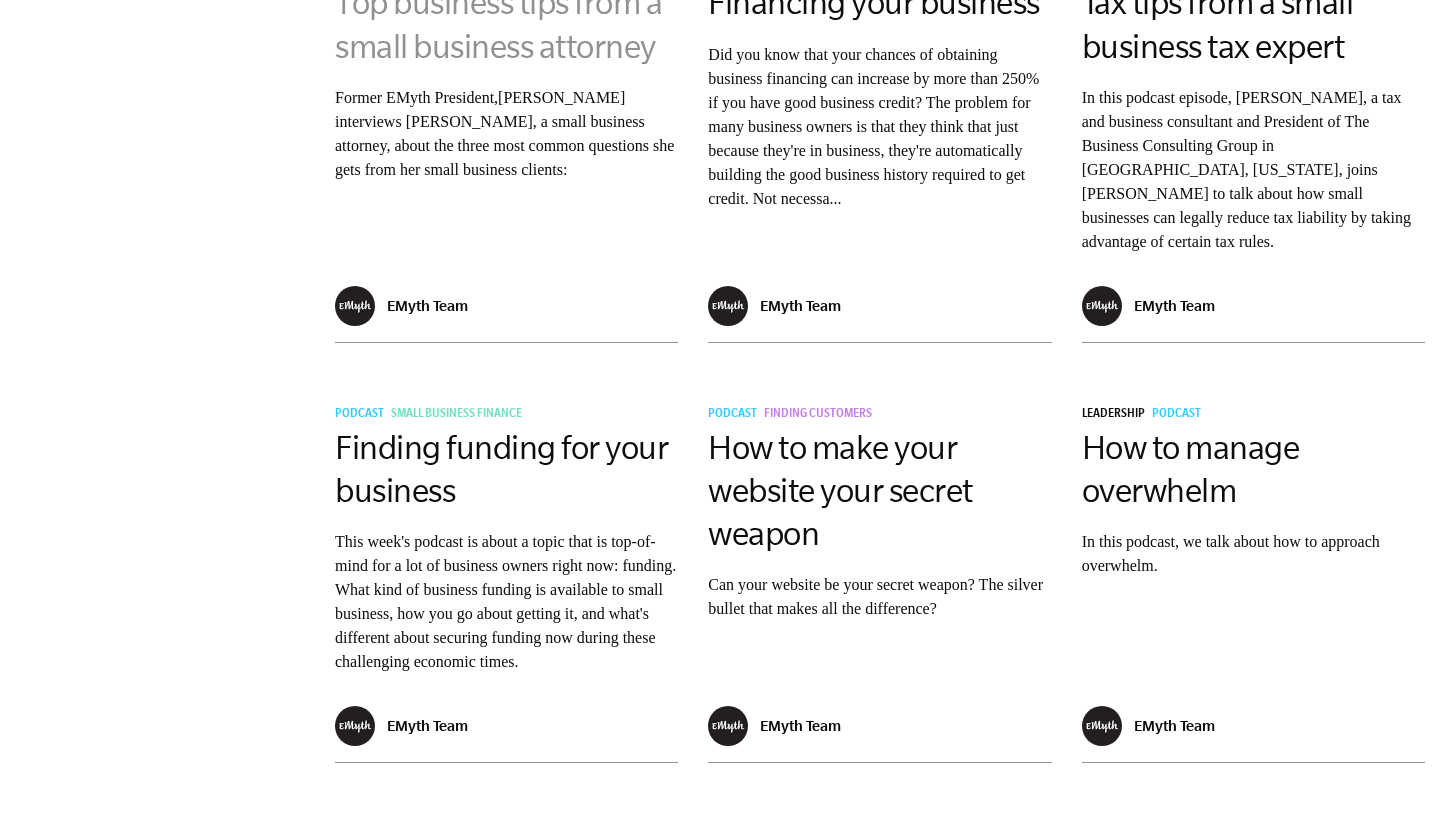 click on "Top business tips from a small business attorney" at bounding box center [498, 24] 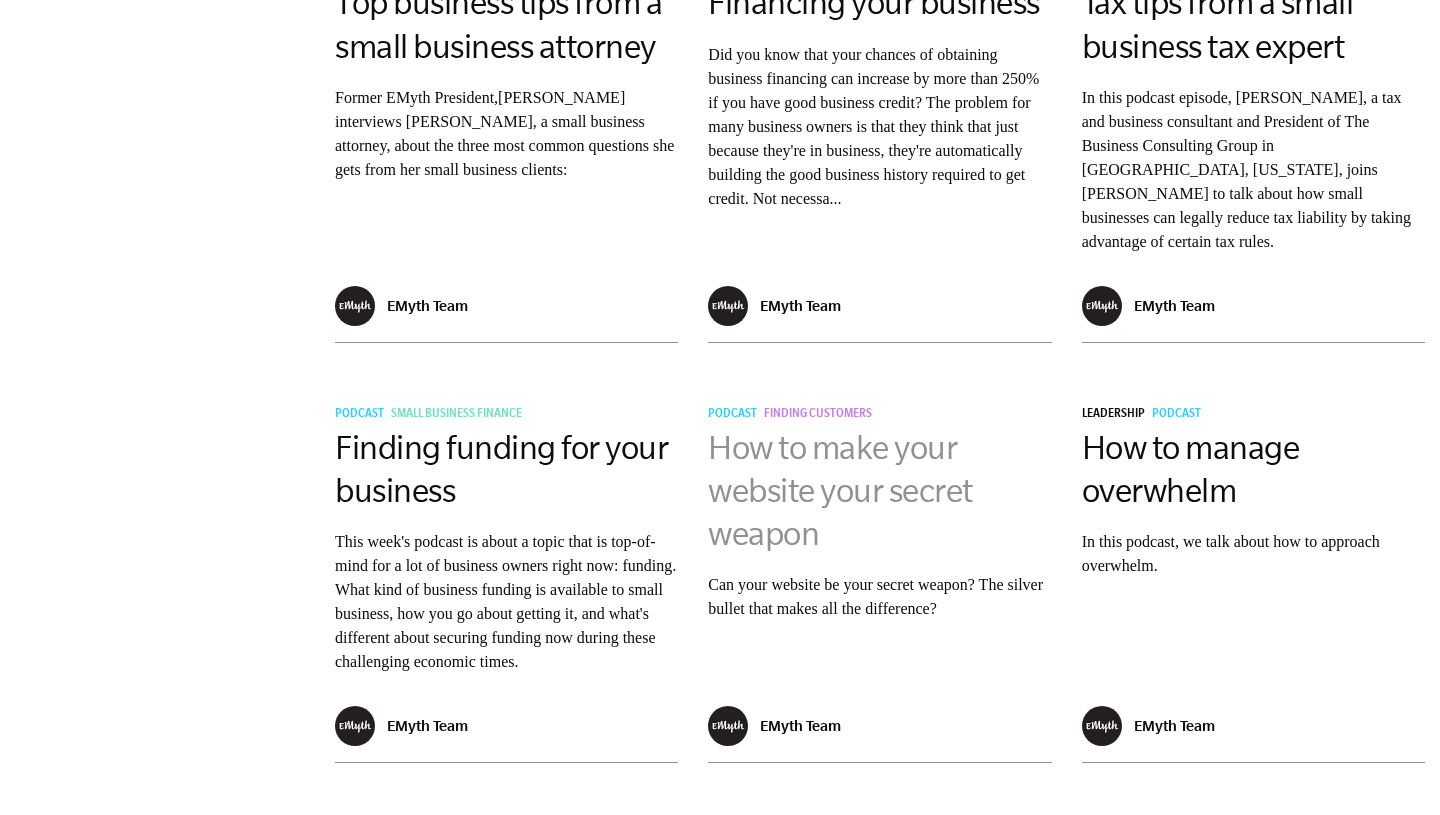 click on "How to make your website your secret weapon" at bounding box center [840, 490] 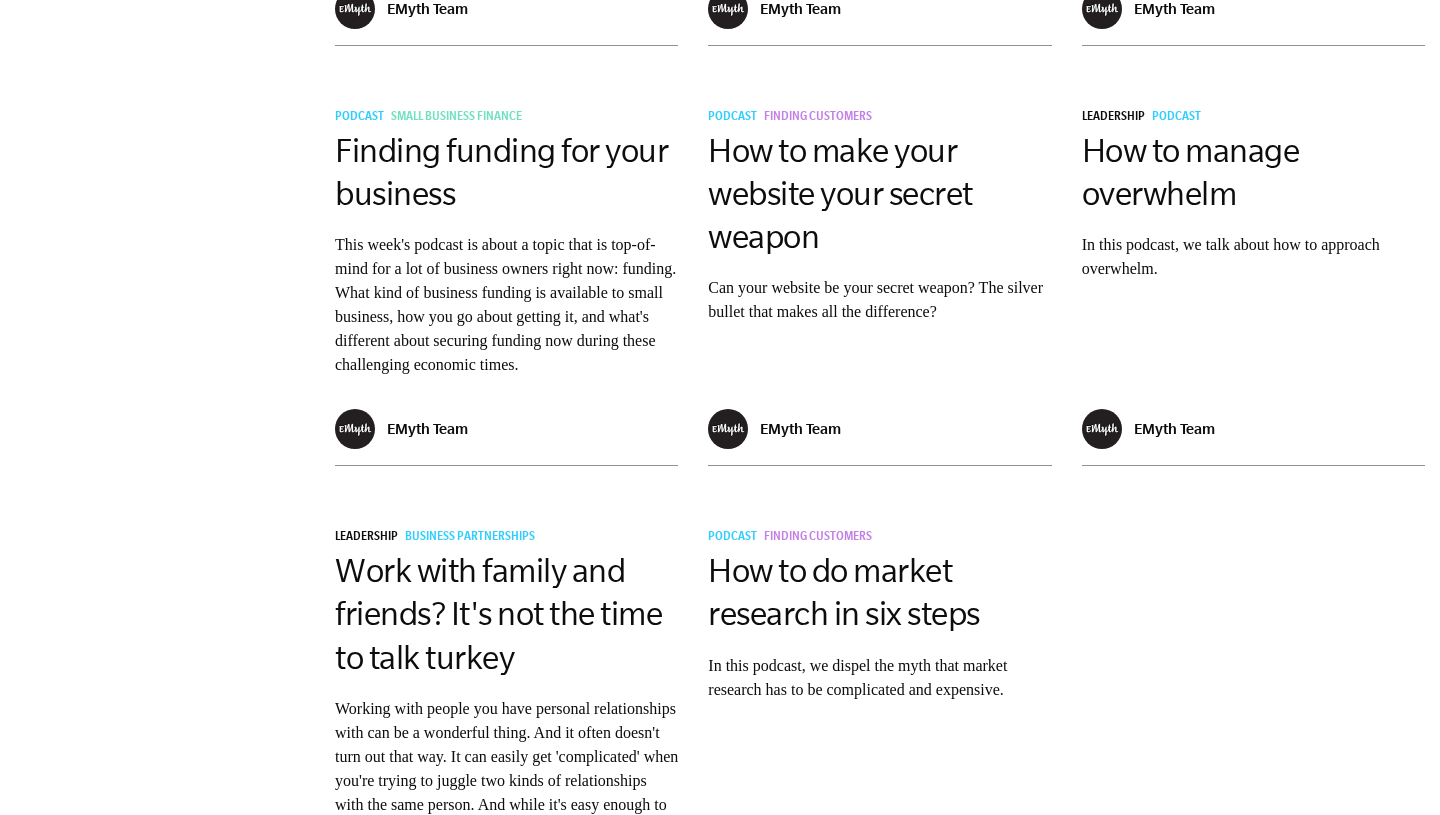scroll, scrollTop: 2612, scrollLeft: 0, axis: vertical 